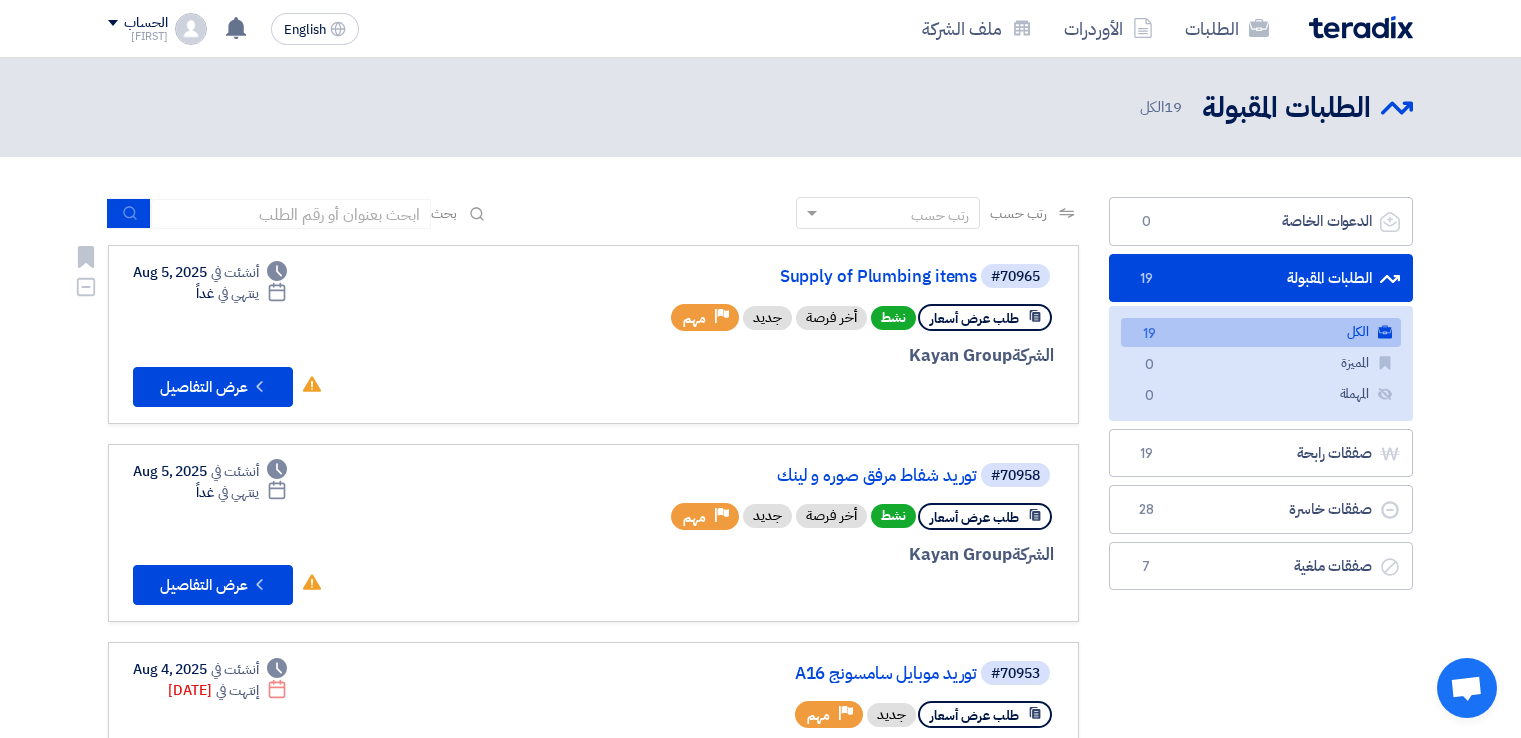 scroll, scrollTop: 0, scrollLeft: 0, axis: both 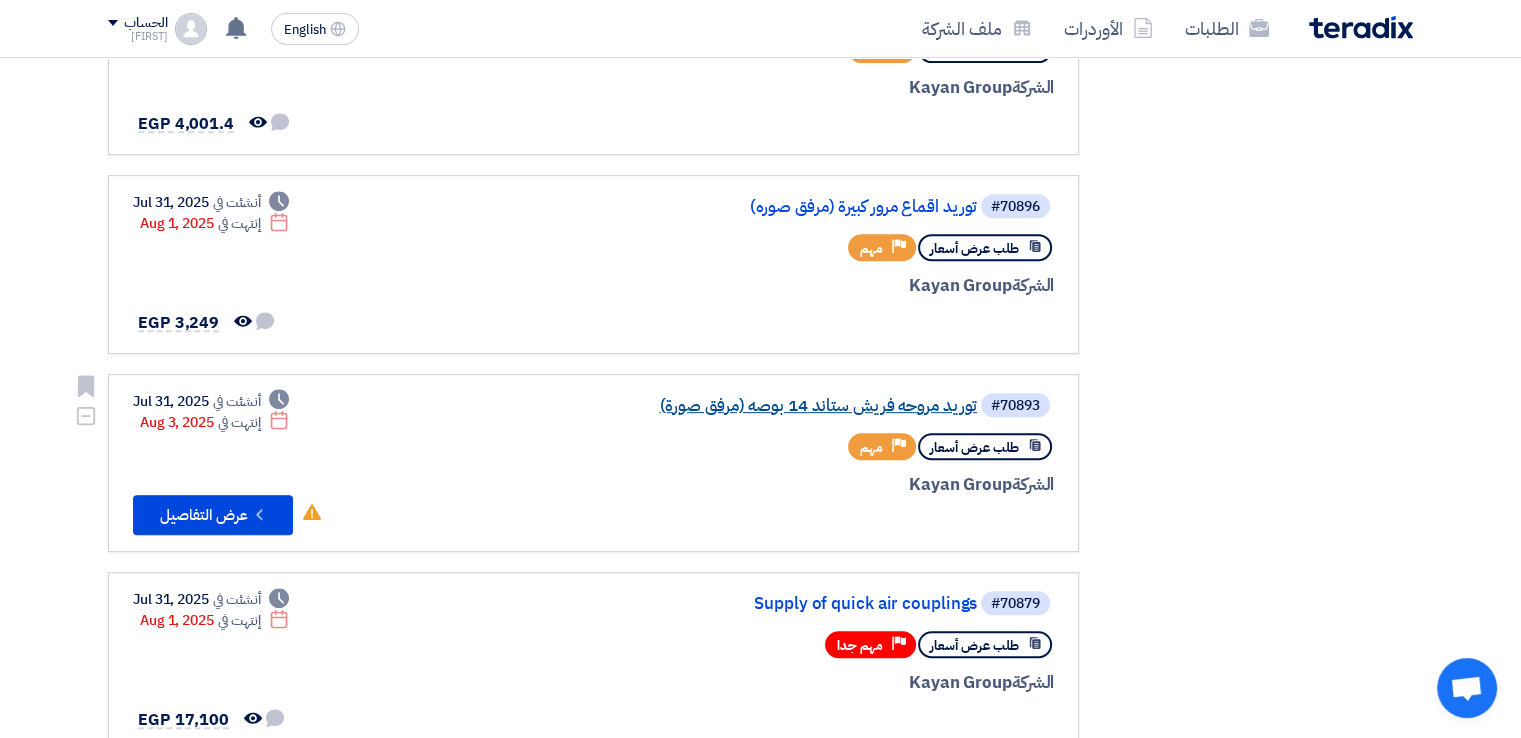 click on "توريد مروحه فريش ستاند 14 بوصه (مرفق صورة)" 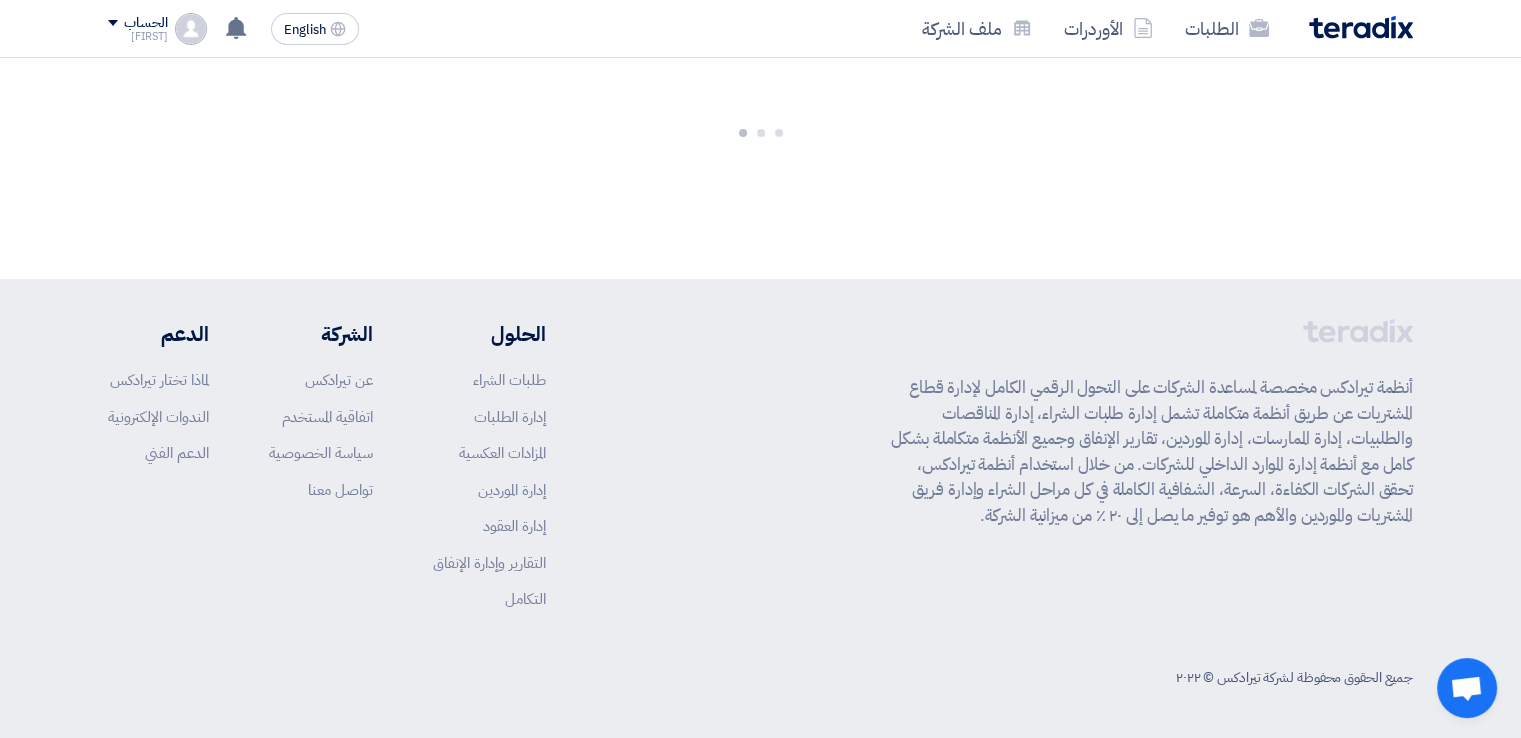 scroll, scrollTop: 0, scrollLeft: 0, axis: both 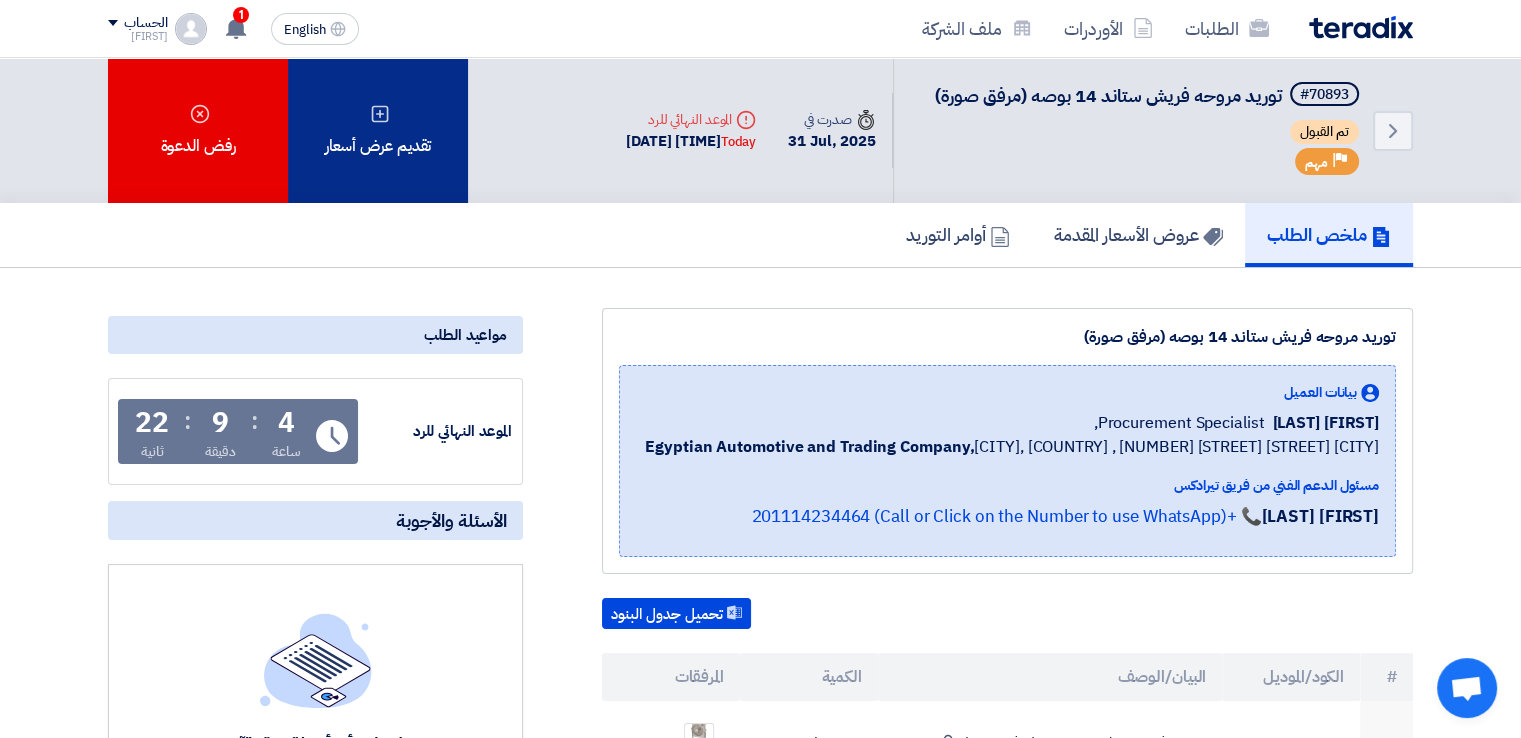 click on "تقديم عرض أسعار" 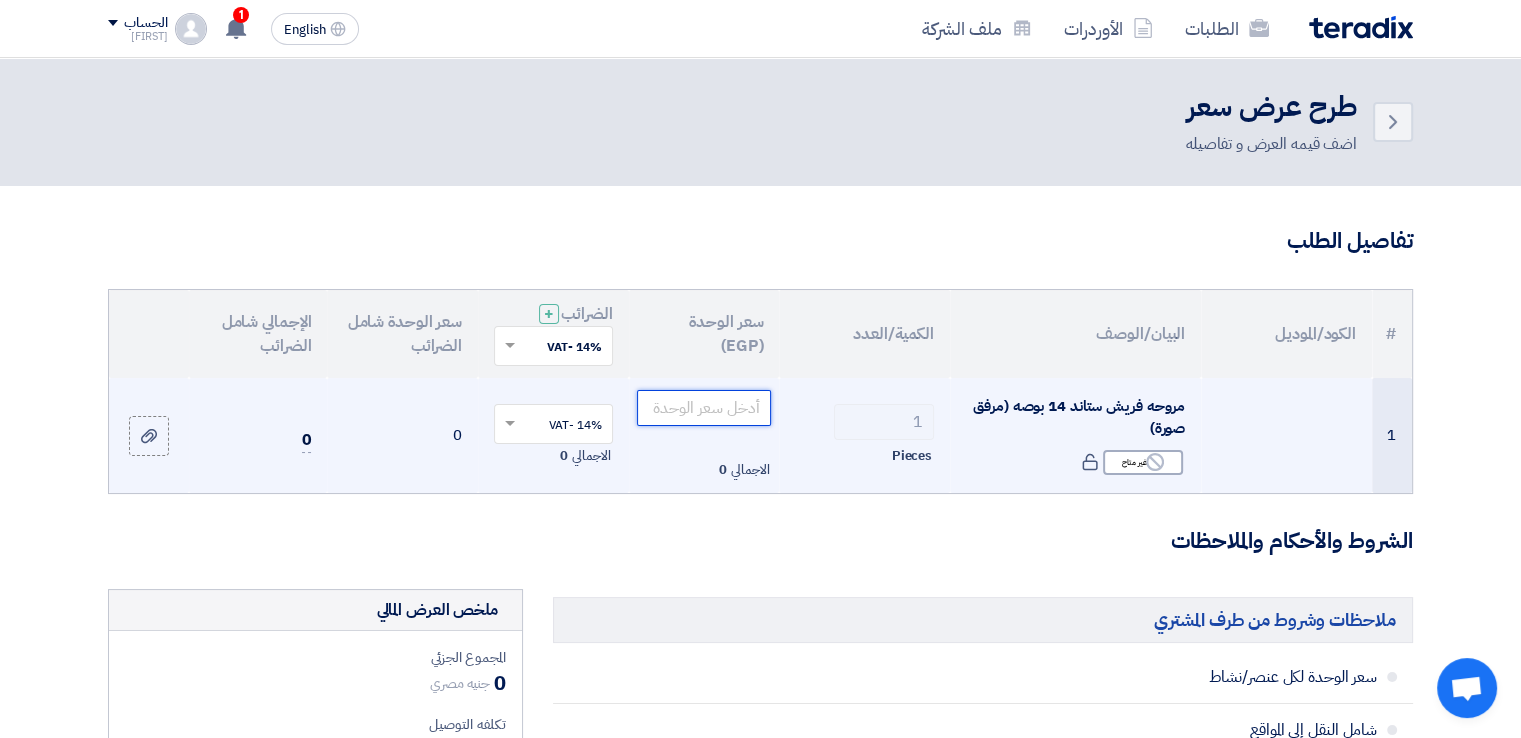 click 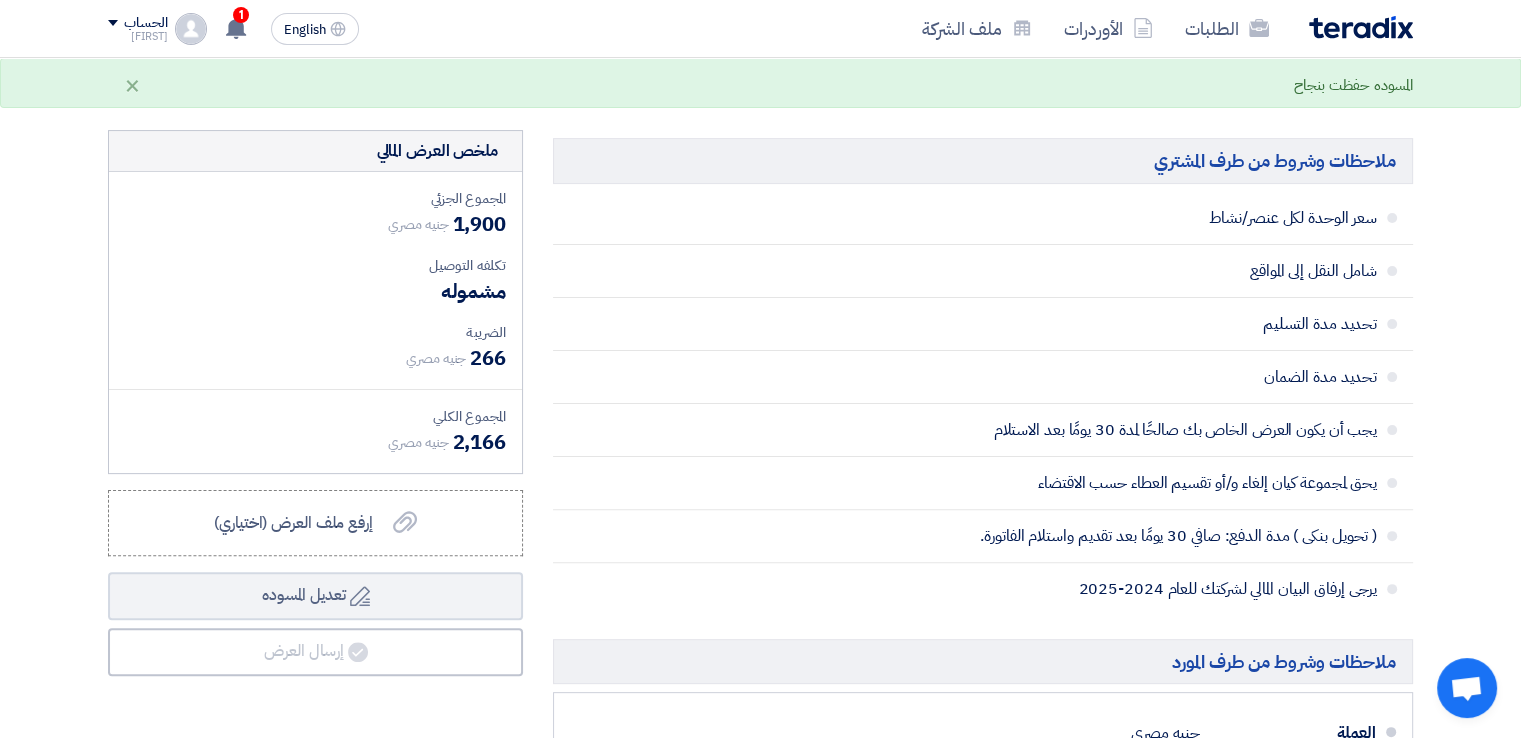 scroll, scrollTop: 464, scrollLeft: 0, axis: vertical 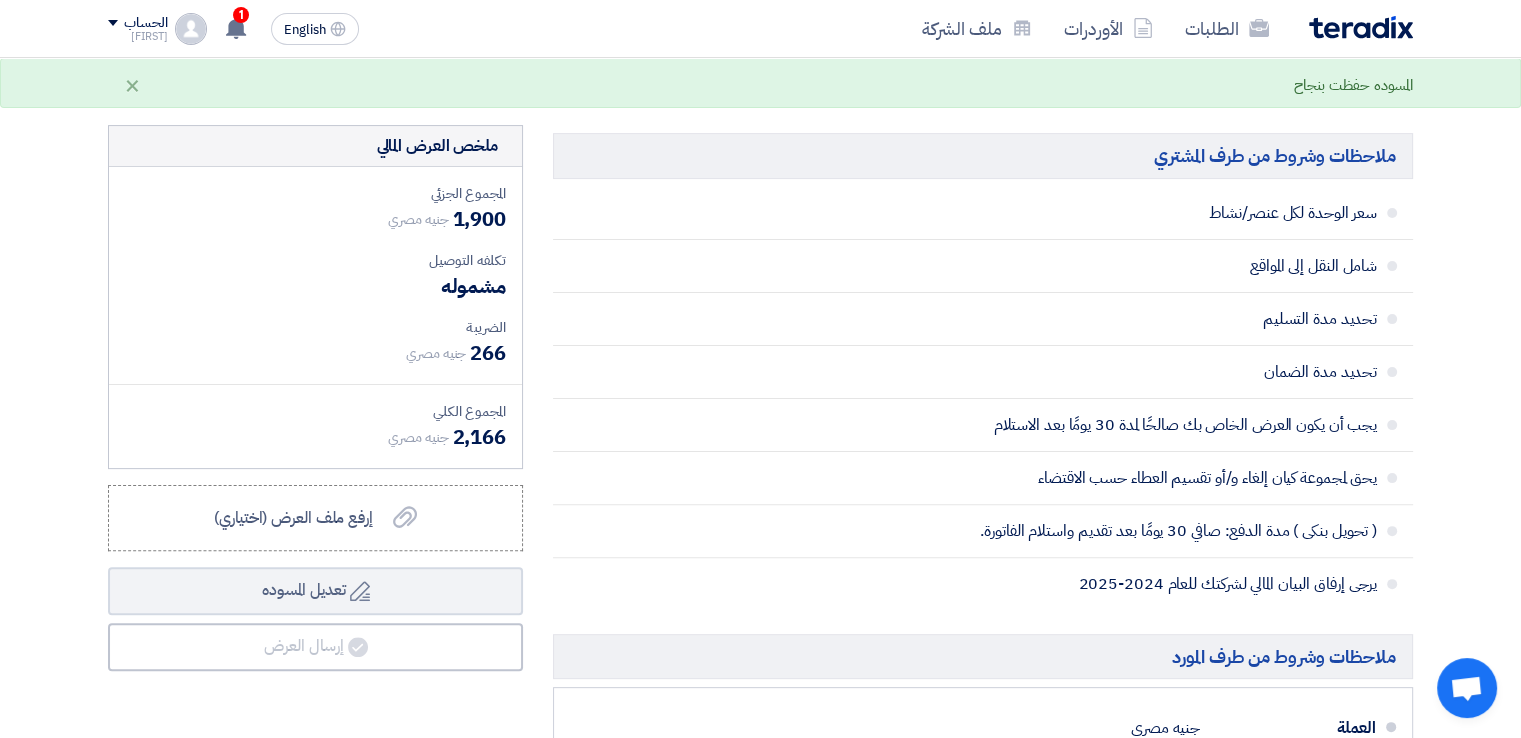 type on "1900" 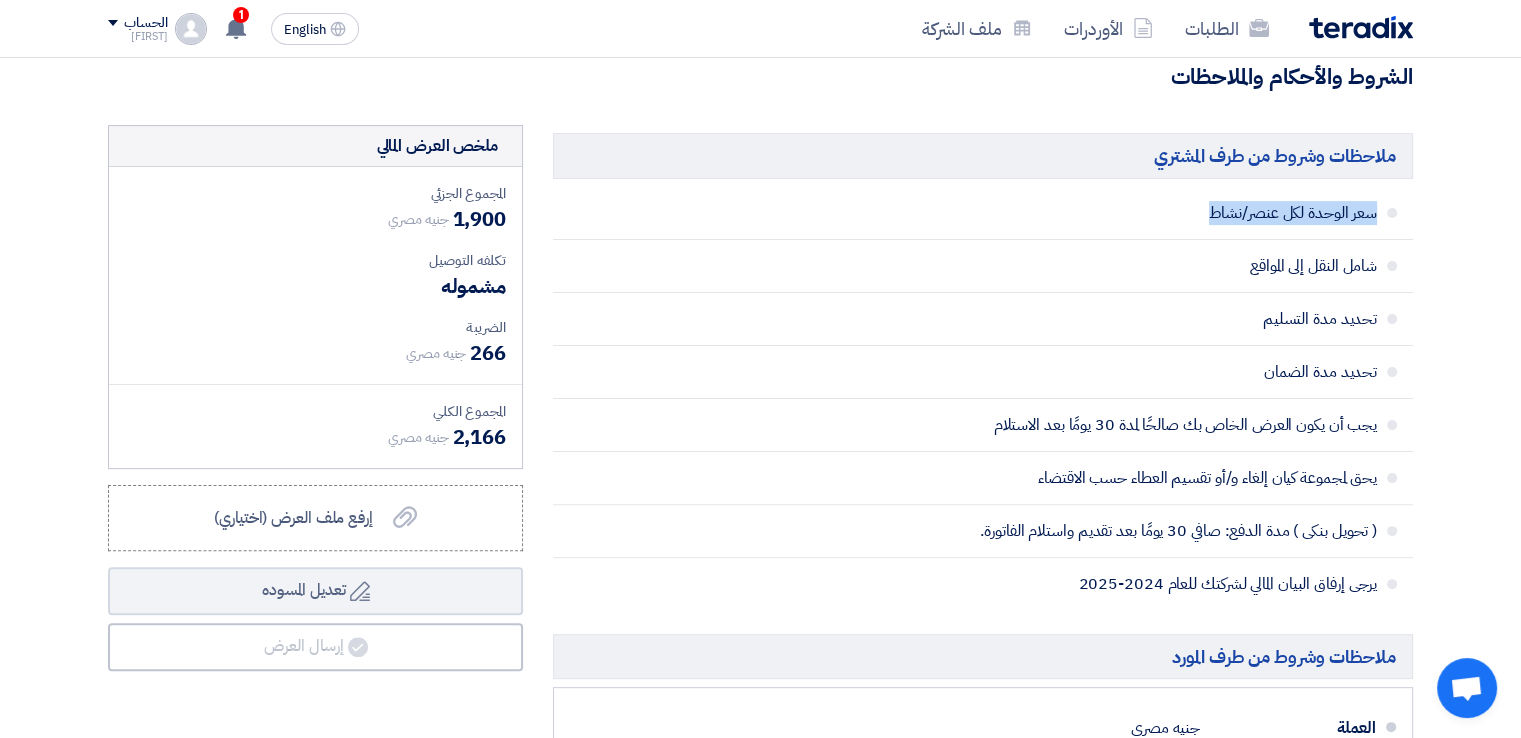 drag, startPoint x: 1518, startPoint y: 231, endPoint x: 1529, endPoint y: 261, distance: 31.95309 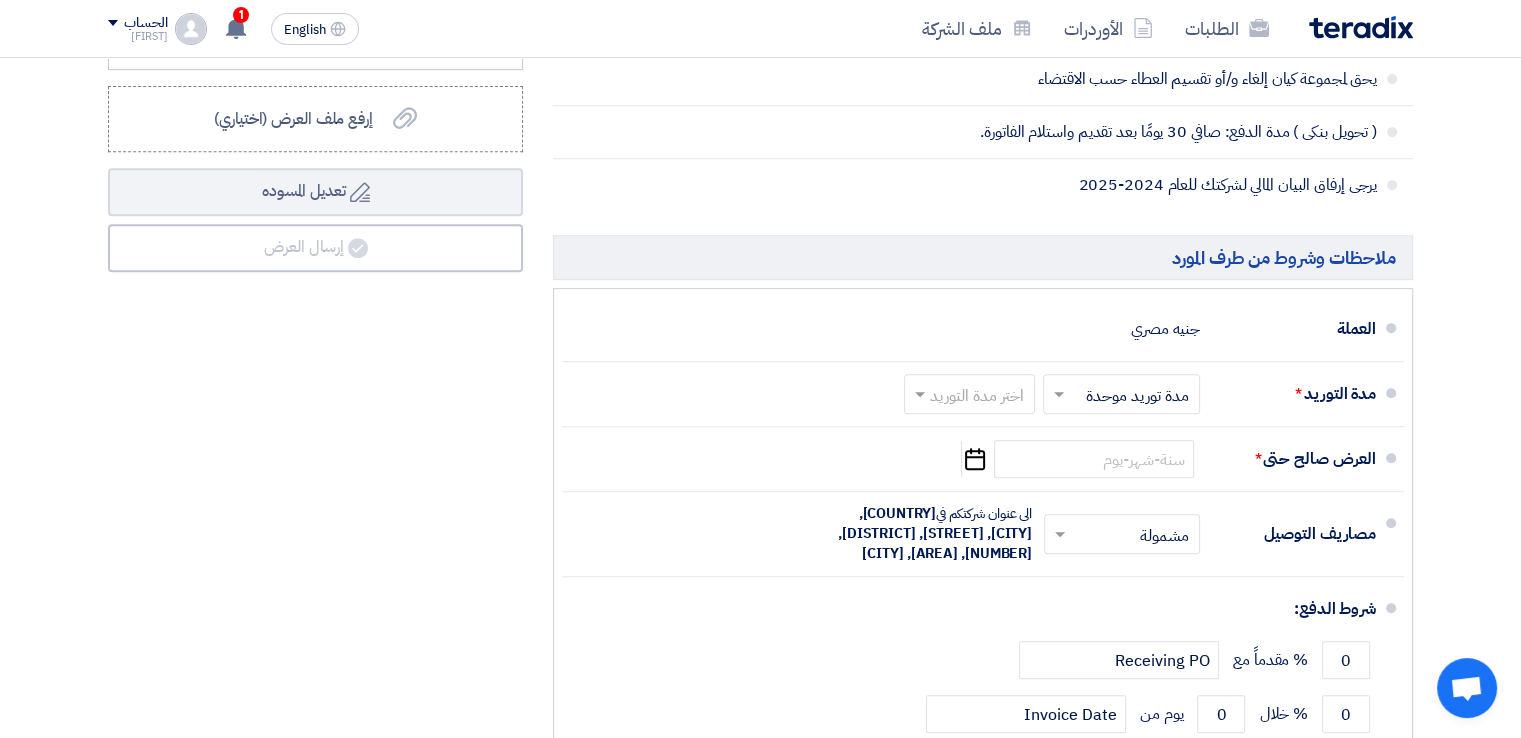 scroll, scrollTop: 886, scrollLeft: 0, axis: vertical 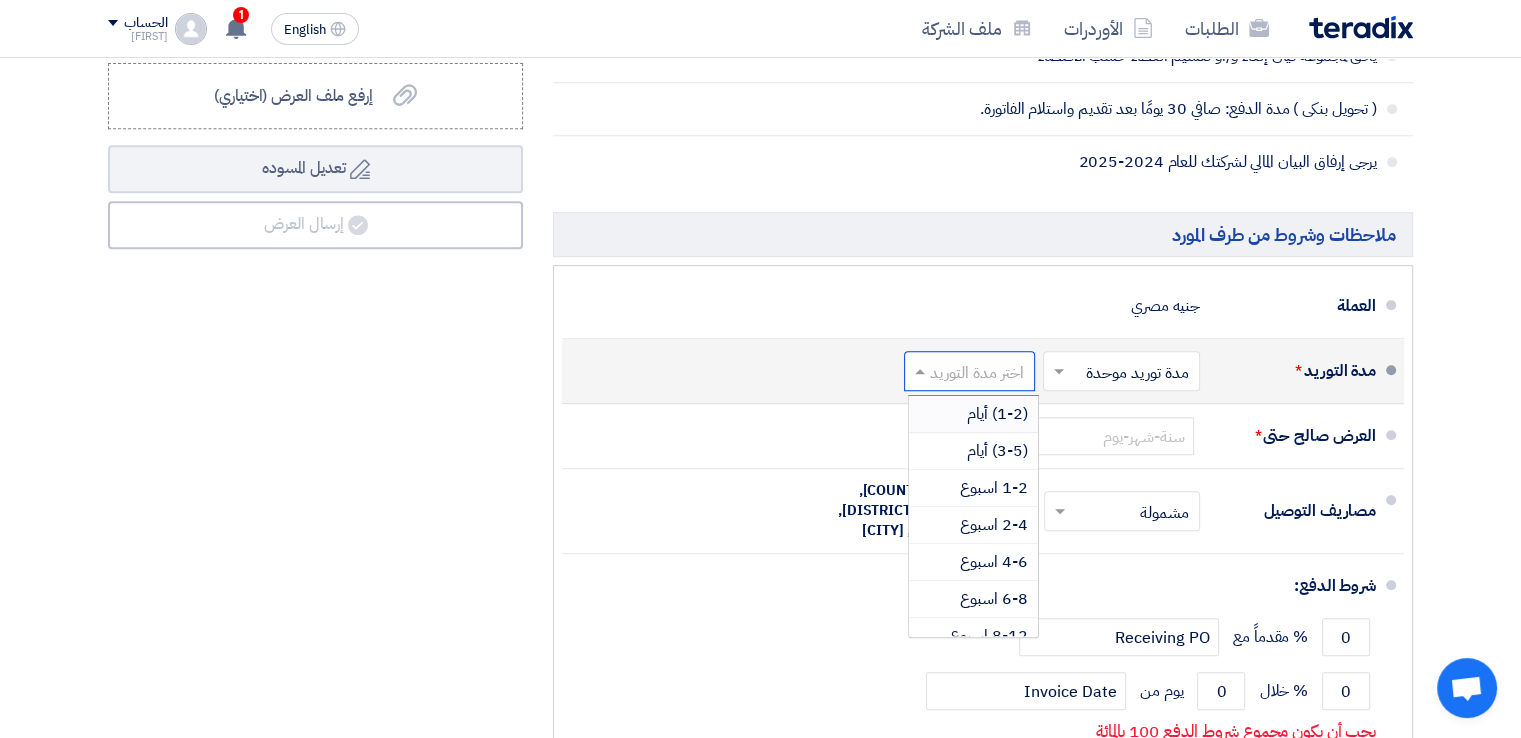 click 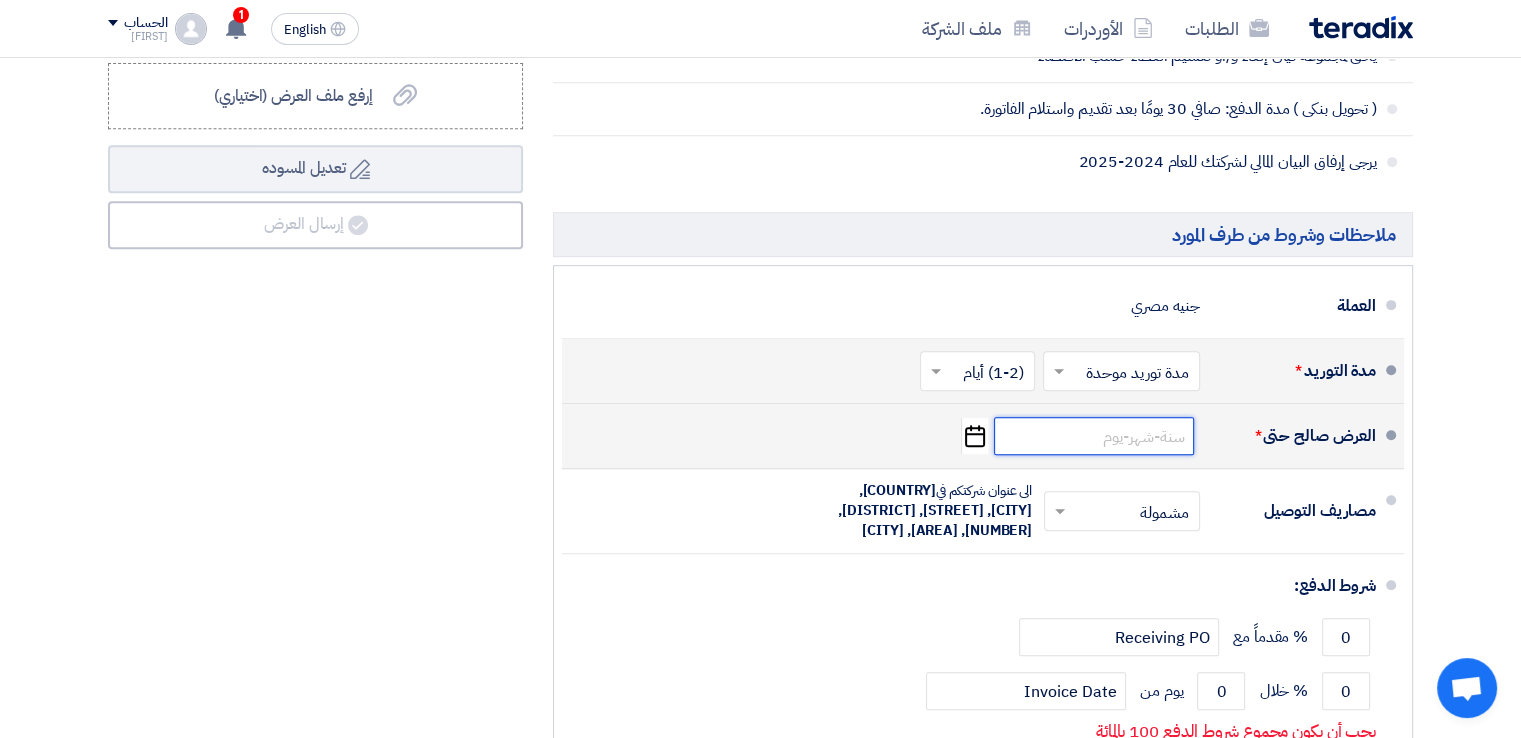 click 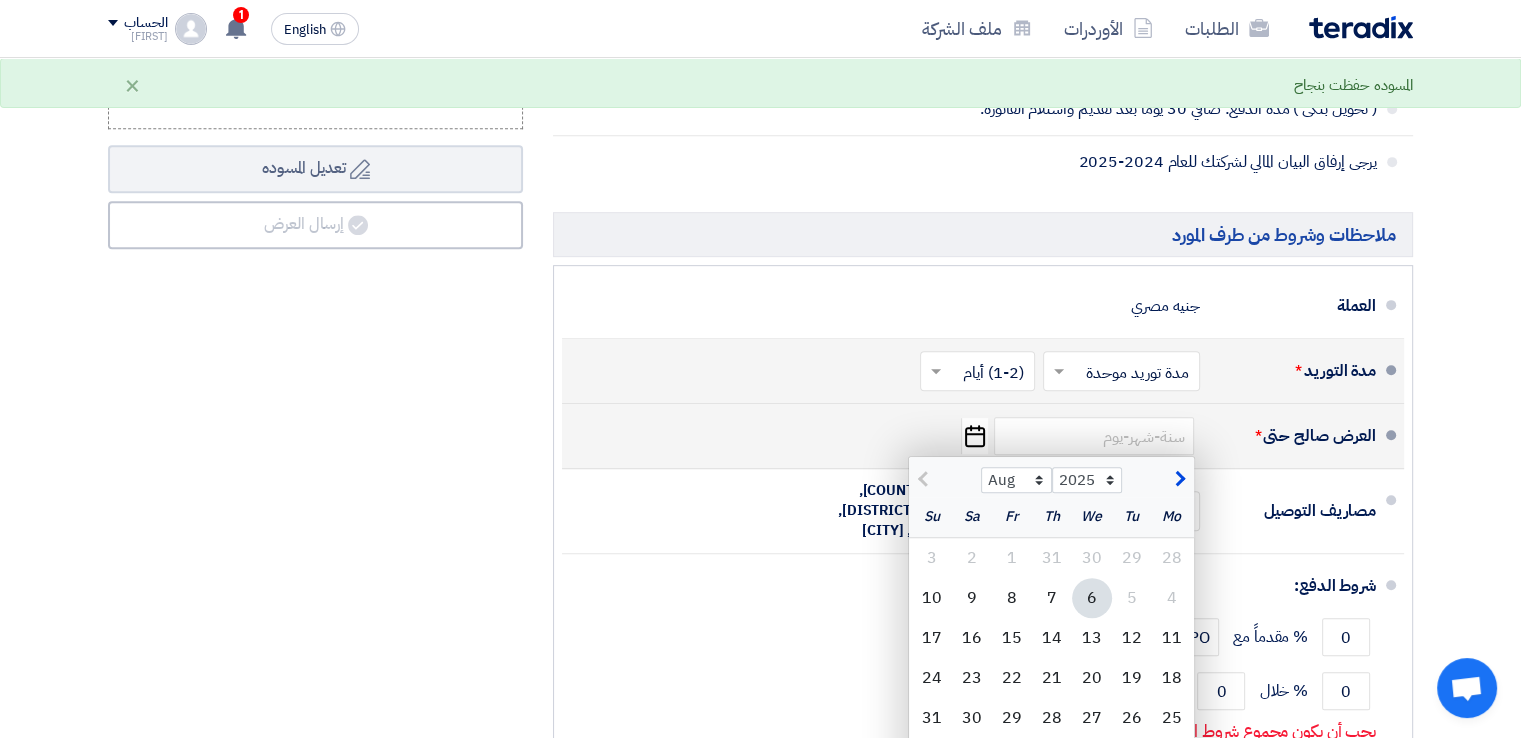 click on "6" 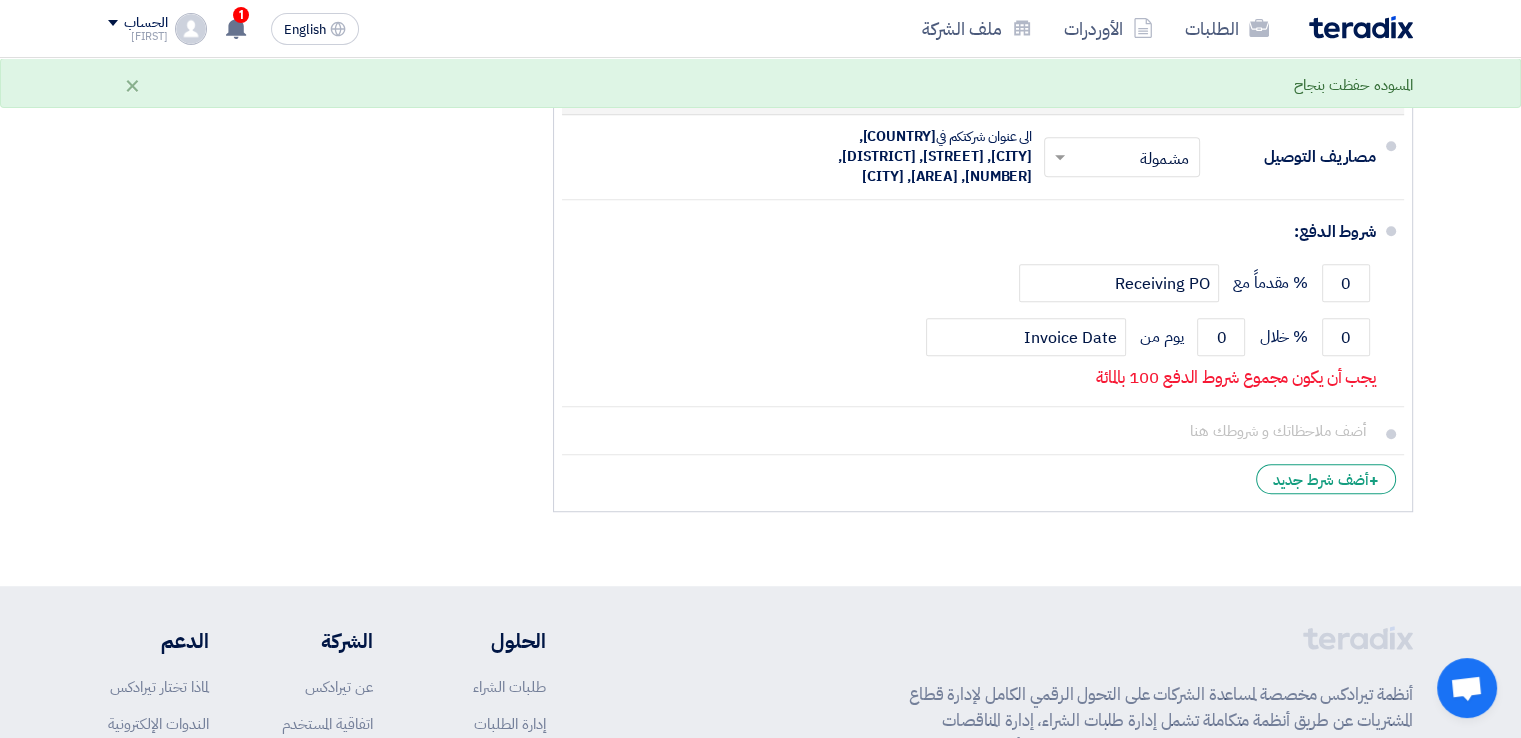 scroll, scrollTop: 1319, scrollLeft: 0, axis: vertical 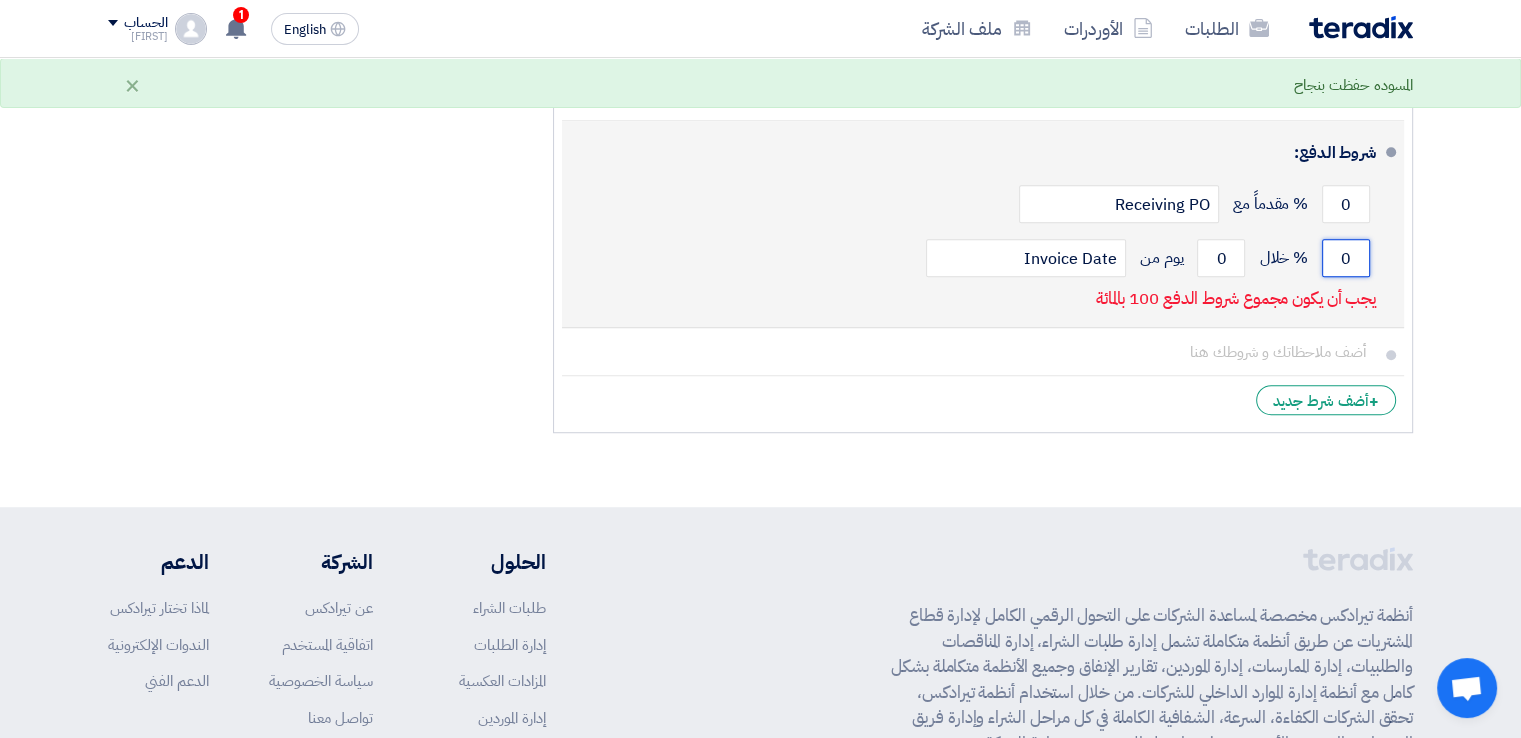 click on "0" 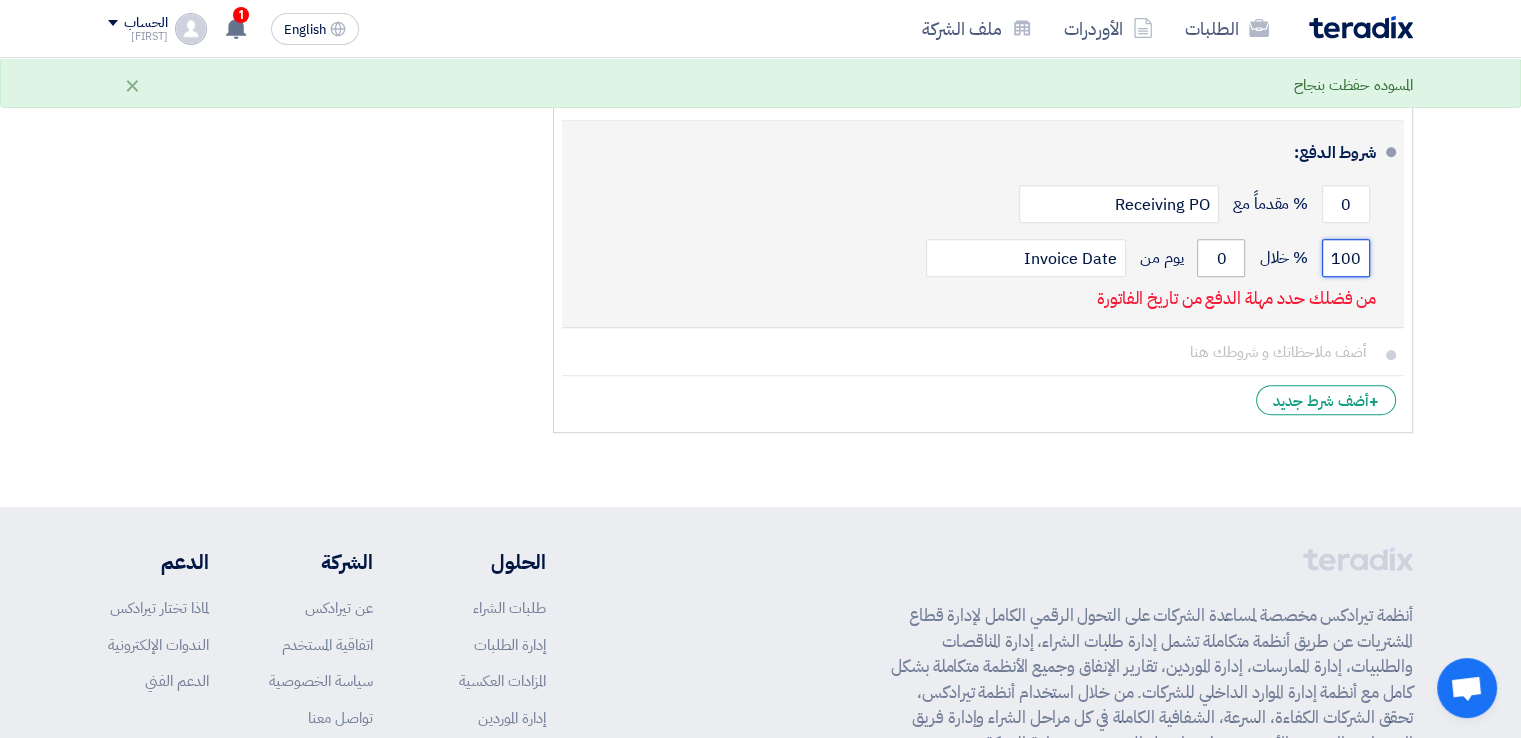 type on "100" 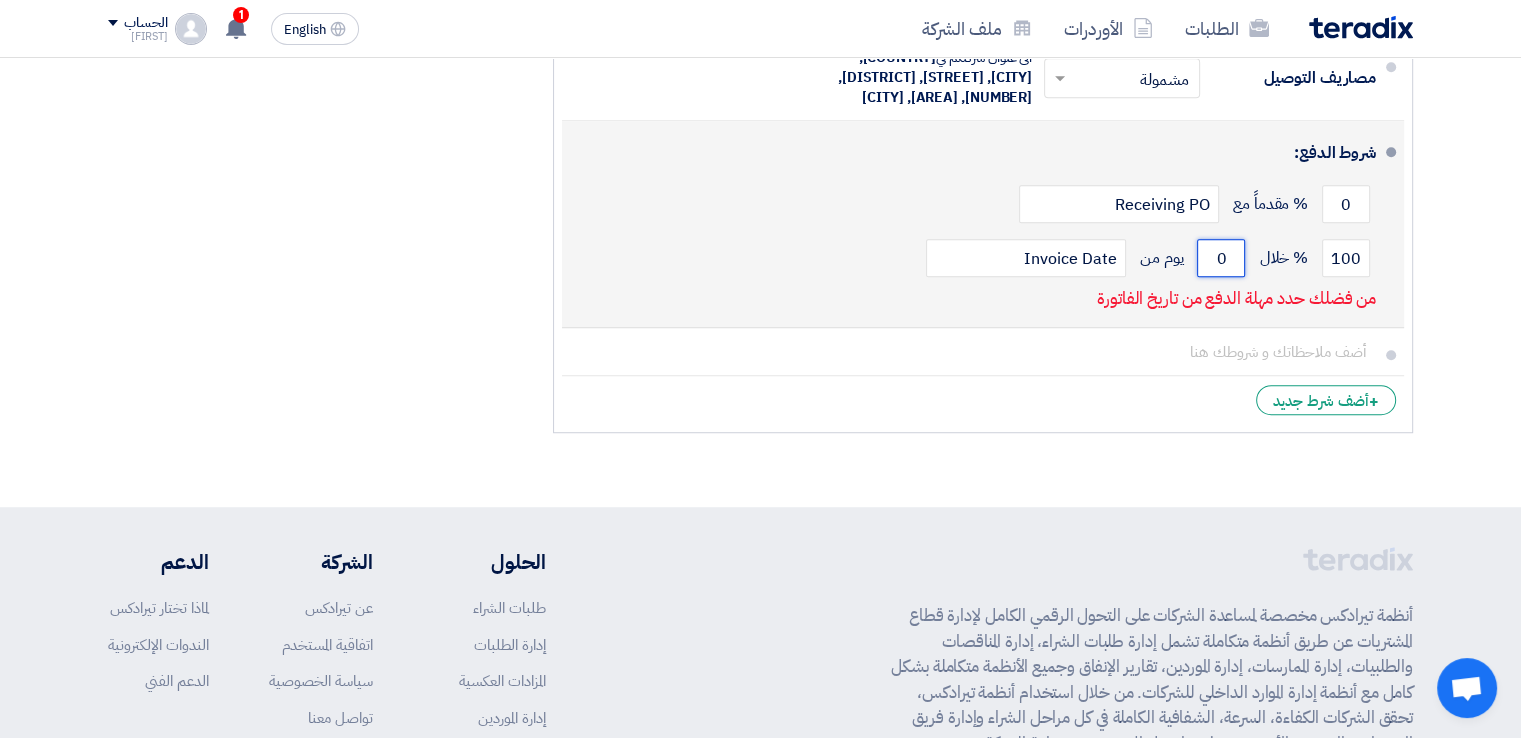click on "0" 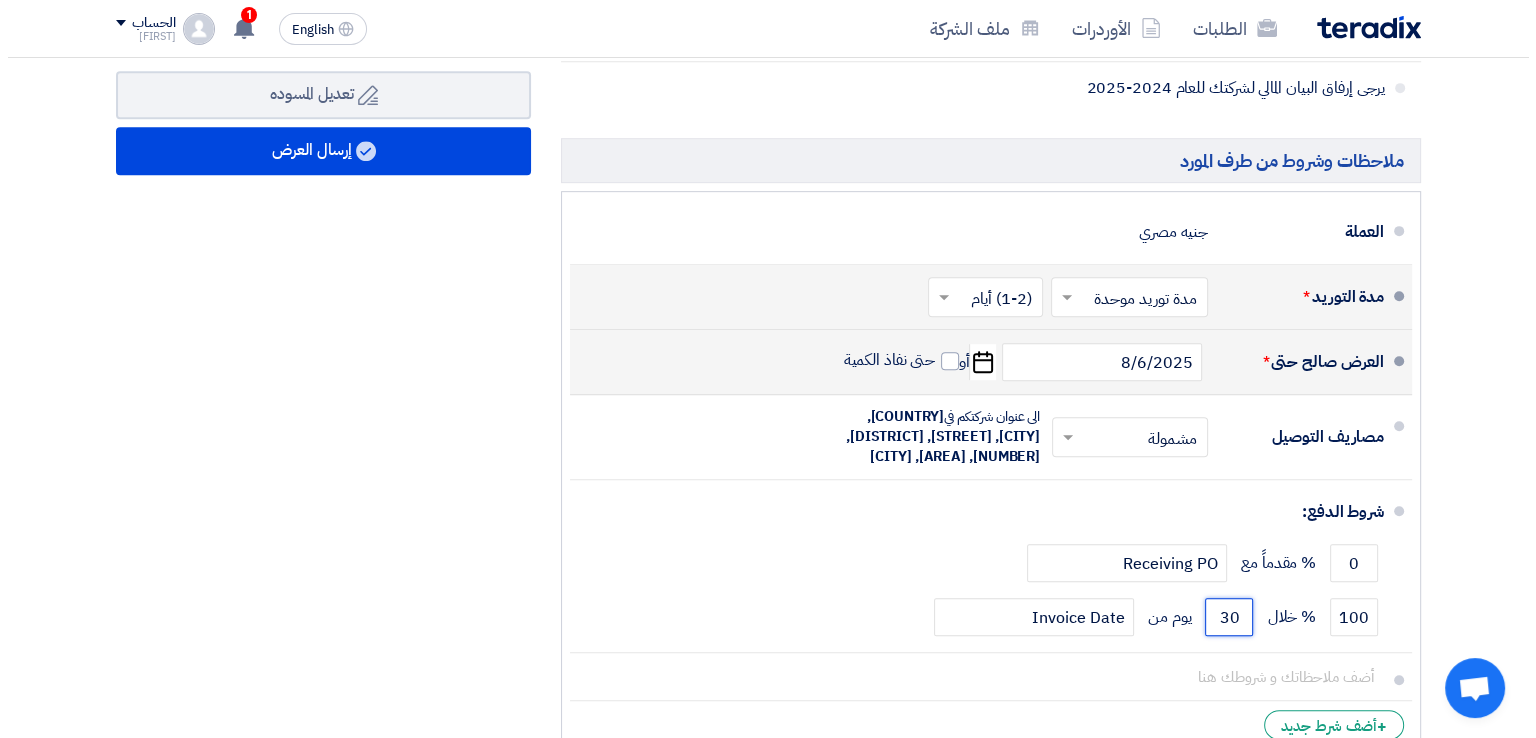 scroll, scrollTop: 919, scrollLeft: 0, axis: vertical 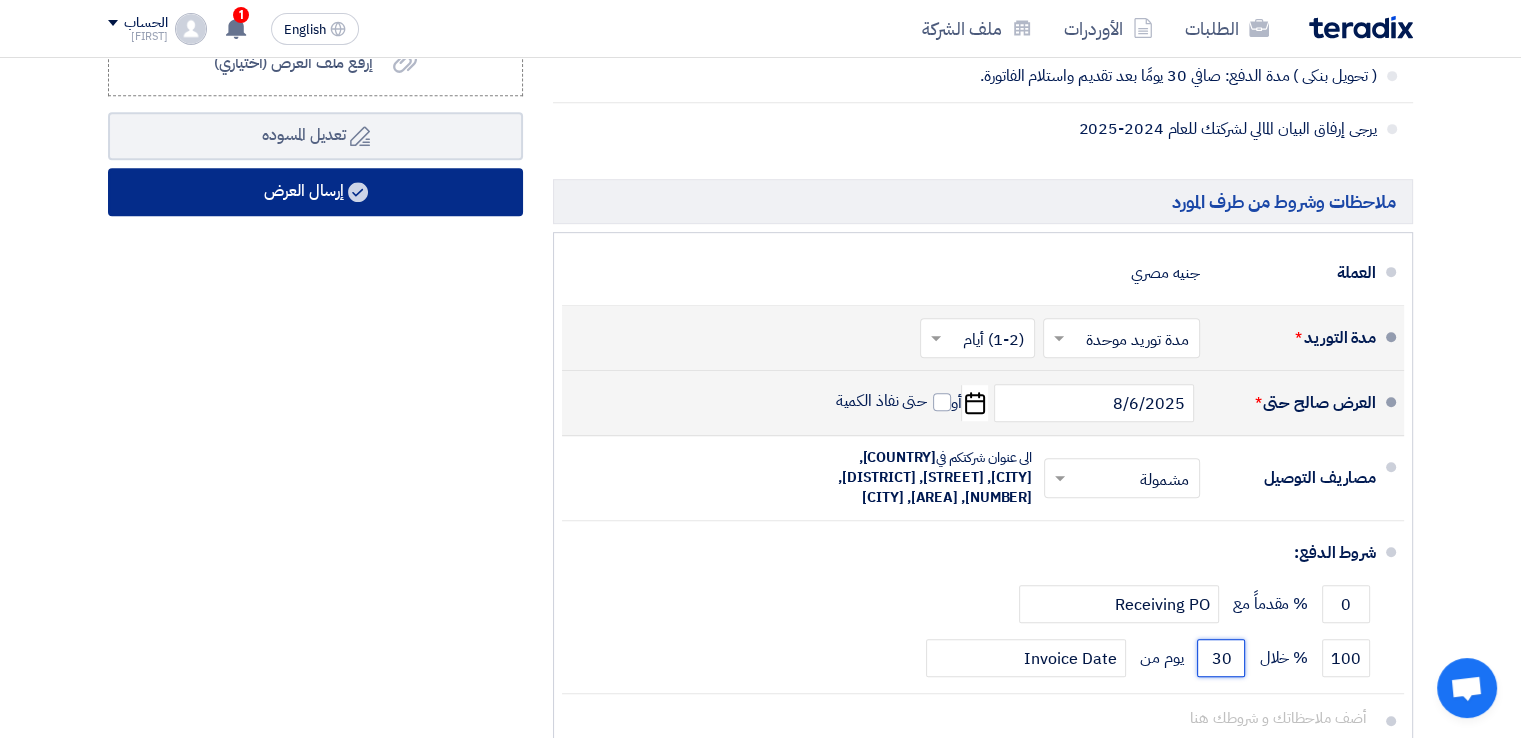 type on "30" 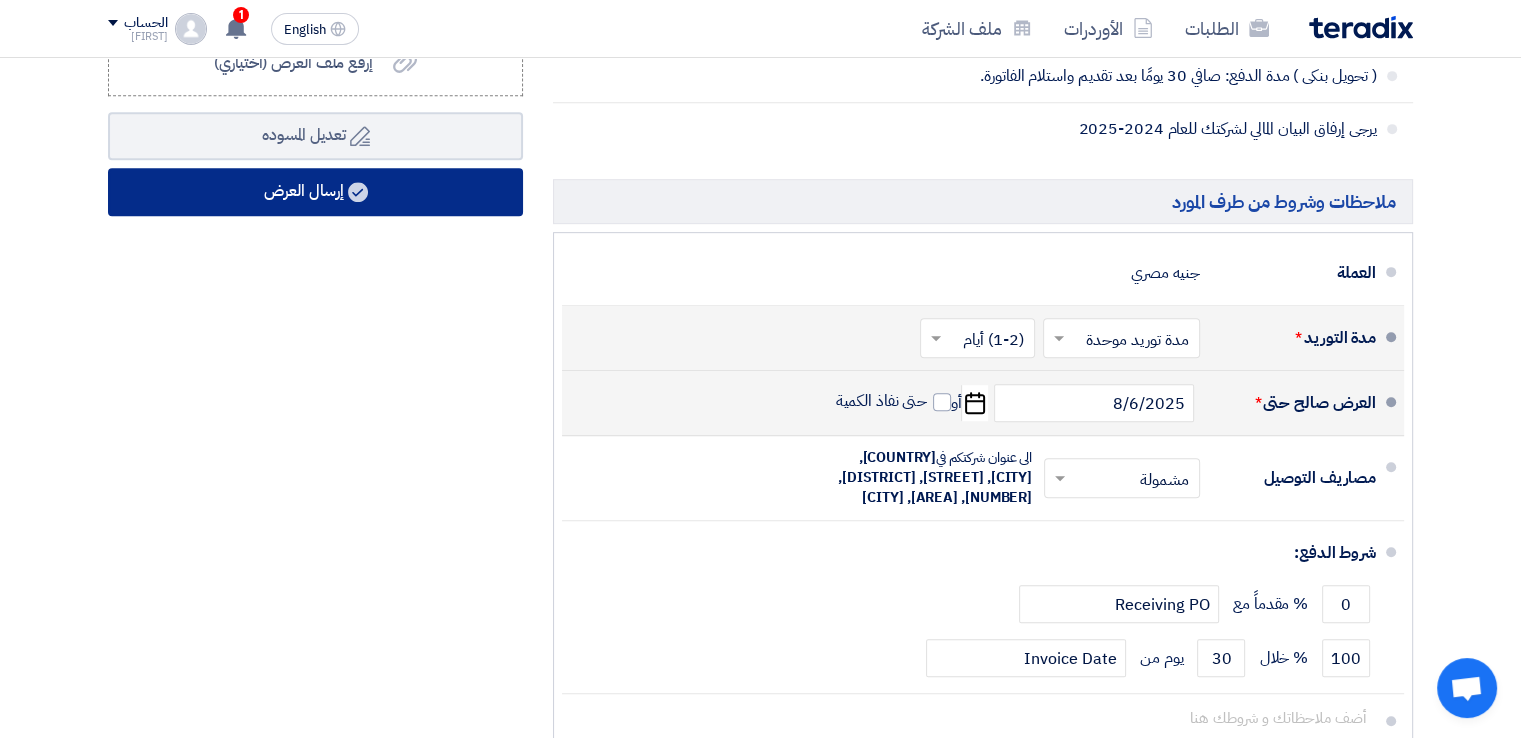 click on "إرسال العرض" 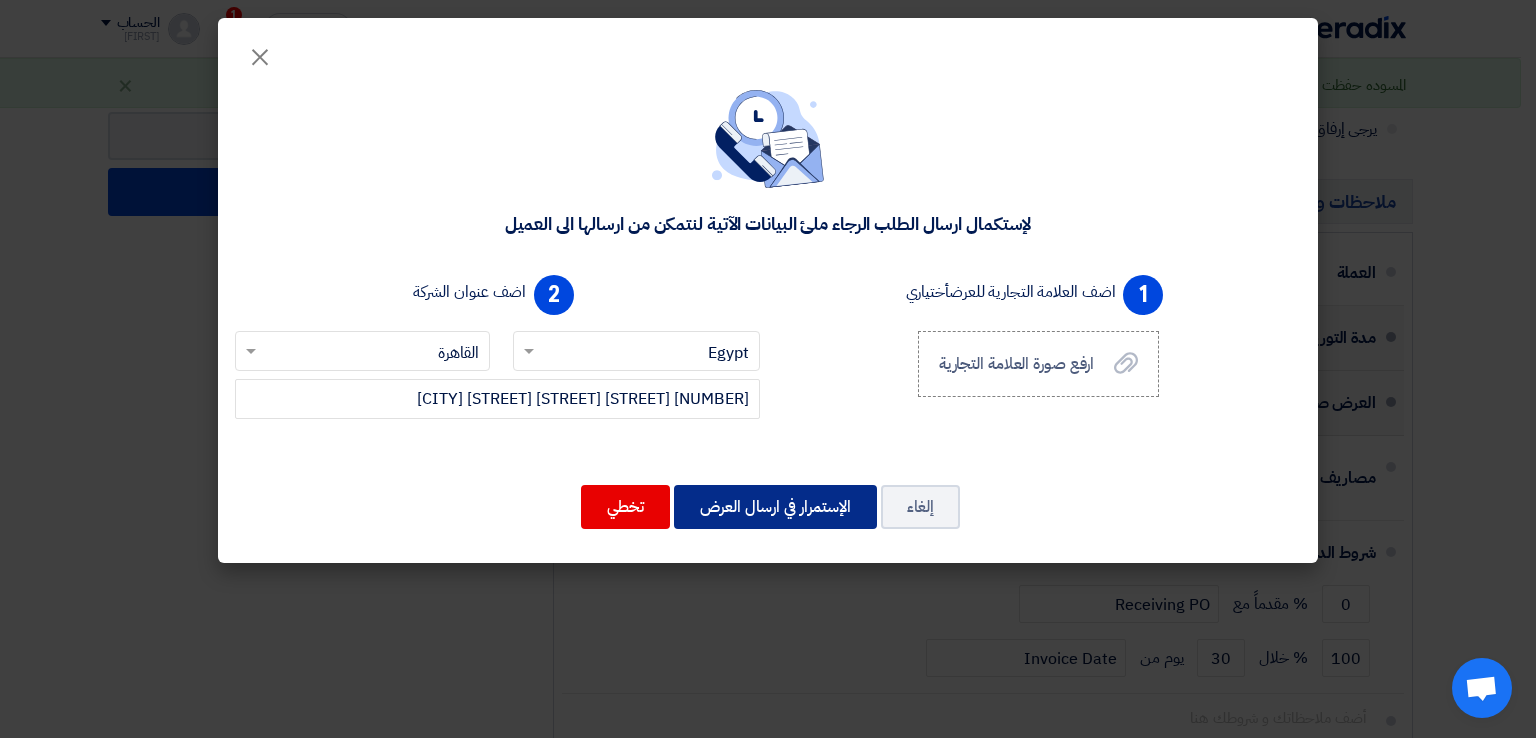 click on "الإستمرار في ارسال العرض" 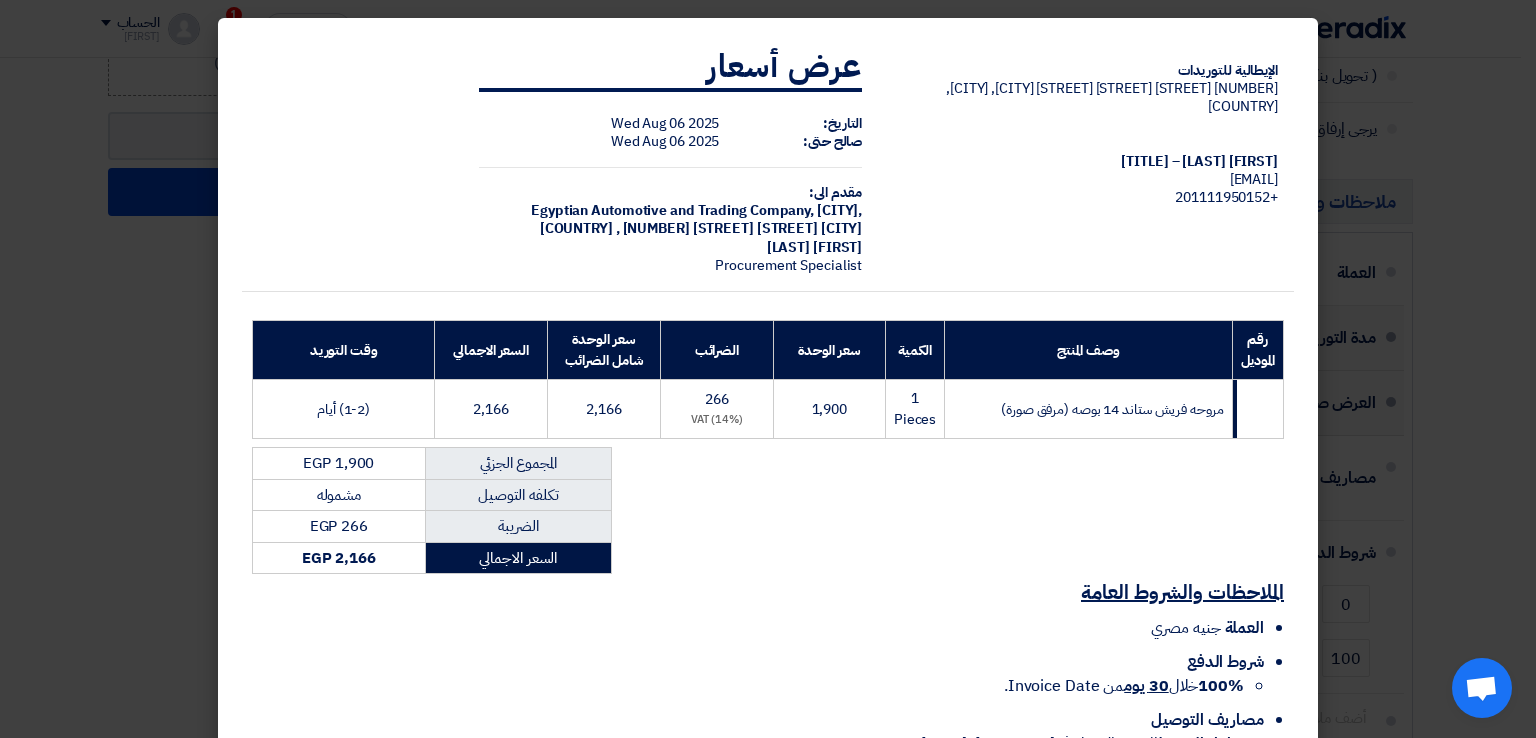 click on "مشموله" 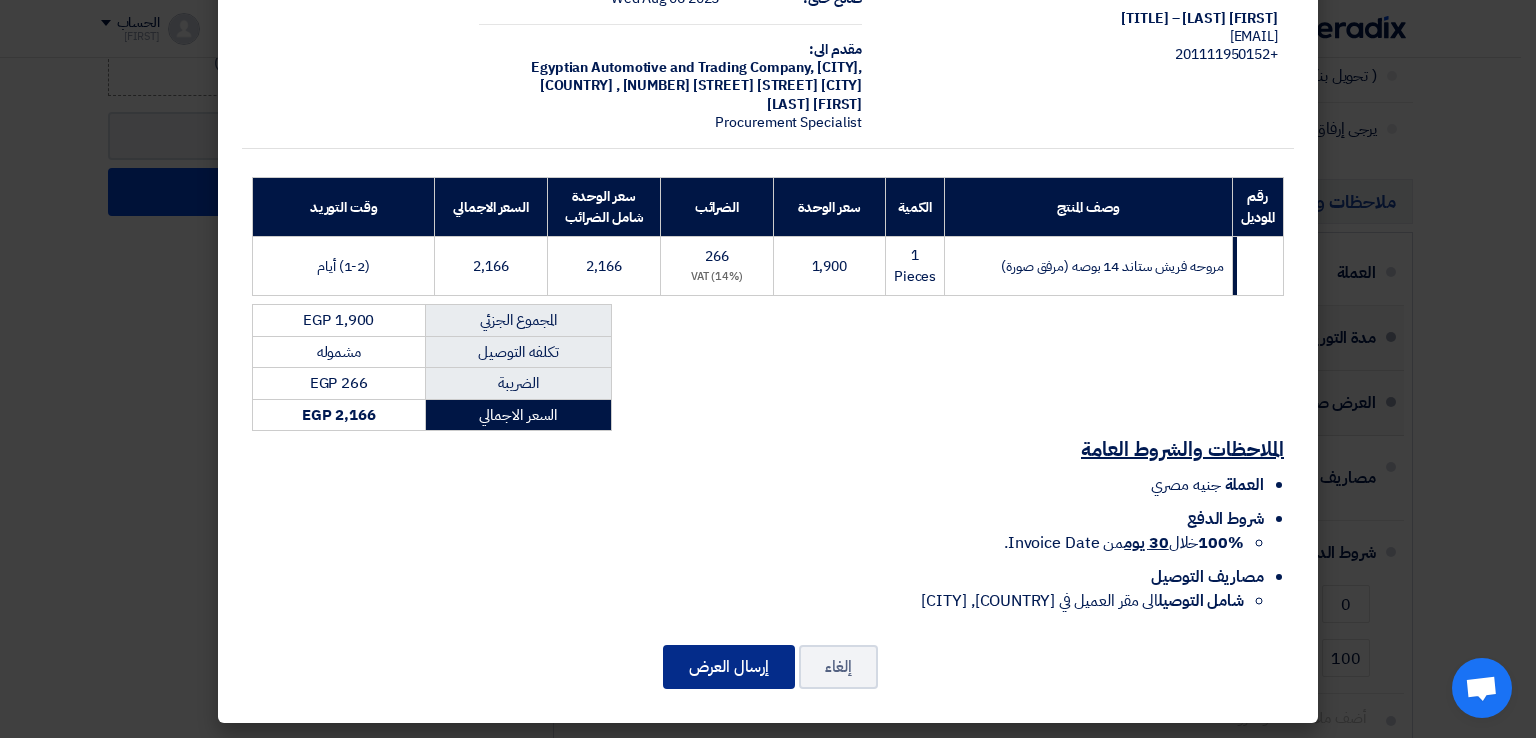 click on "إرسال العرض" 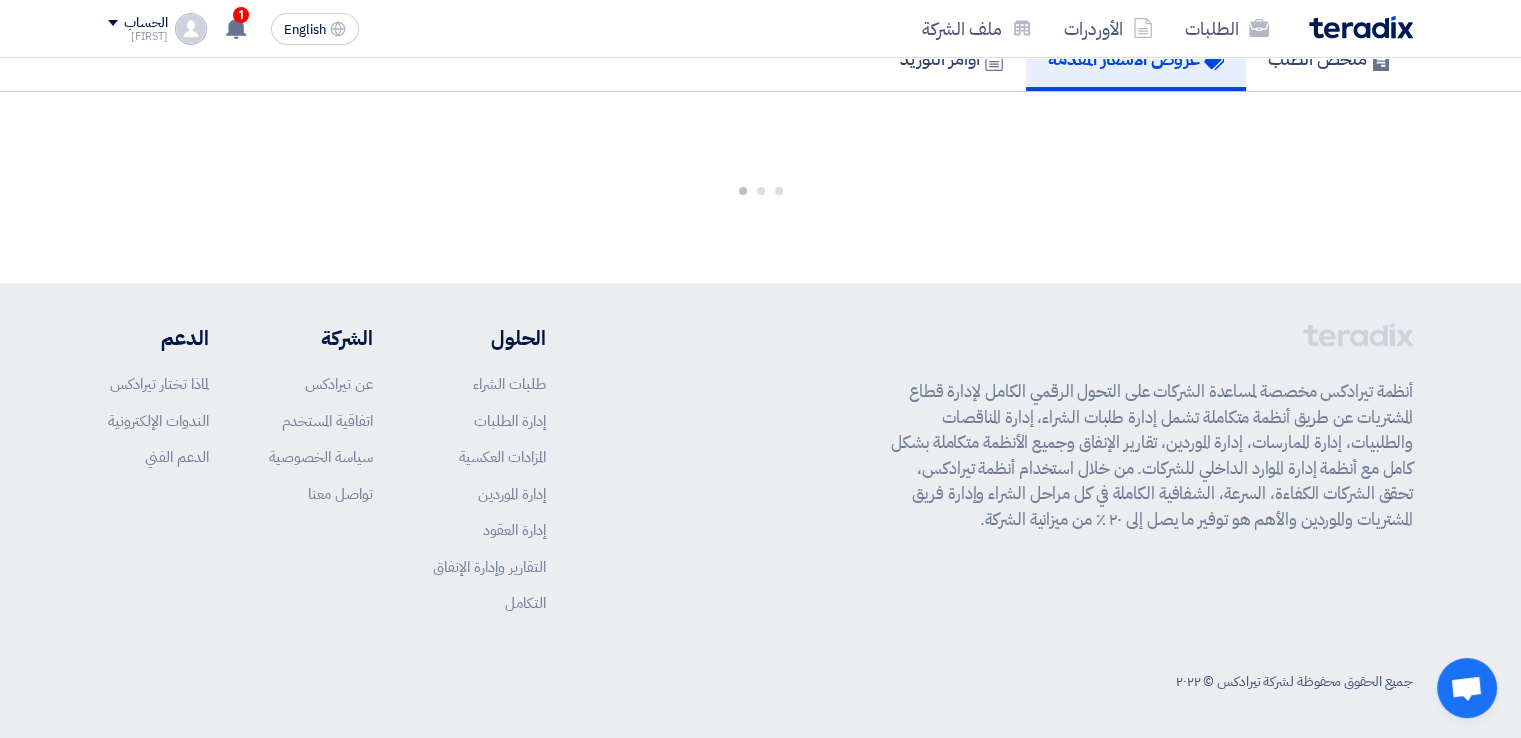 scroll, scrollTop: 1032, scrollLeft: 0, axis: vertical 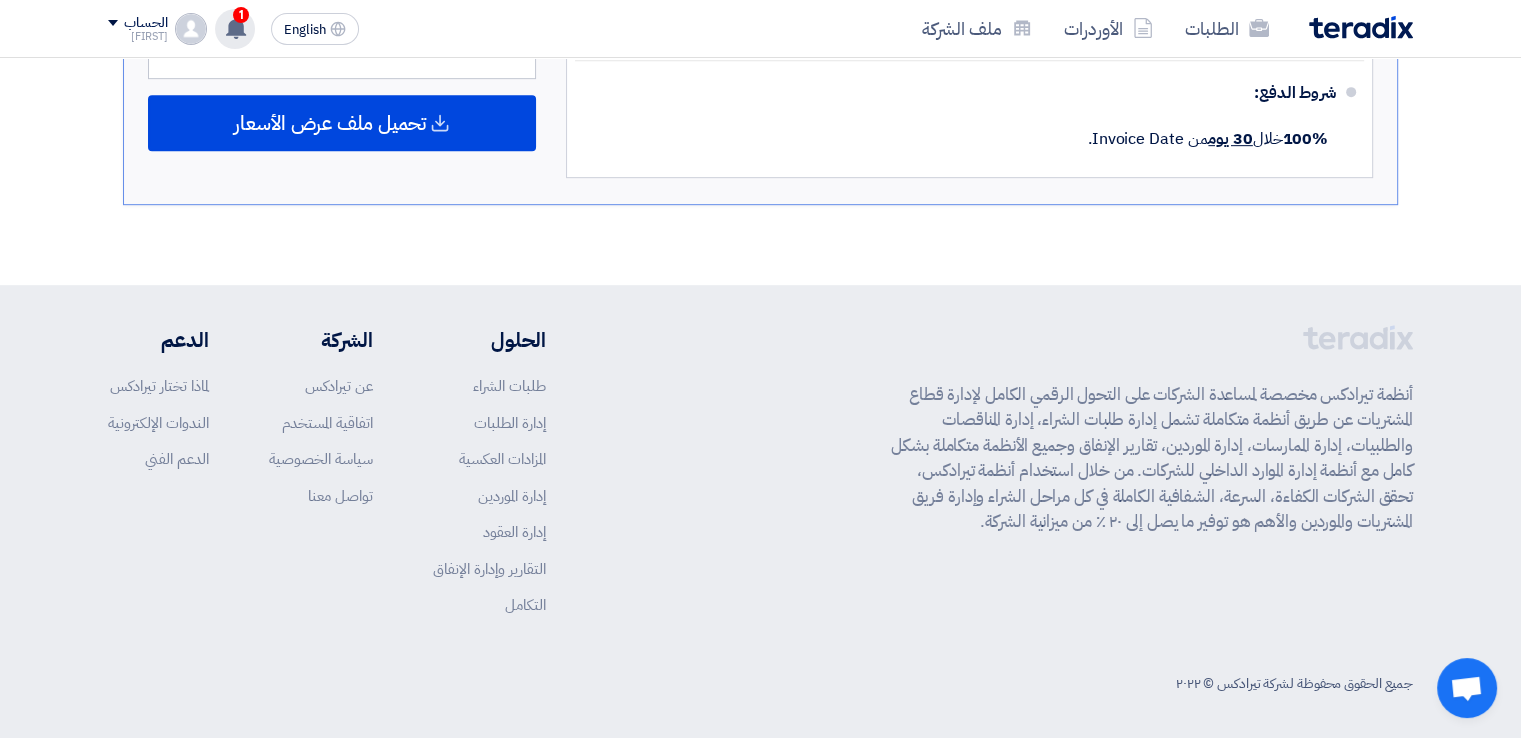click on "1" 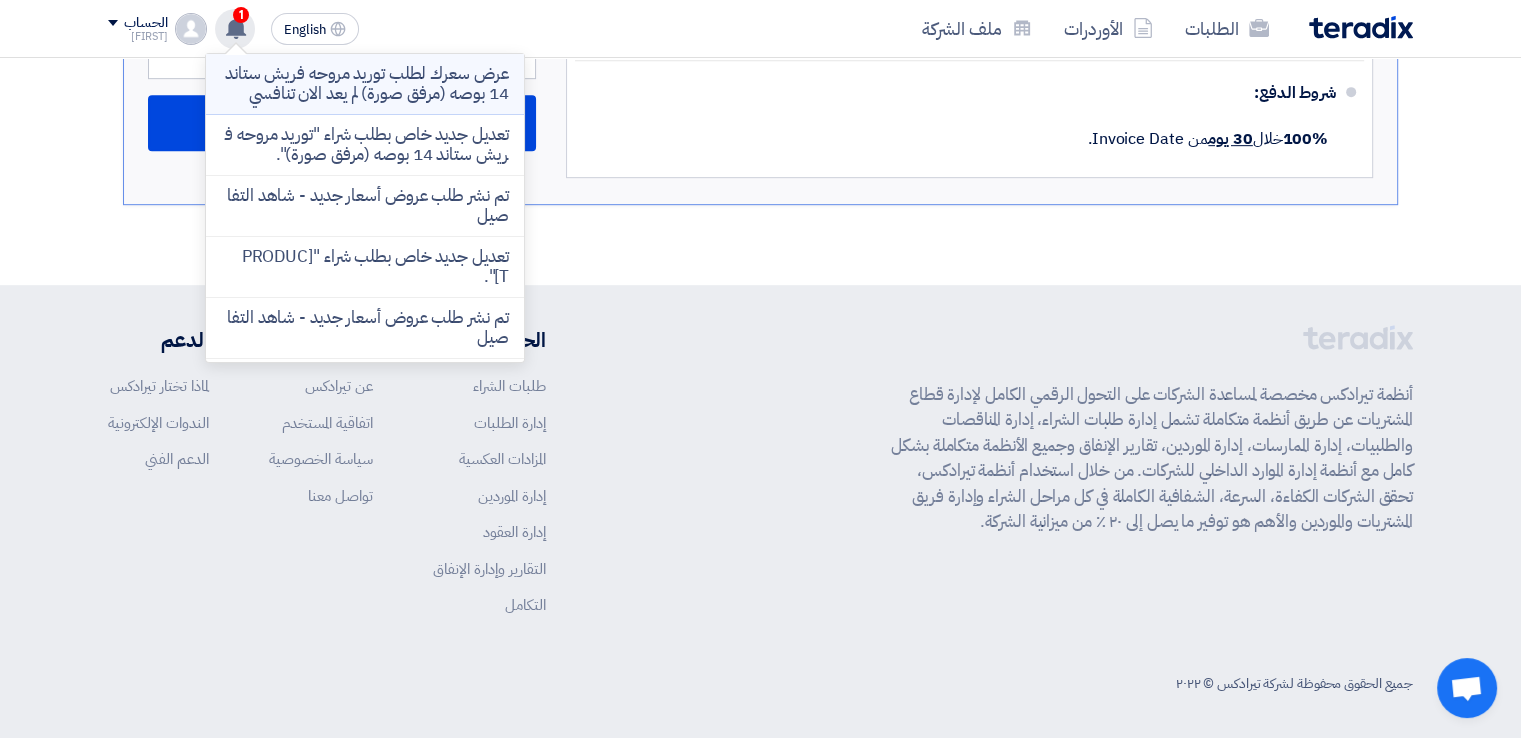 click on "عرض سعرك لطلب توريد مروحه فريش ستاند 14 بوصه (مرفق صورة) لم يعد الان تنافسي" 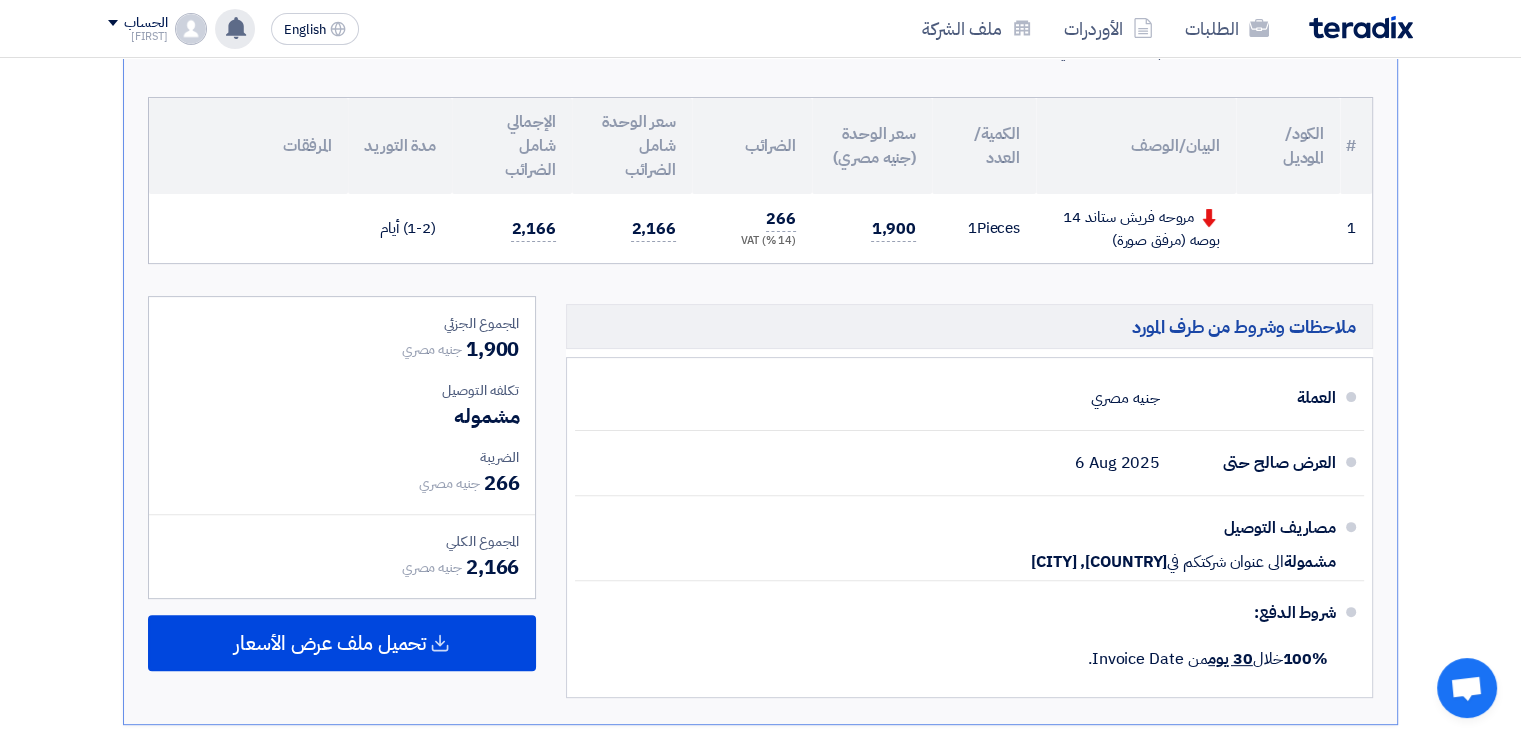 scroll, scrollTop: 455, scrollLeft: 0, axis: vertical 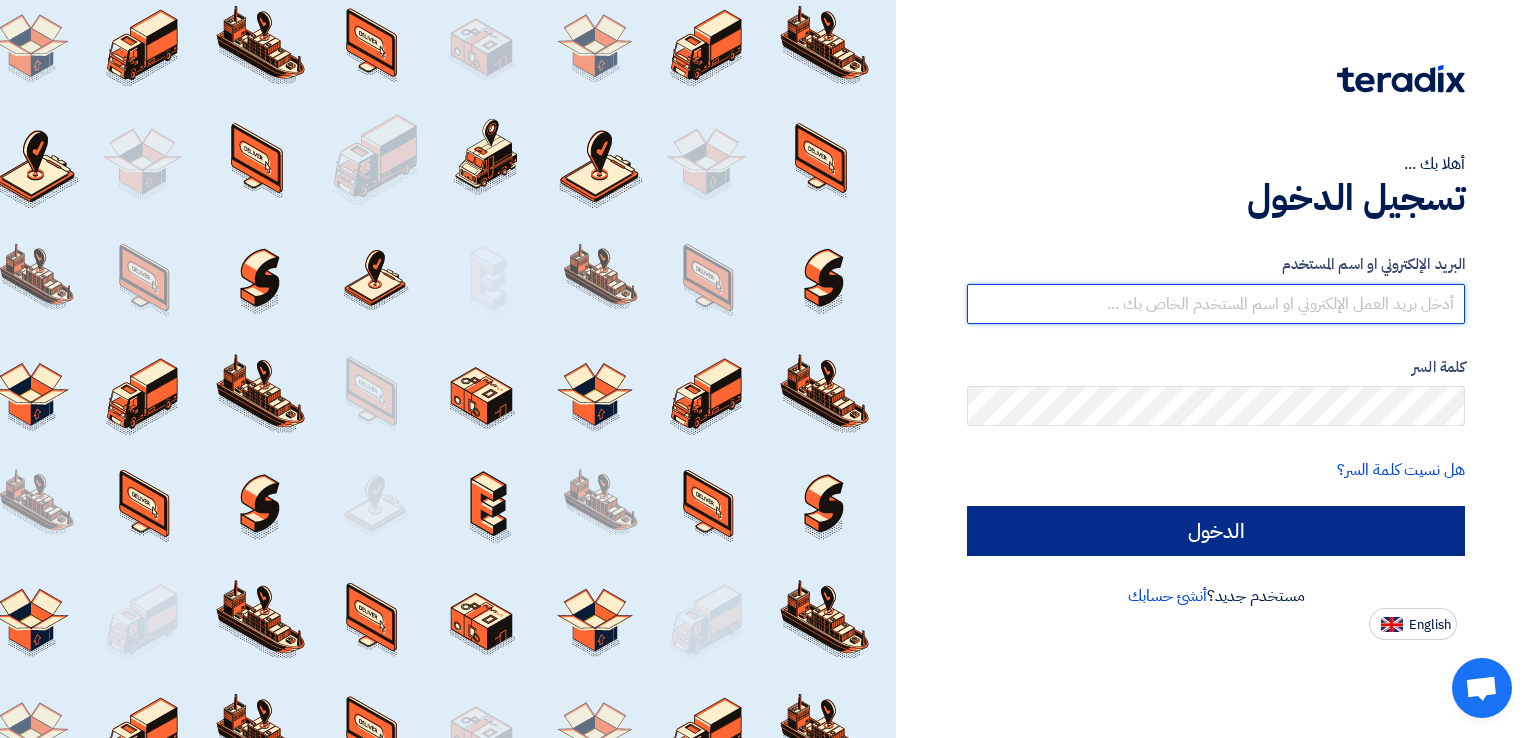 type on "[EMAIL]" 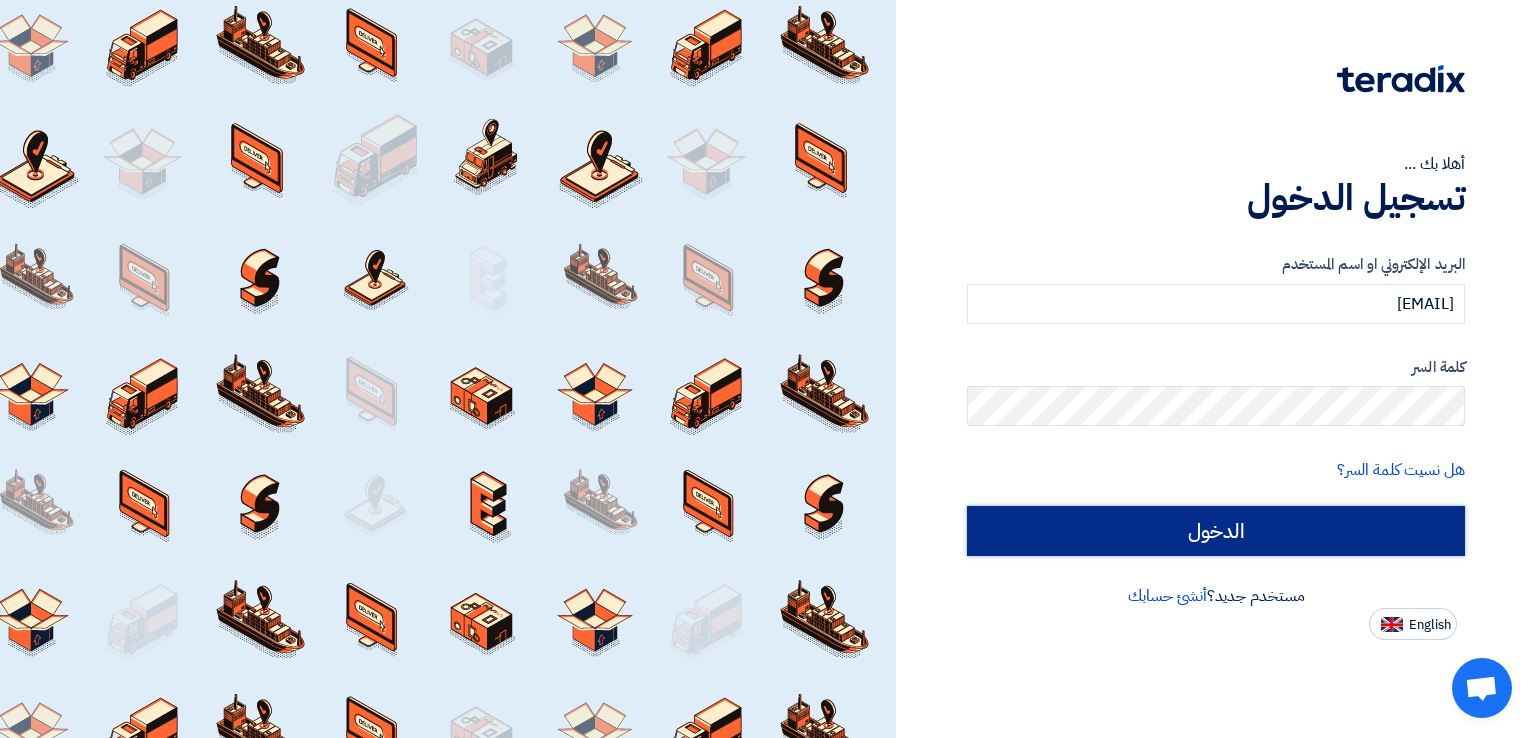 click on "الدخول" 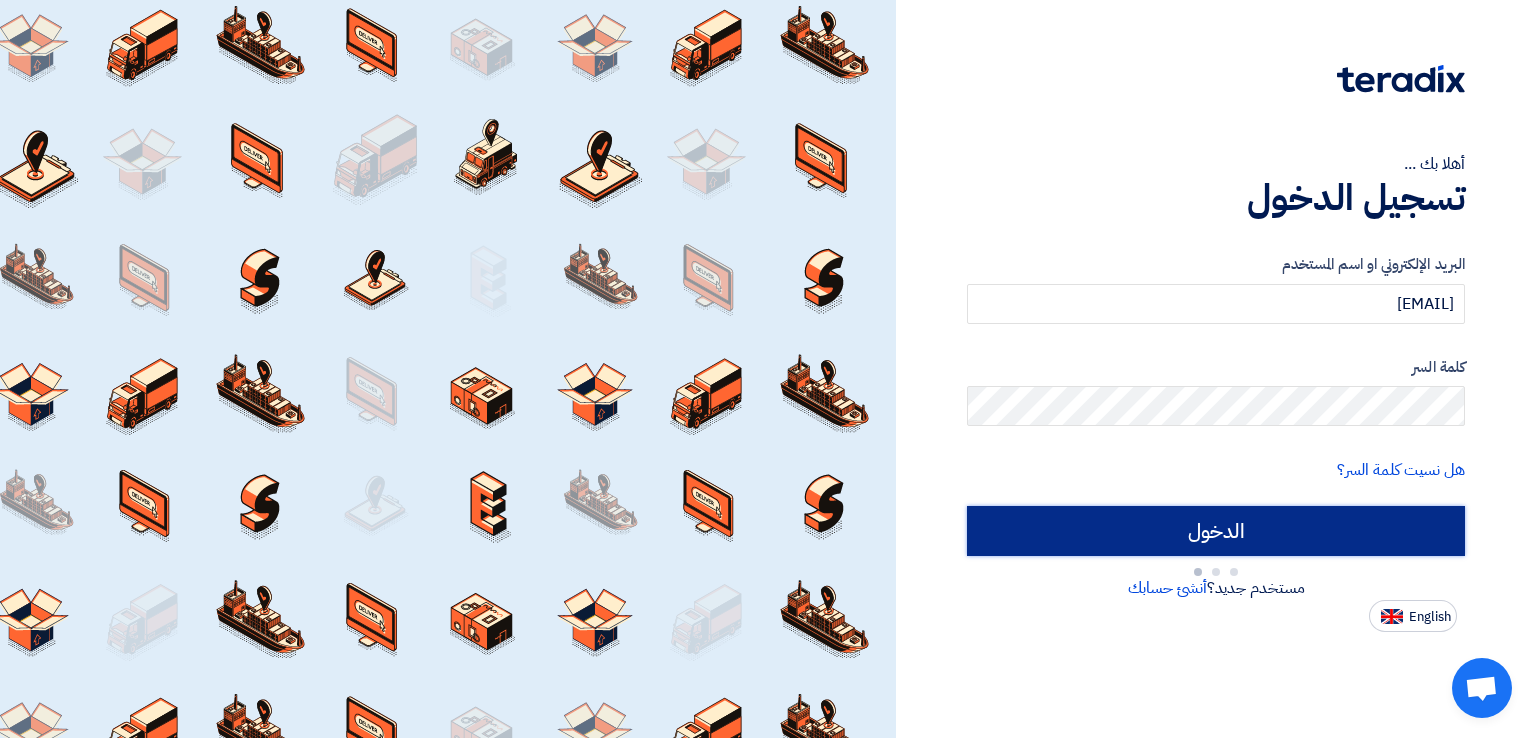 click on "الدخول" 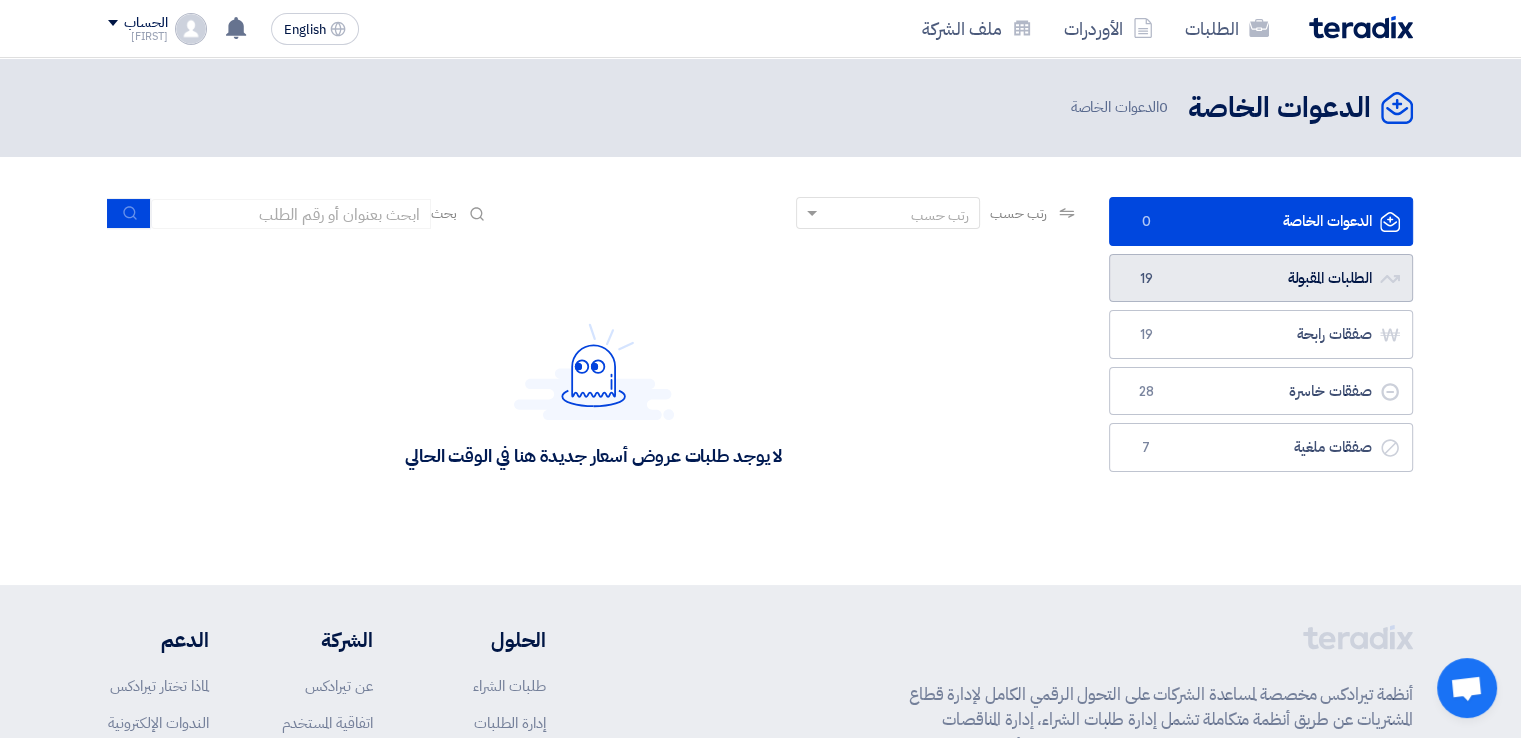 click on "19" 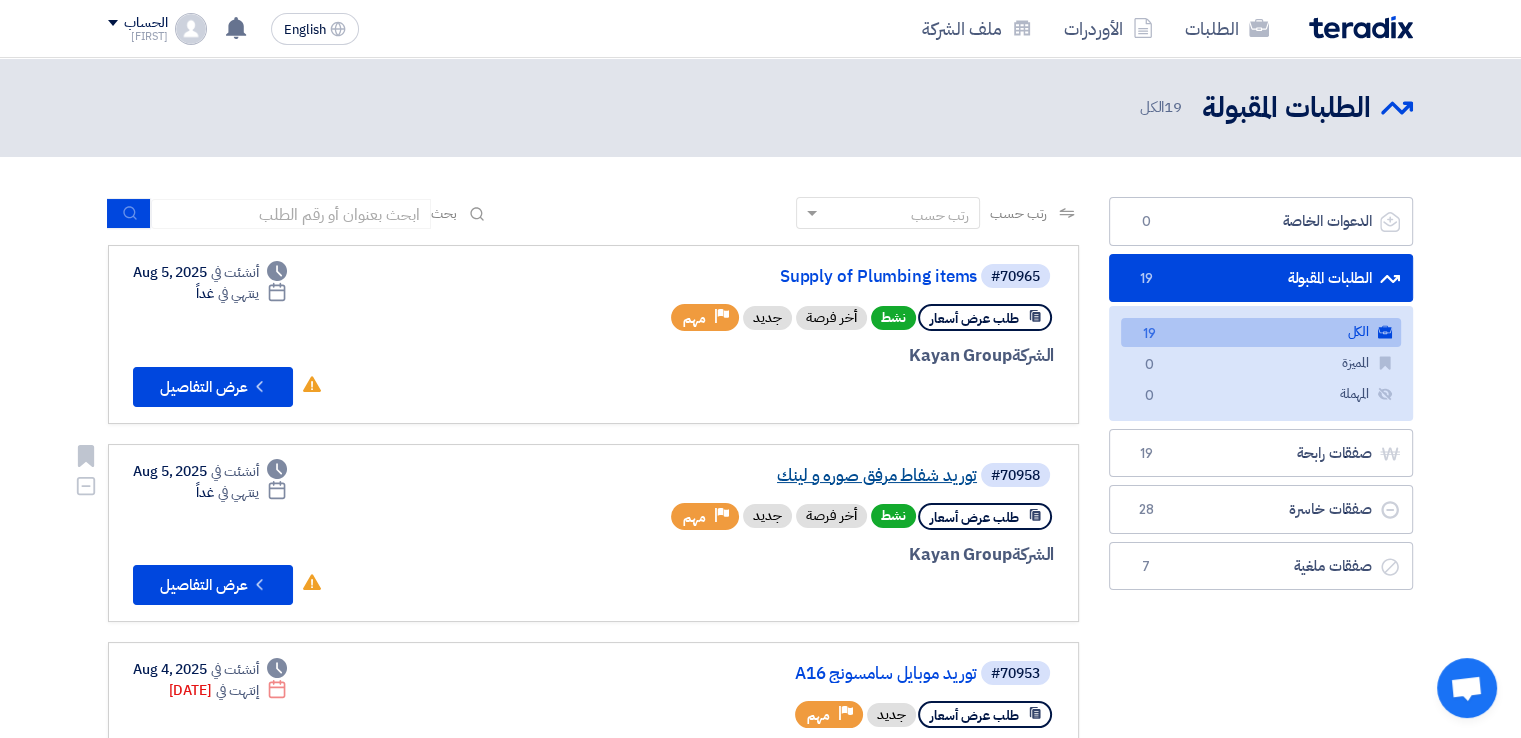 click on "توريد شفاط مرفق صوره و لينك" 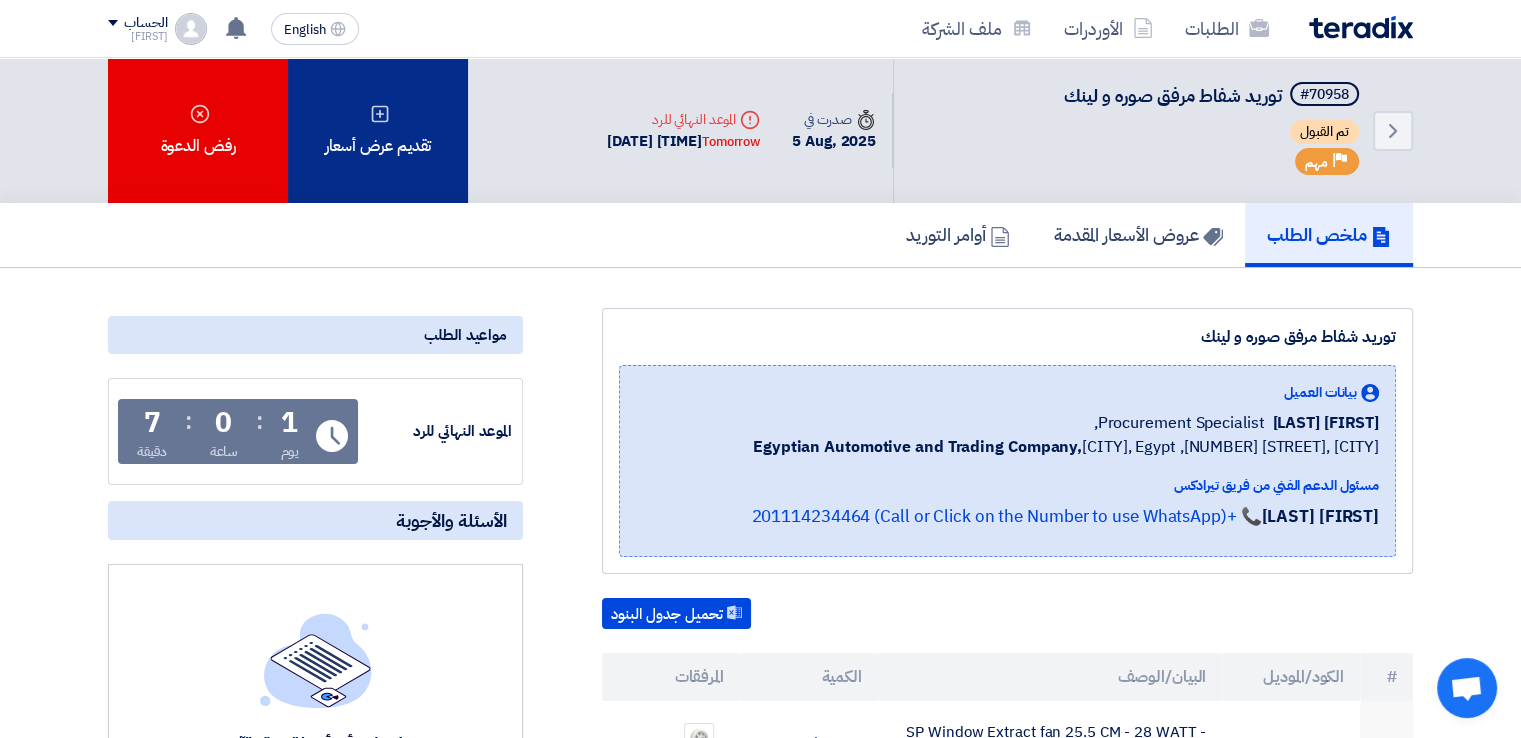 click on "تقديم عرض أسعار" 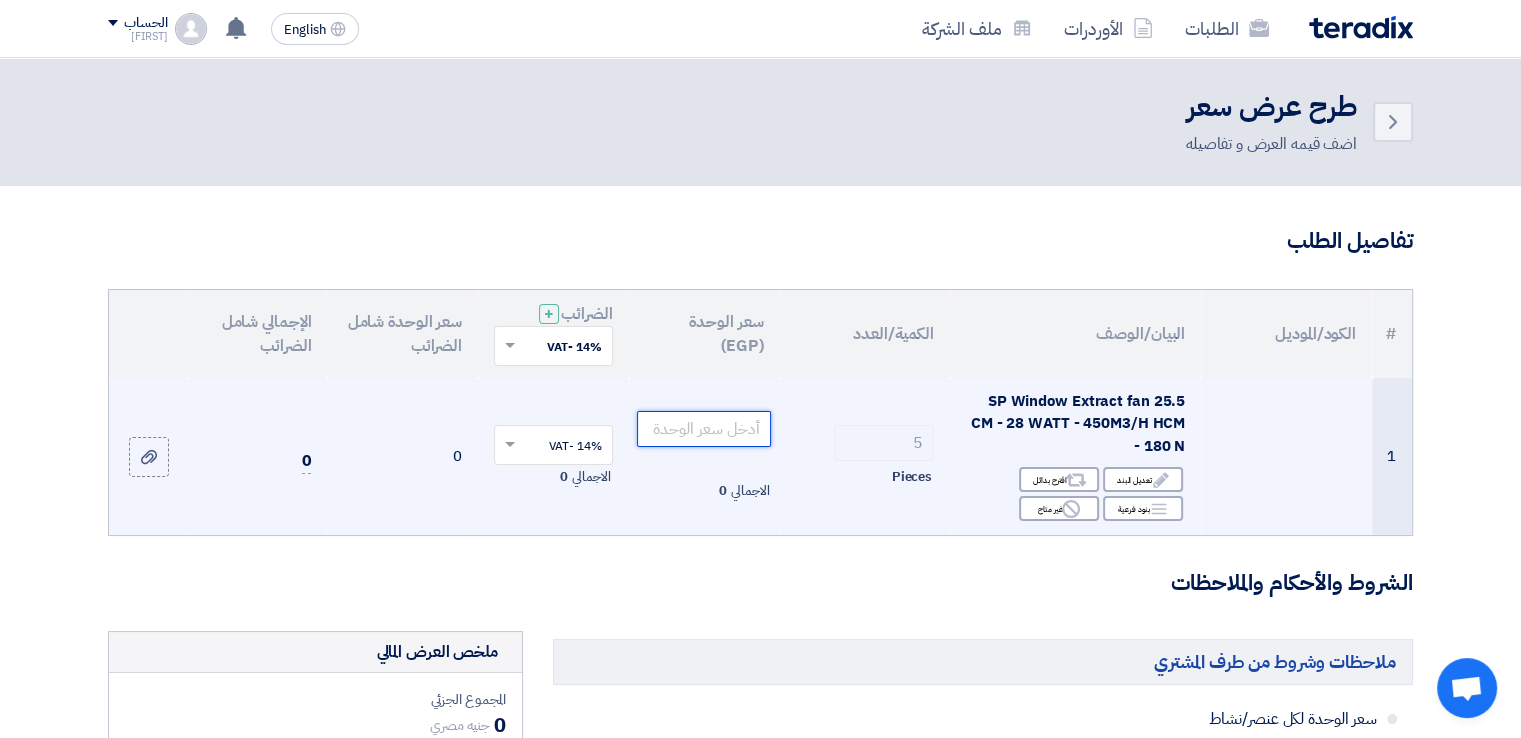 click 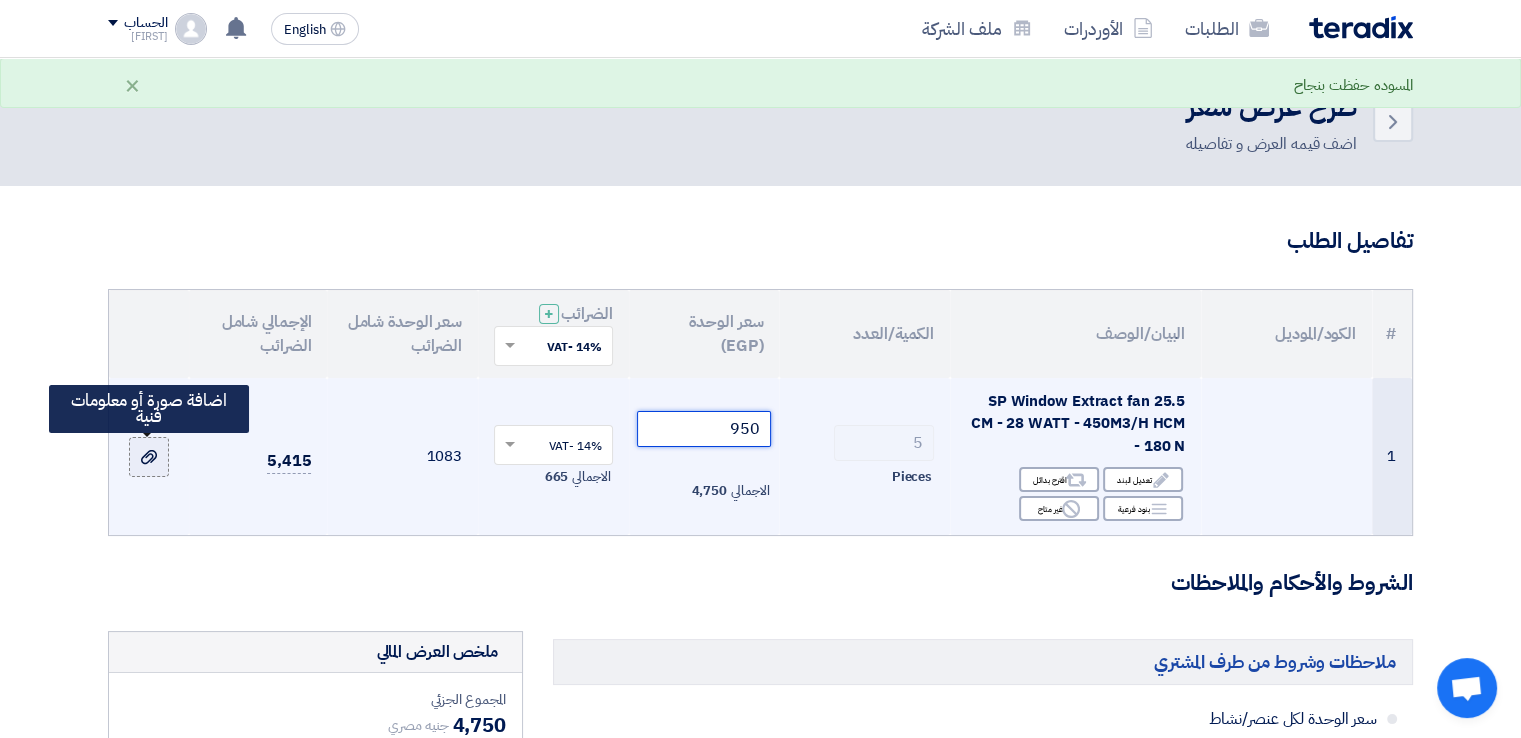type on "950" 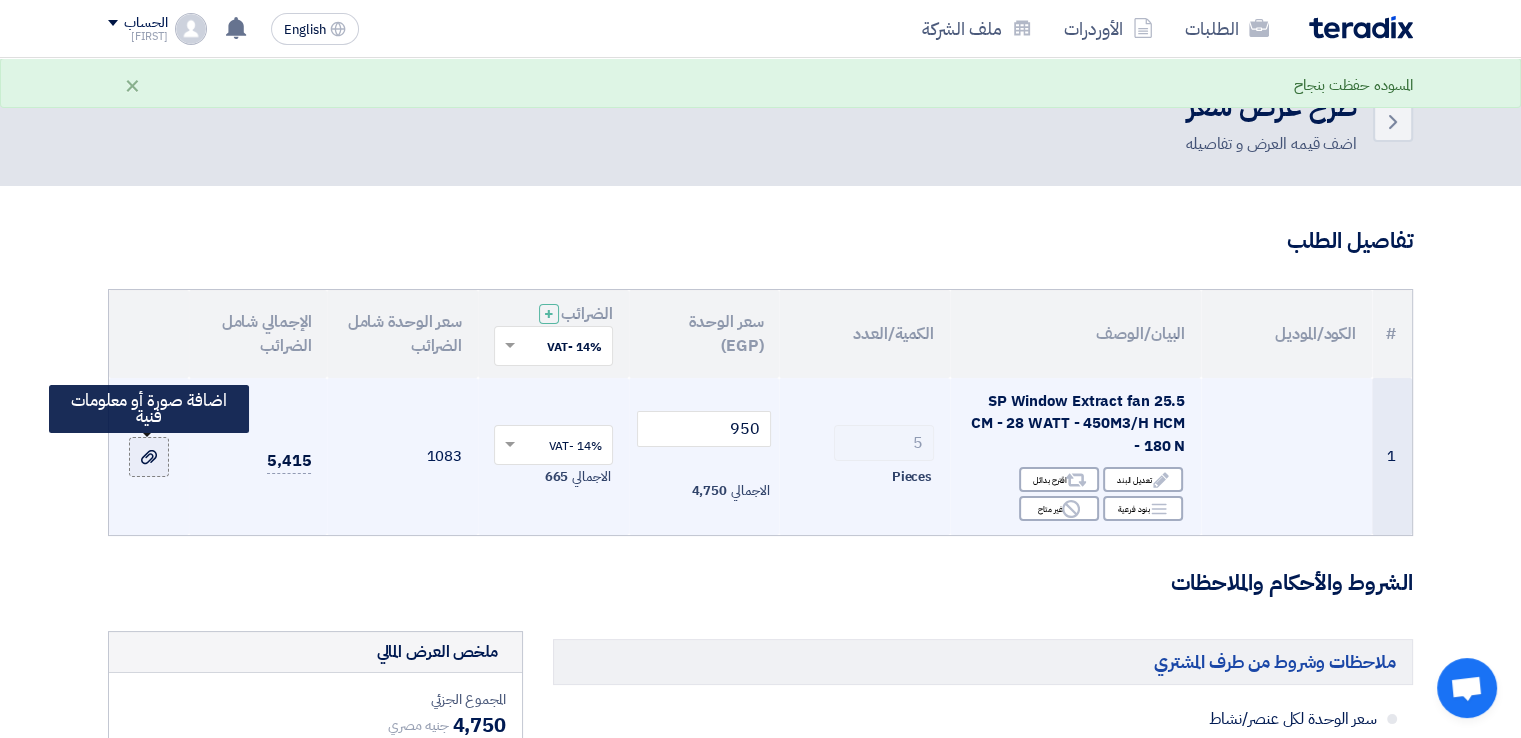 click 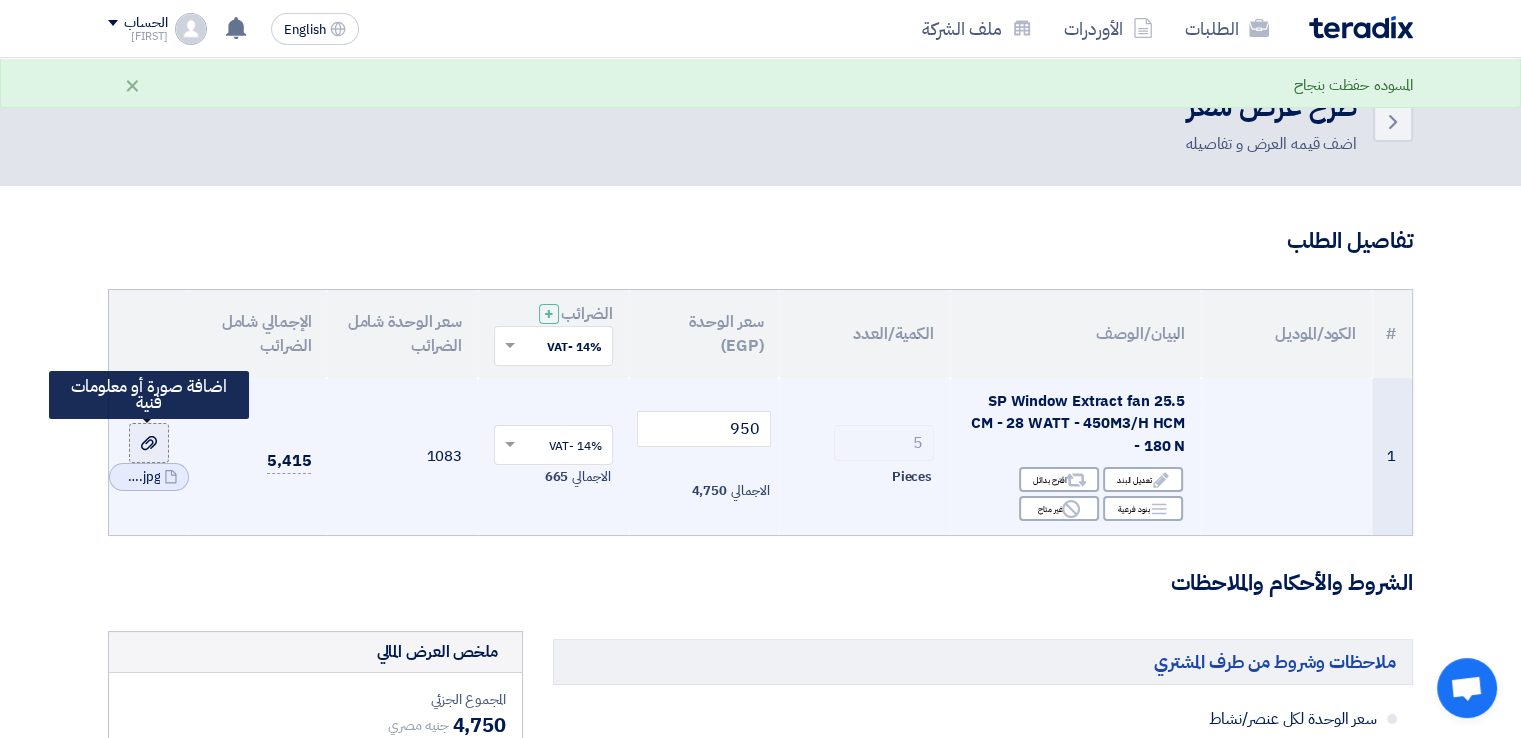 click 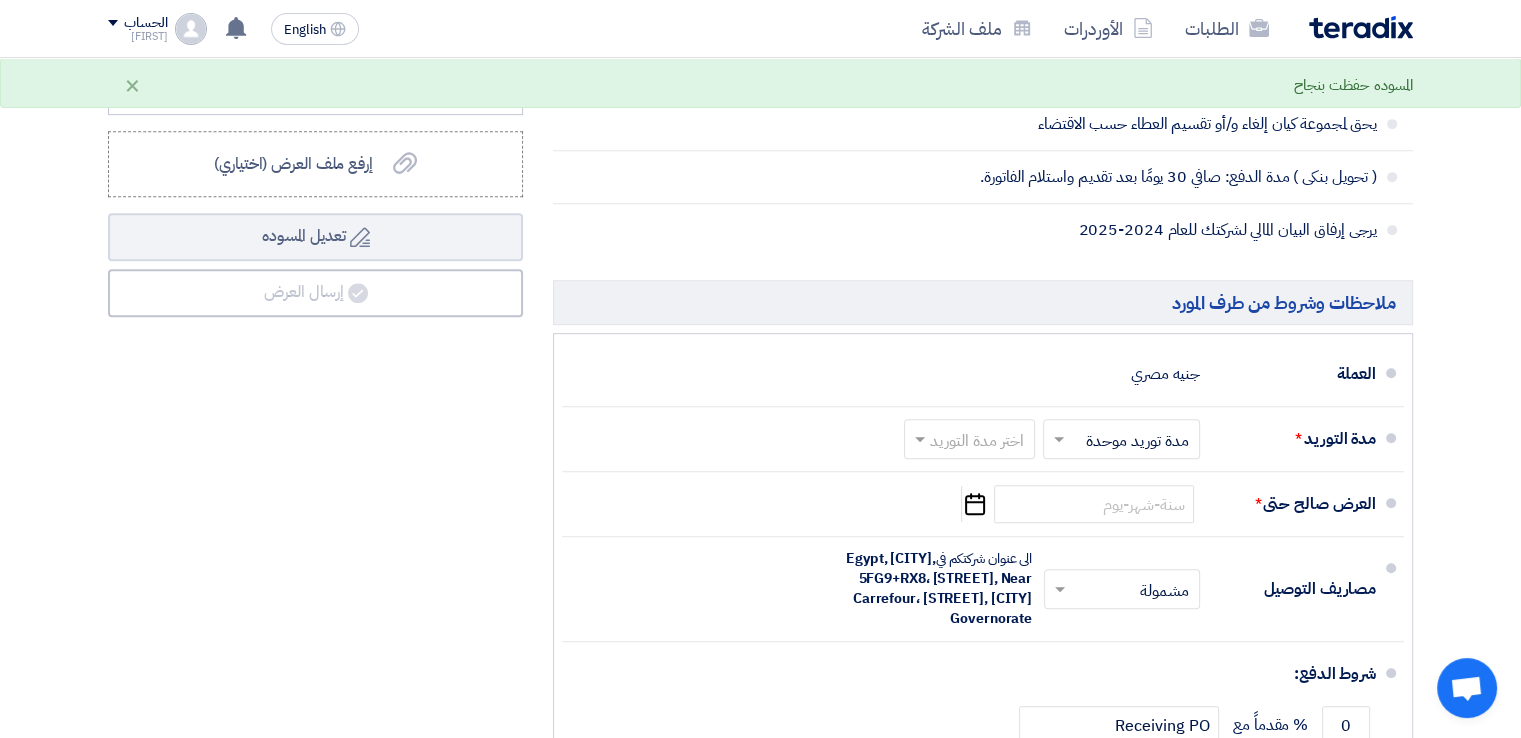 scroll, scrollTop: 948, scrollLeft: 0, axis: vertical 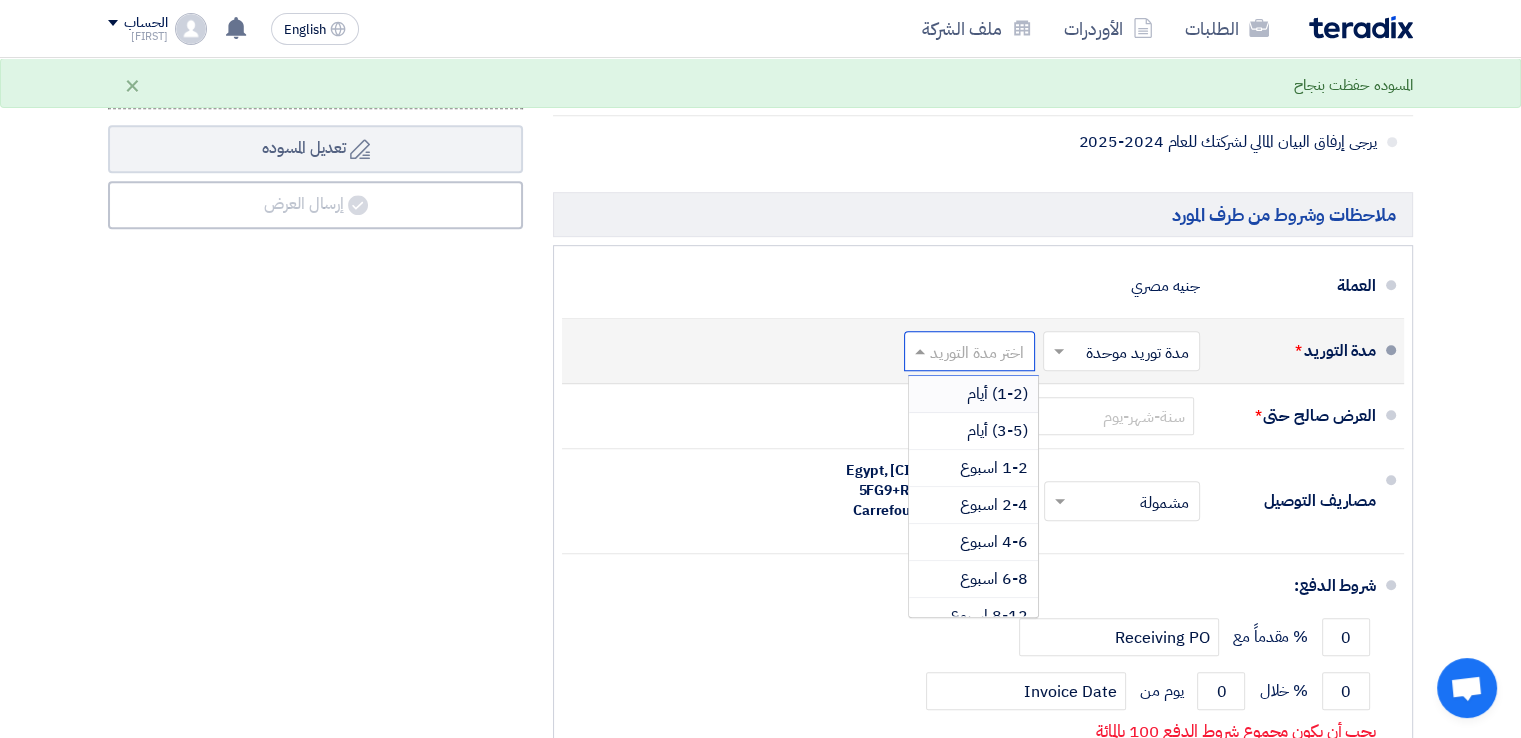 click 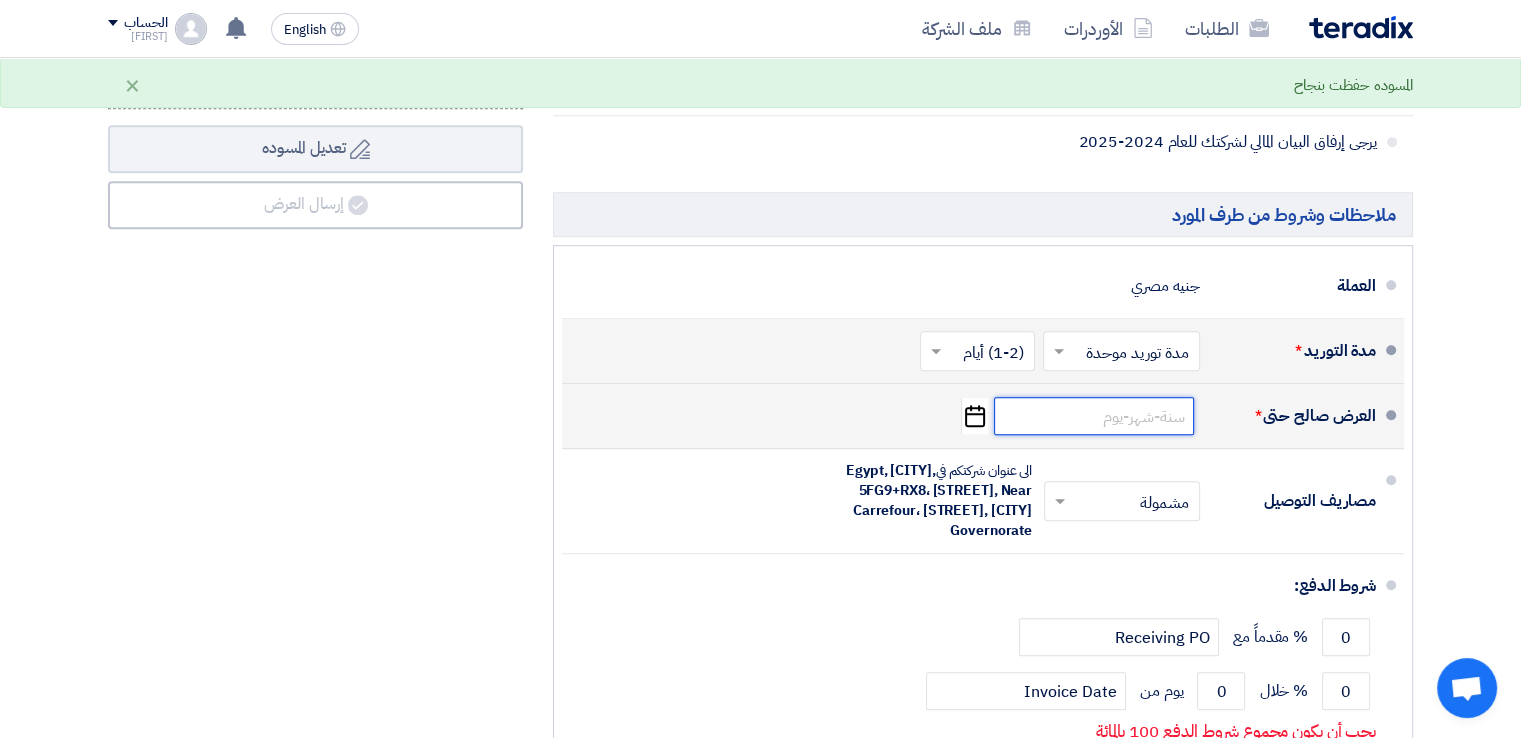 click 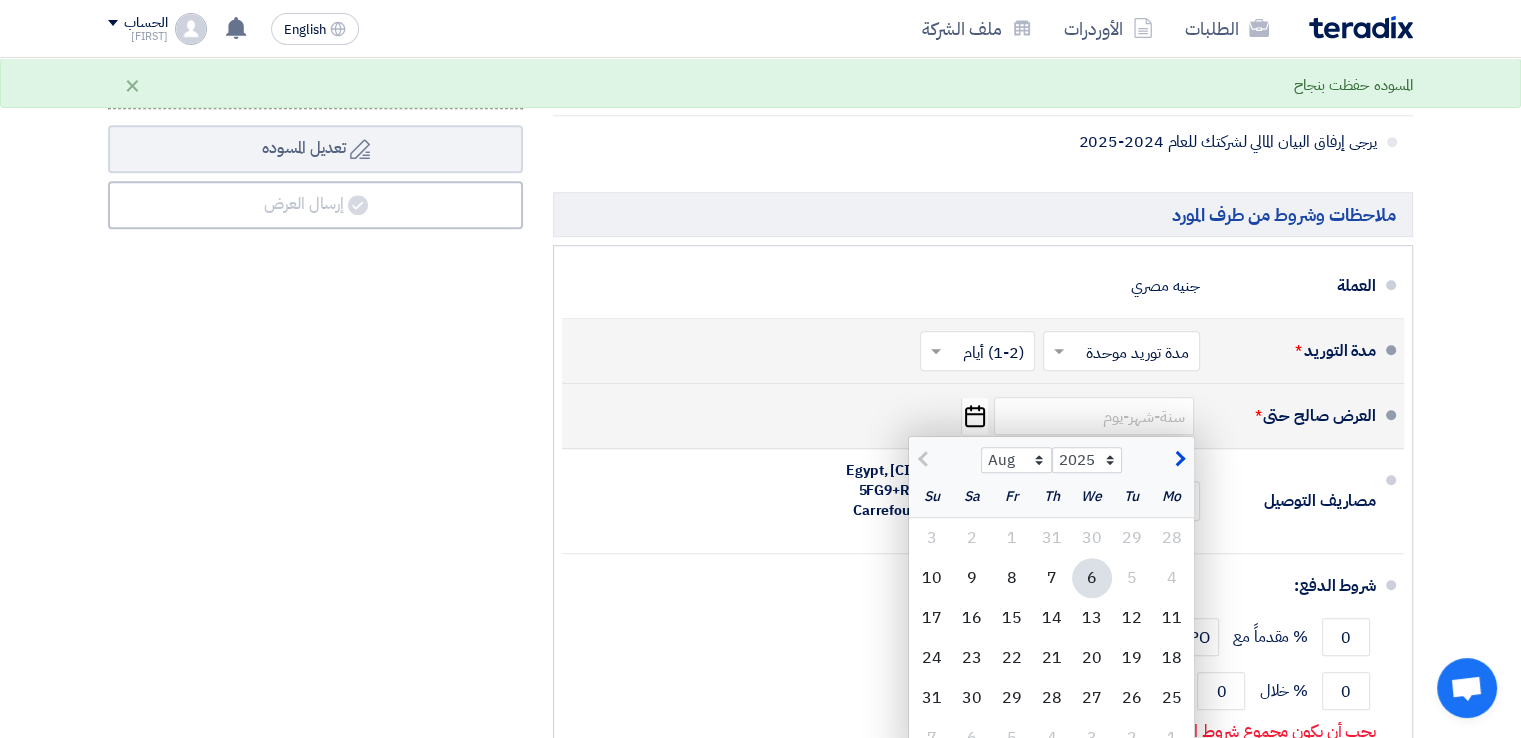 click on "6" 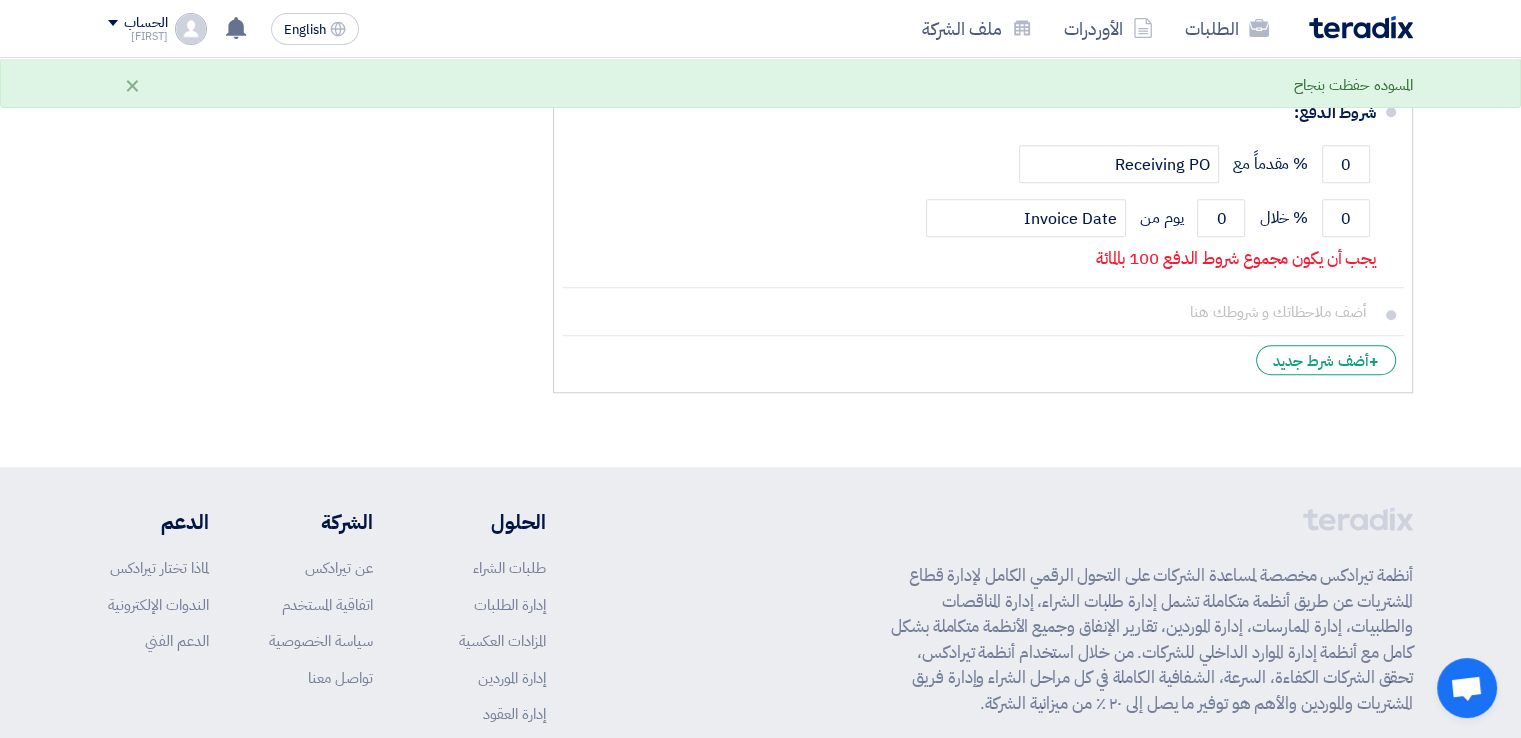 scroll, scrollTop: 1419, scrollLeft: 0, axis: vertical 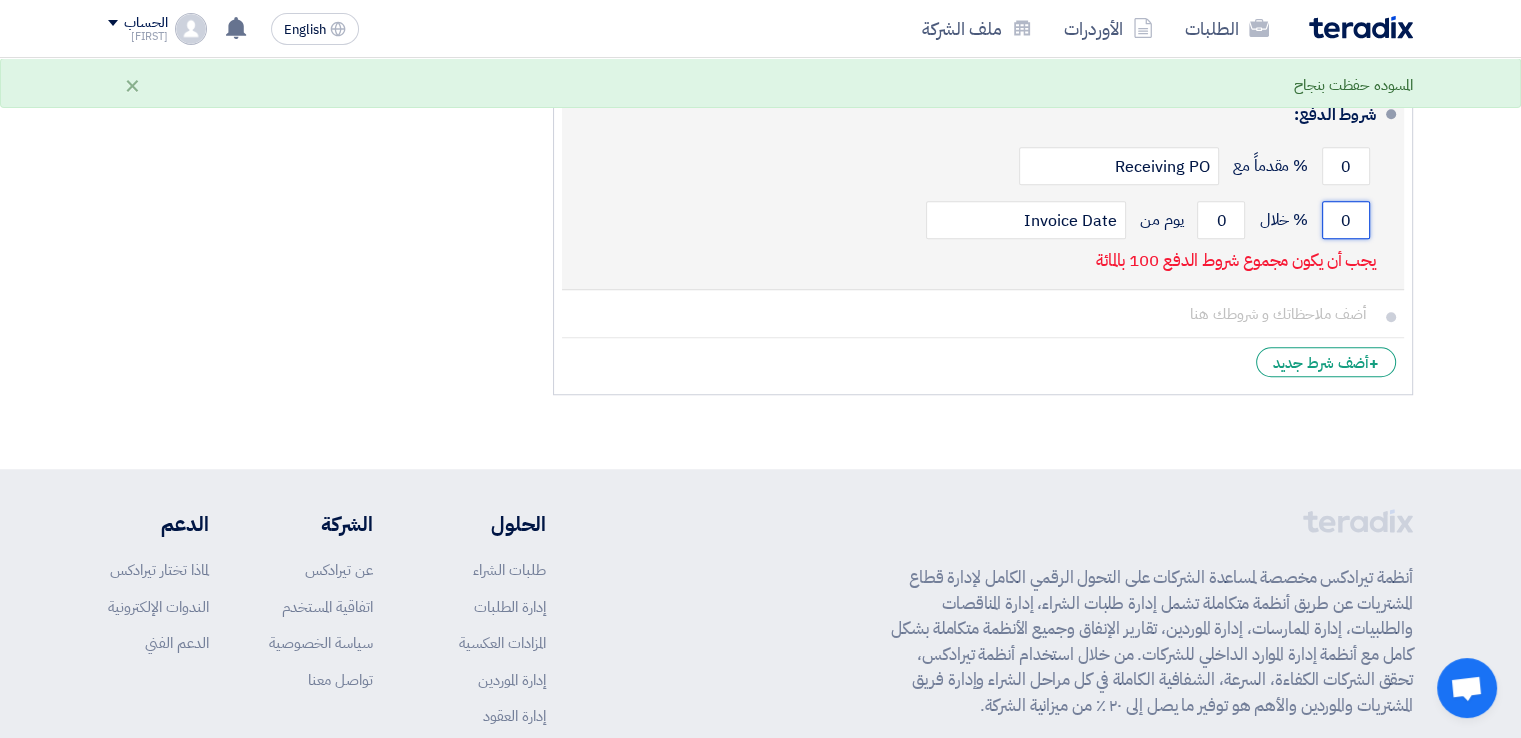 click on "0" 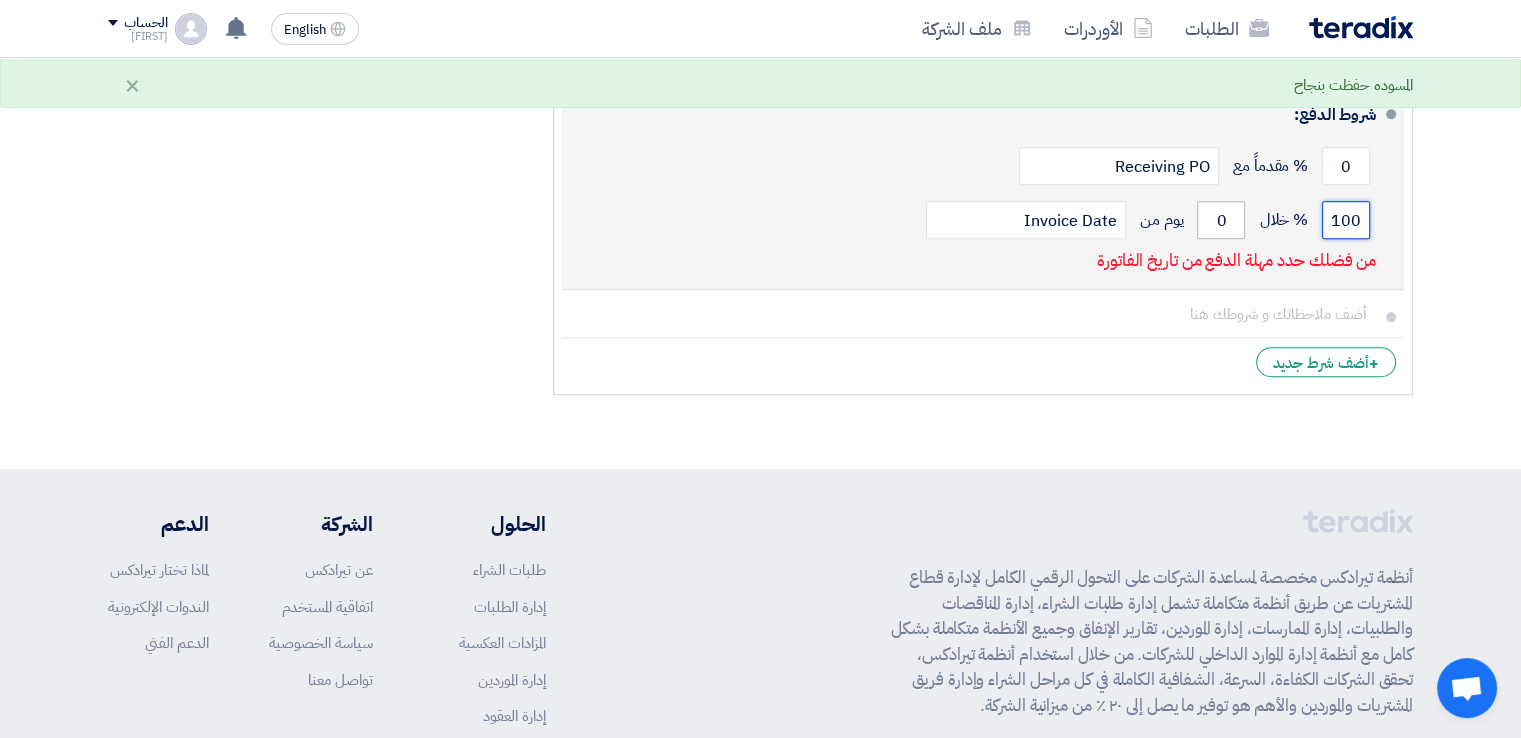 type on "100" 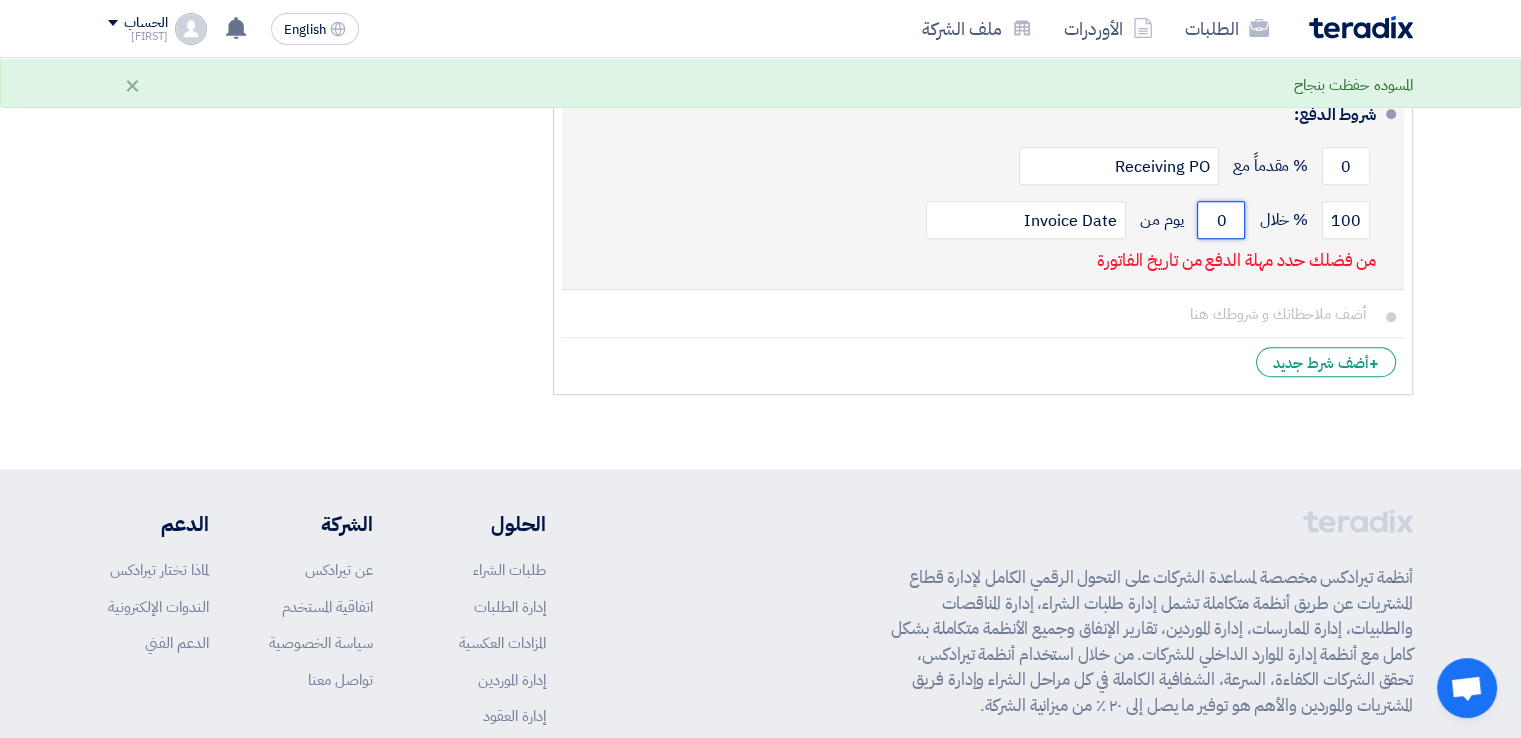click on "0" 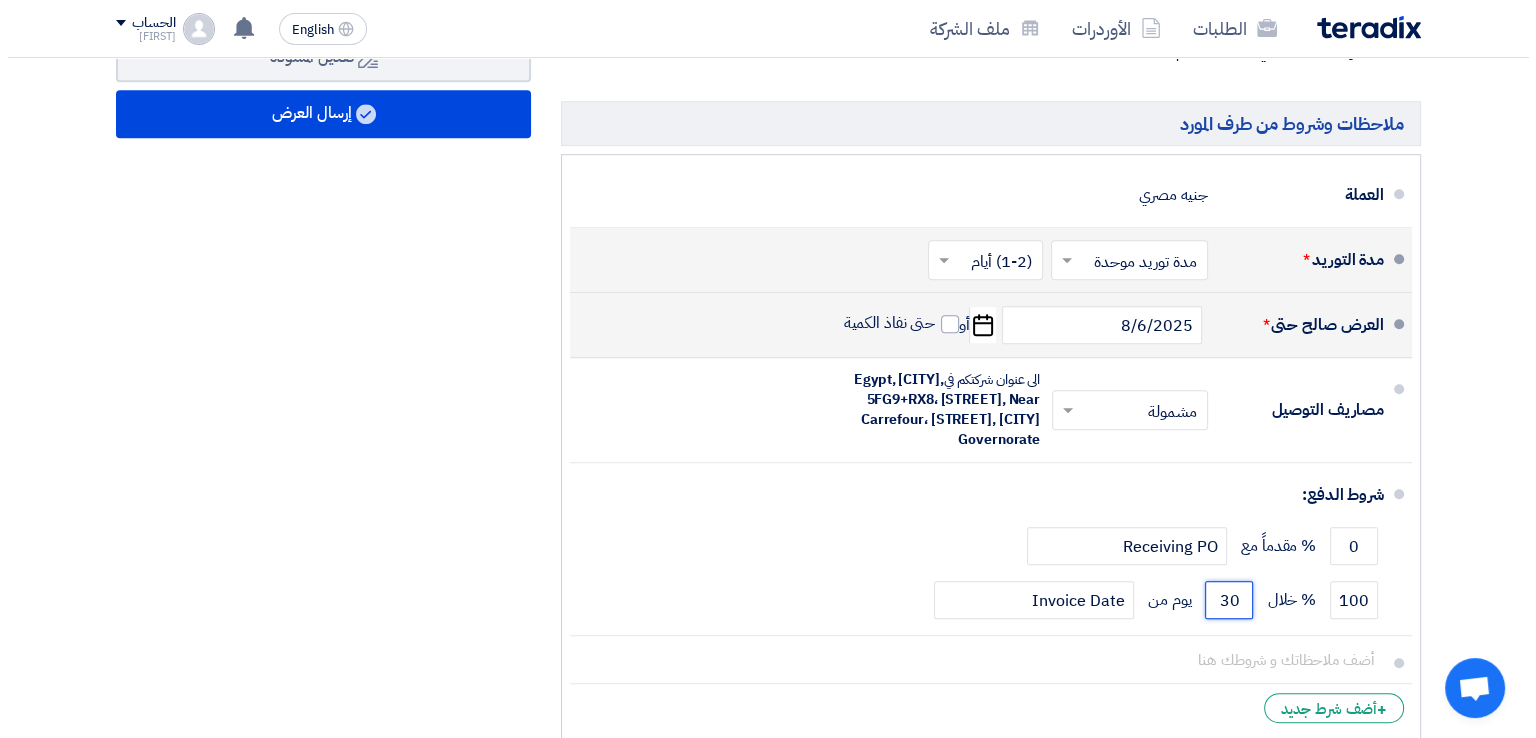 scroll, scrollTop: 1019, scrollLeft: 0, axis: vertical 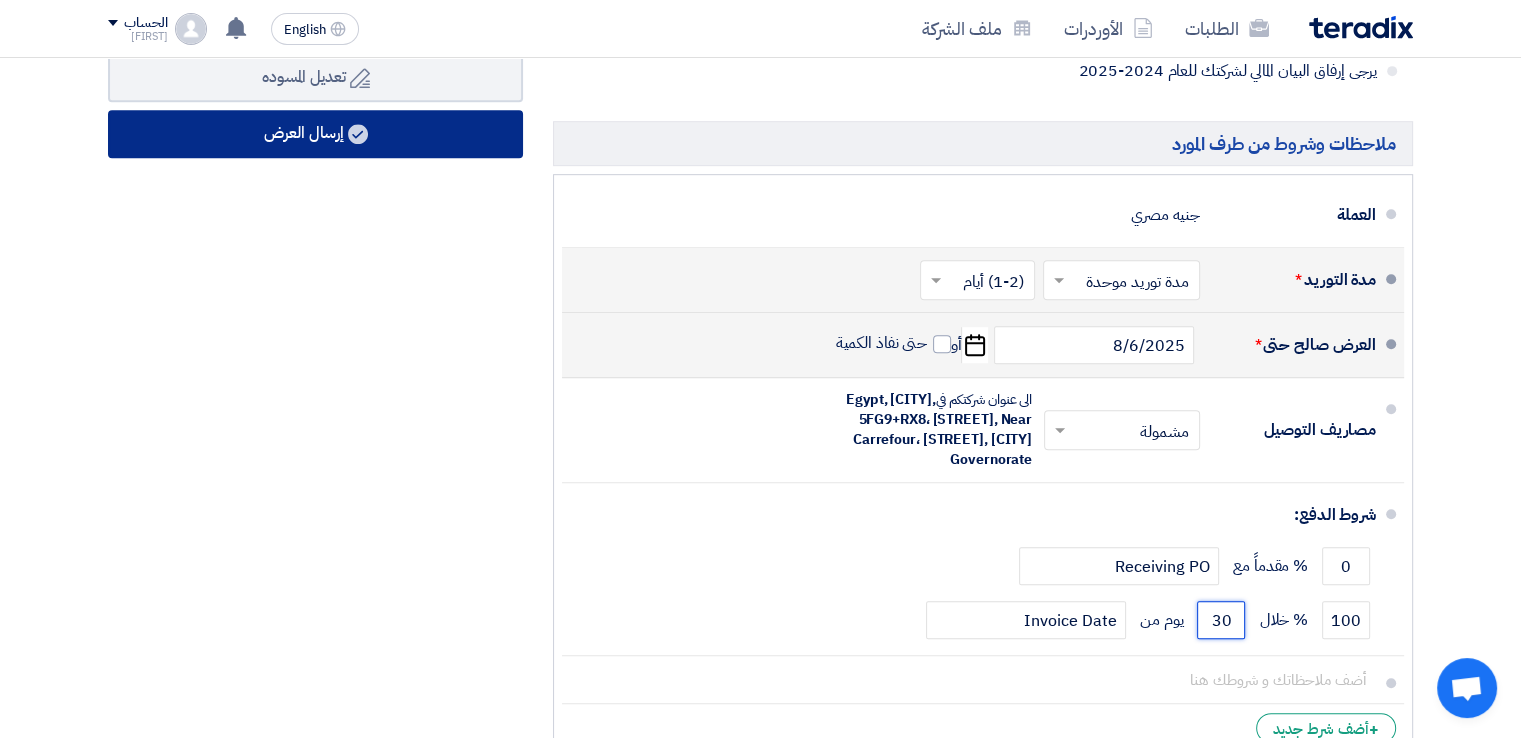 type on "30" 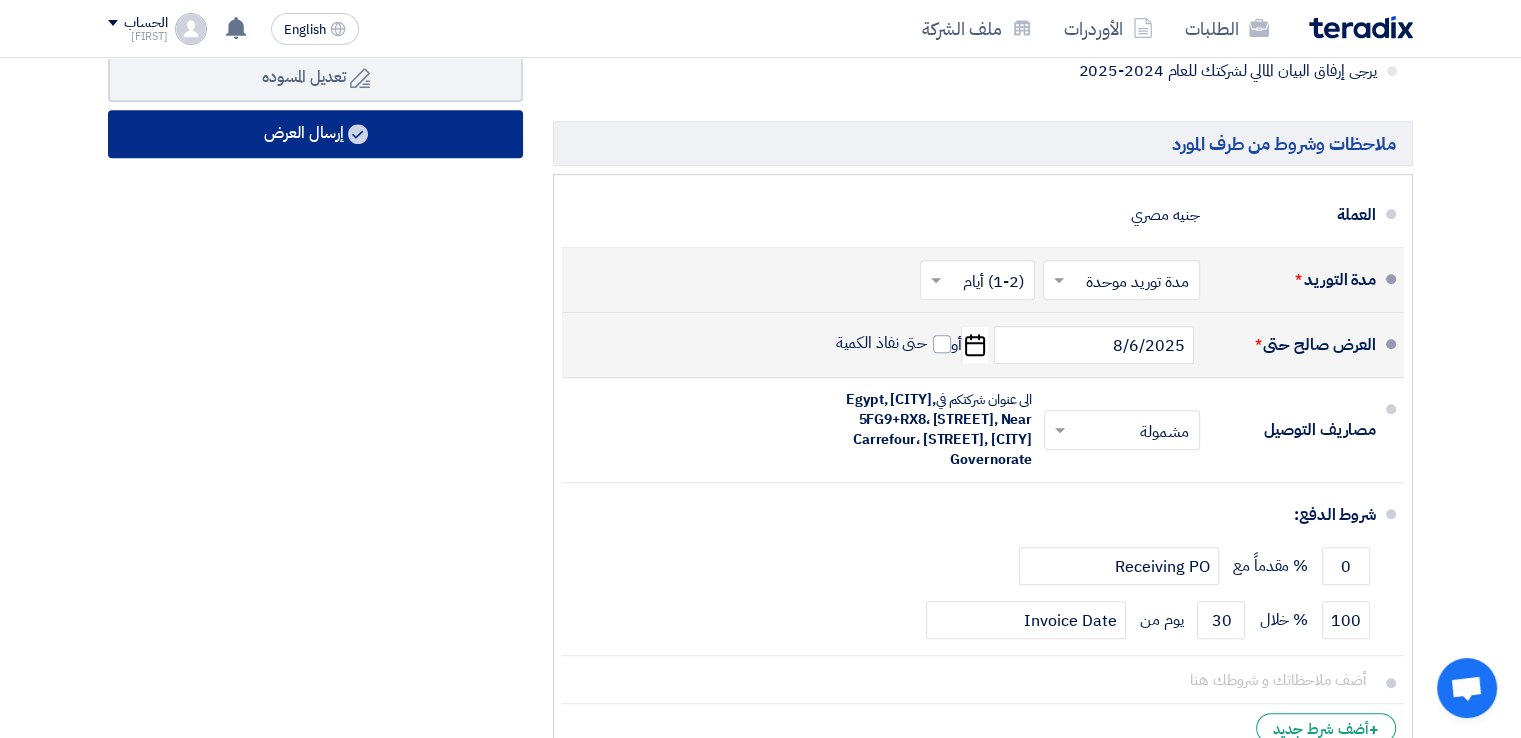 click on "إرسال العرض" 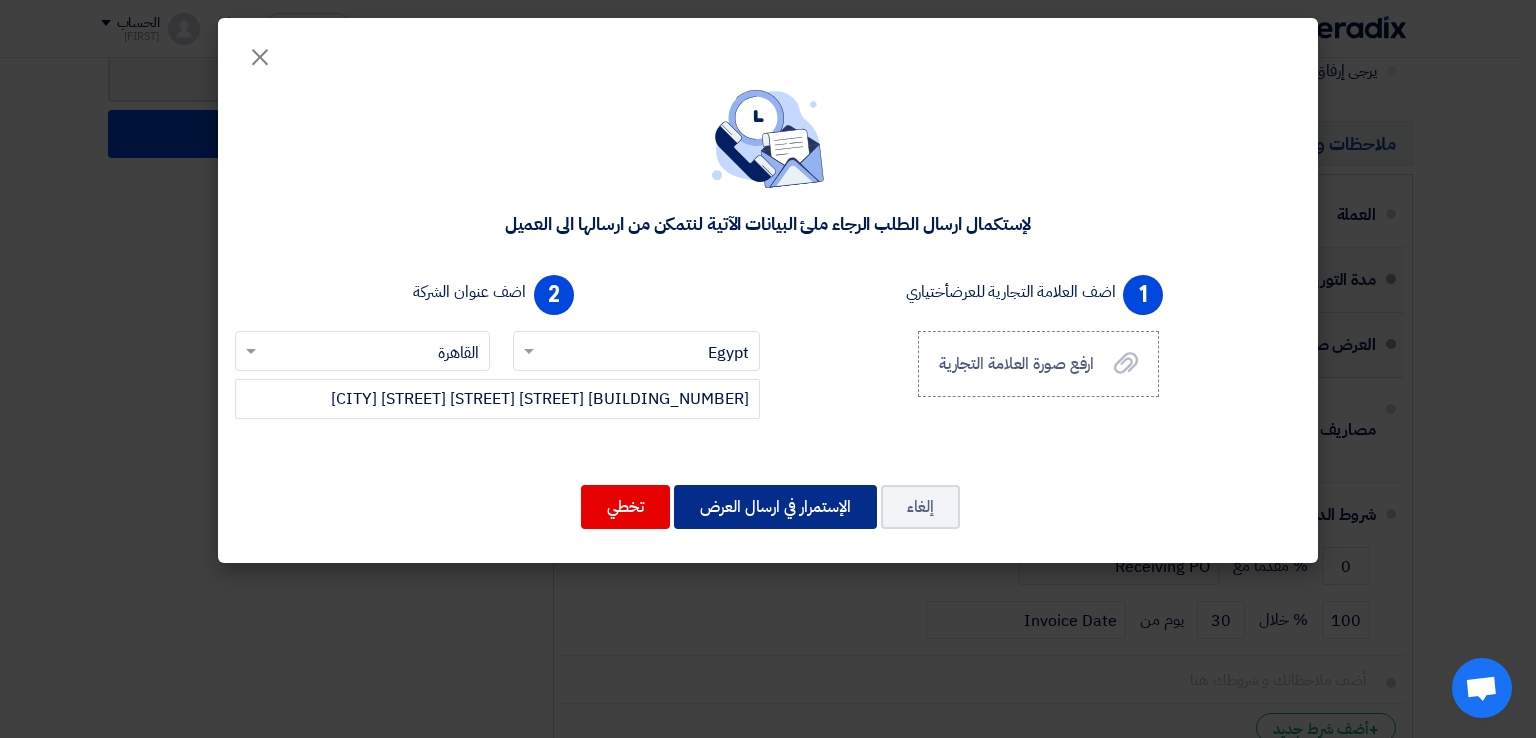click on "الإستمرار في ارسال العرض" 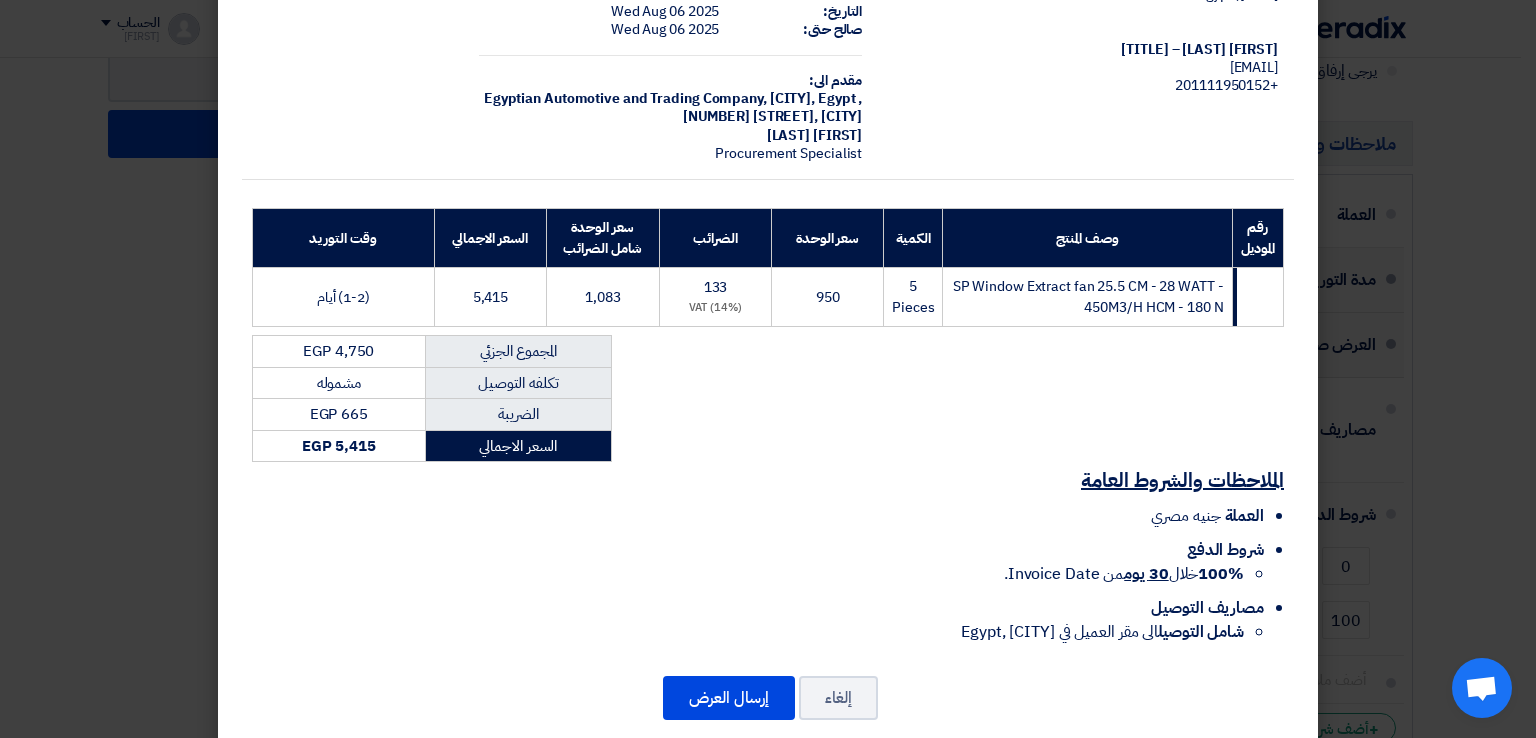 scroll, scrollTop: 143, scrollLeft: 0, axis: vertical 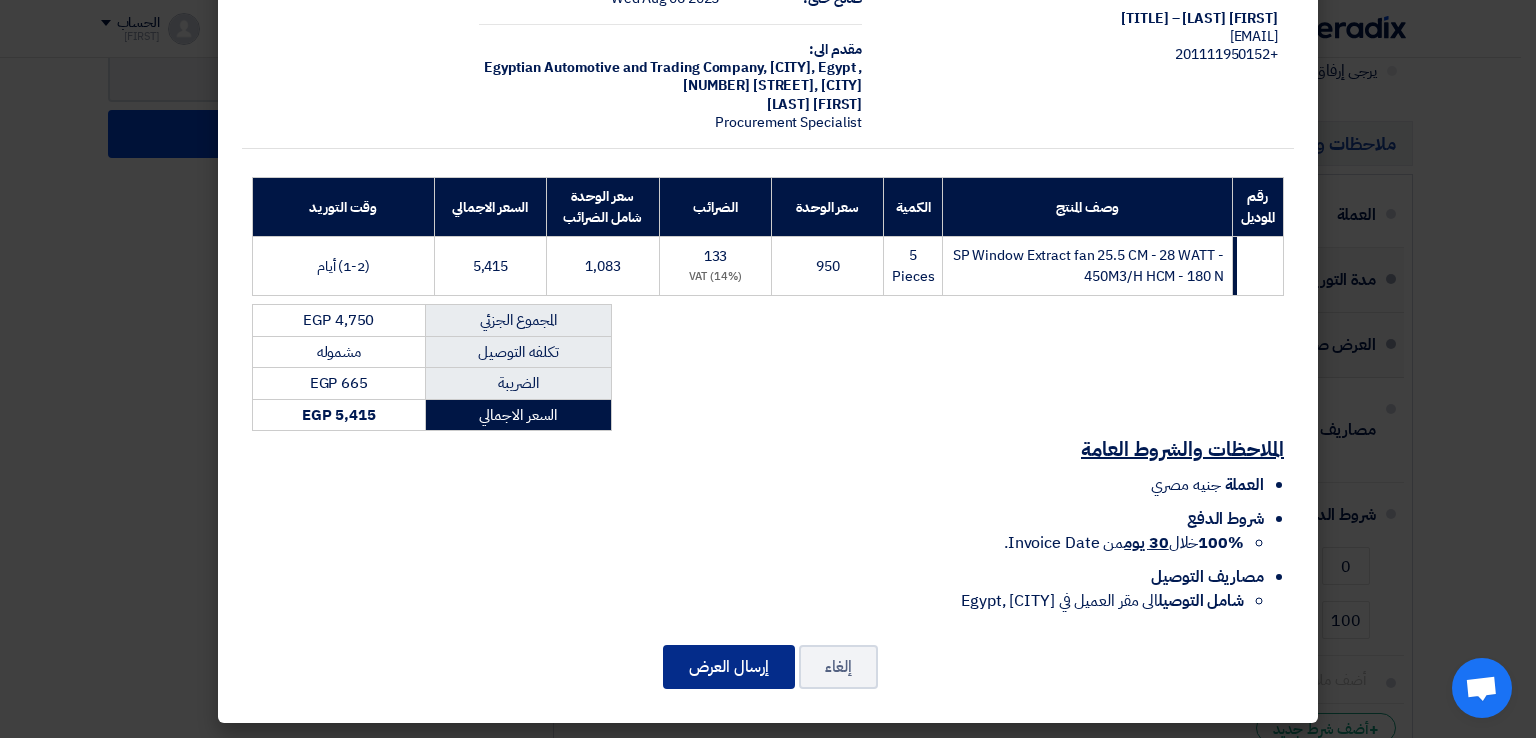 click on "إرسال العرض" 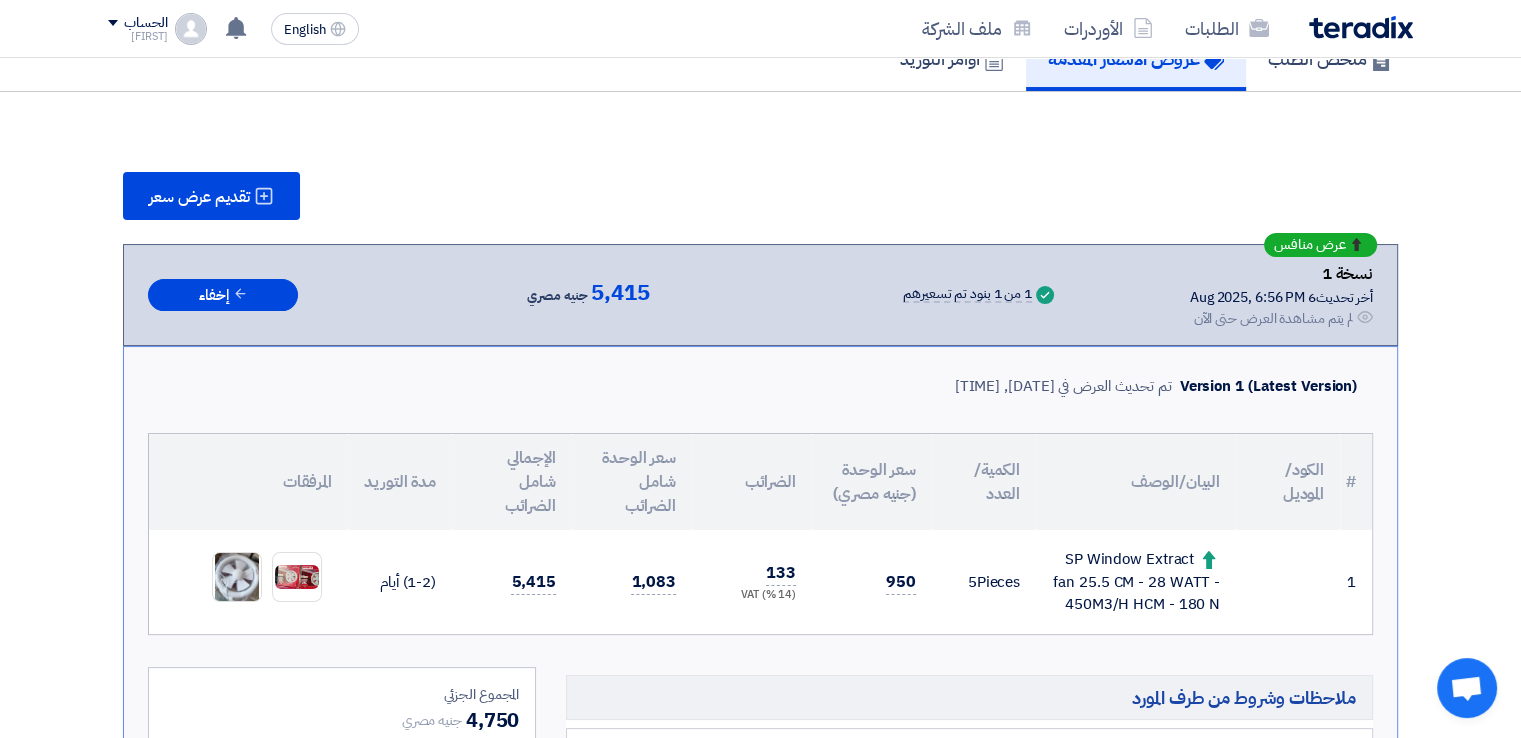scroll, scrollTop: 1067, scrollLeft: 0, axis: vertical 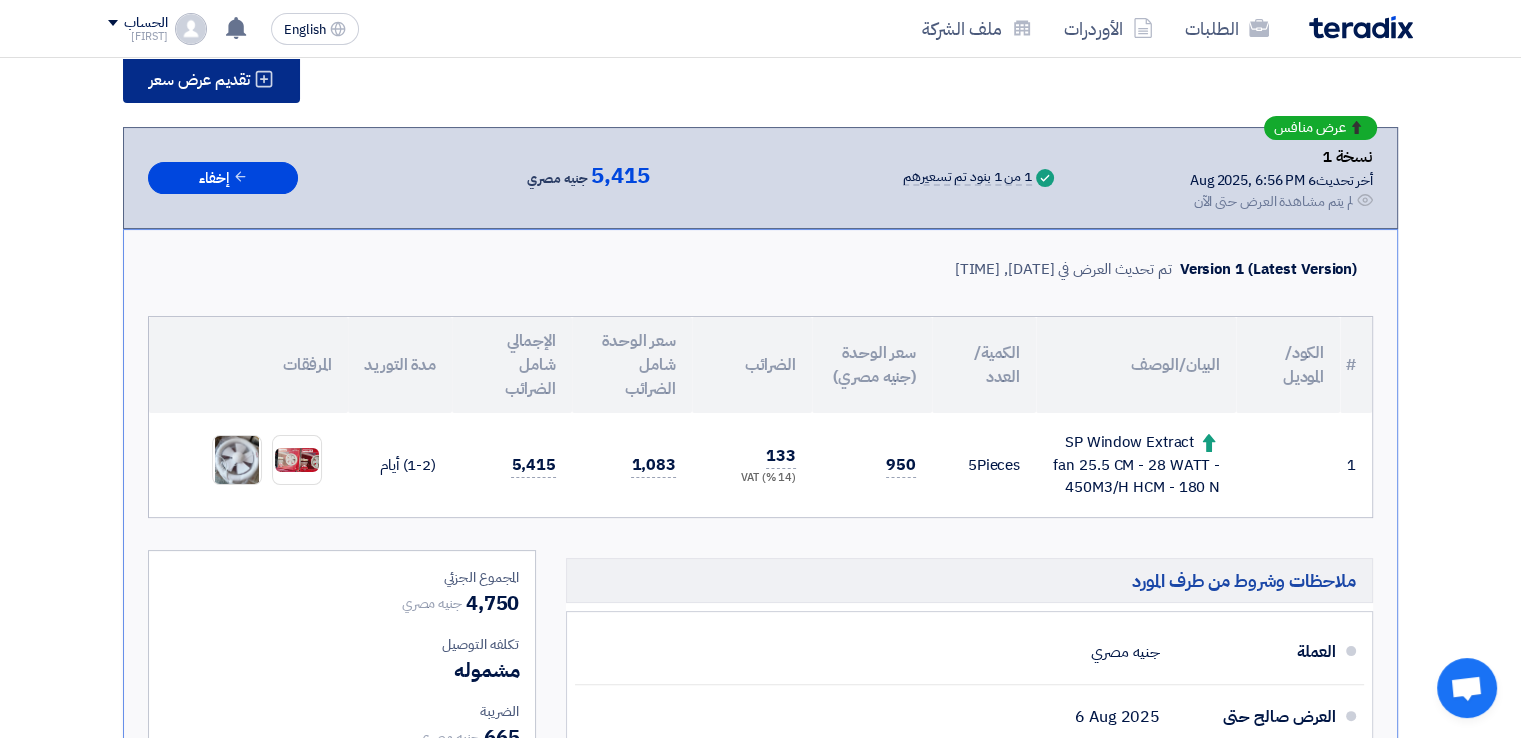 click on "تقديم عرض سعر" 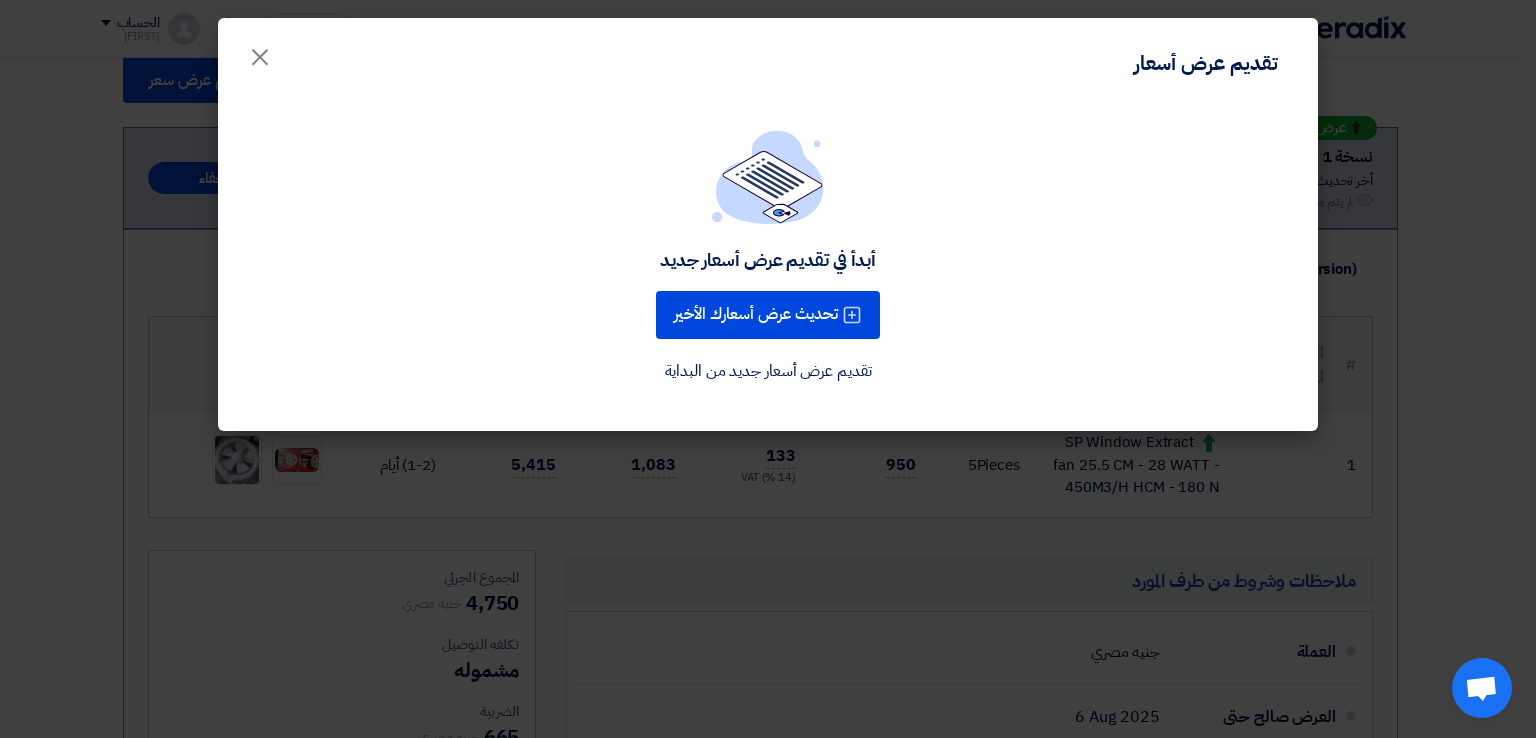 click on "تقديم عرض أسعار جديد من البداية" 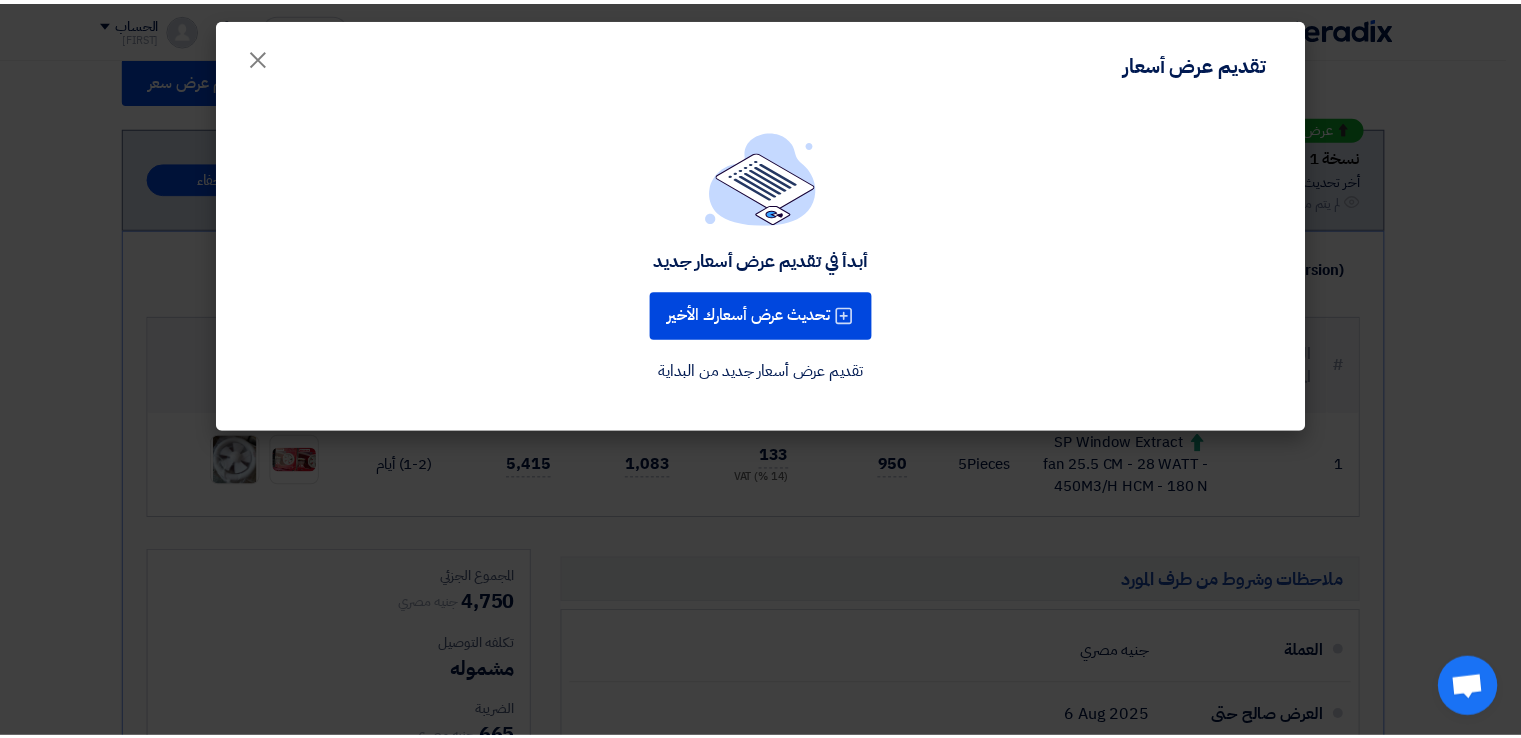 scroll, scrollTop: 0, scrollLeft: 0, axis: both 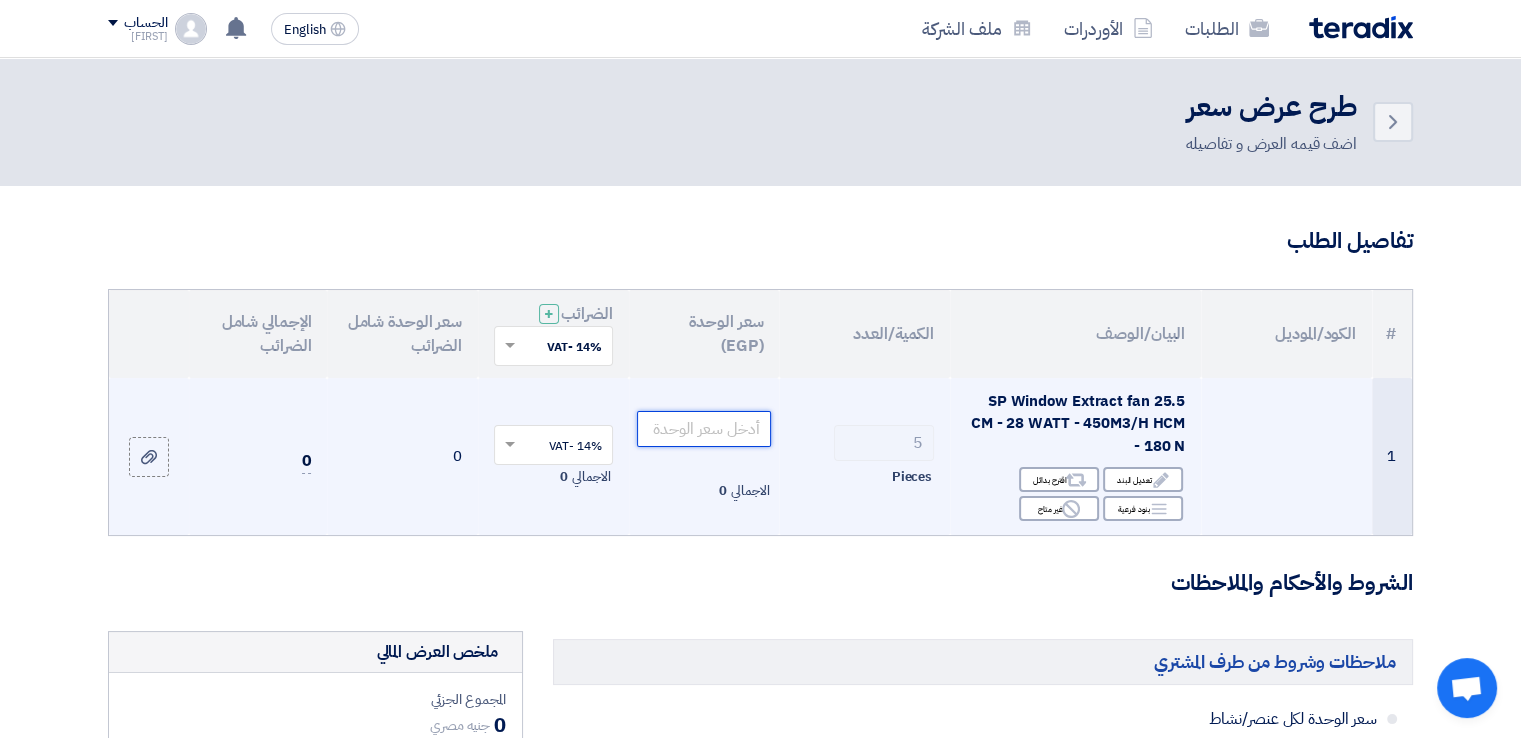 click 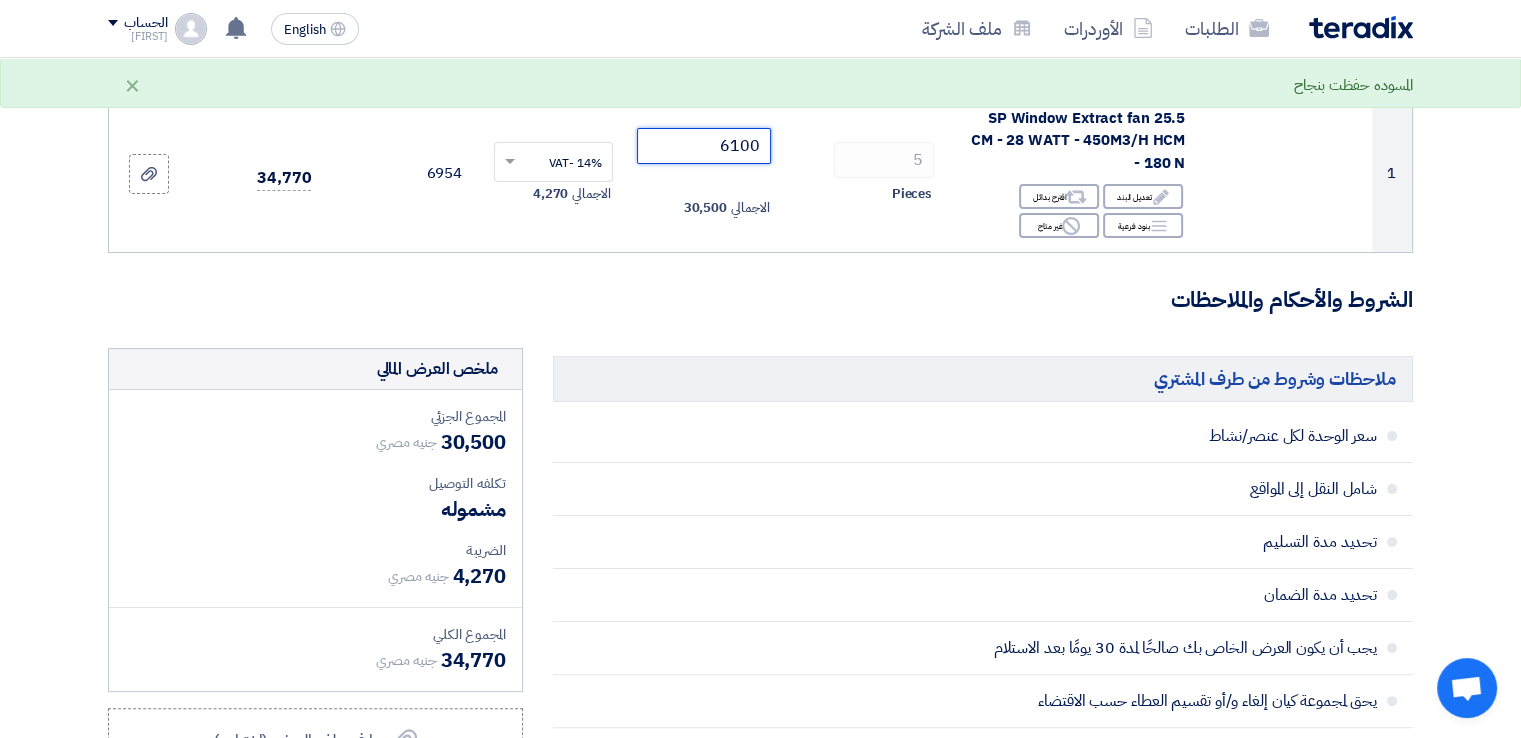 scroll, scrollTop: 291, scrollLeft: 0, axis: vertical 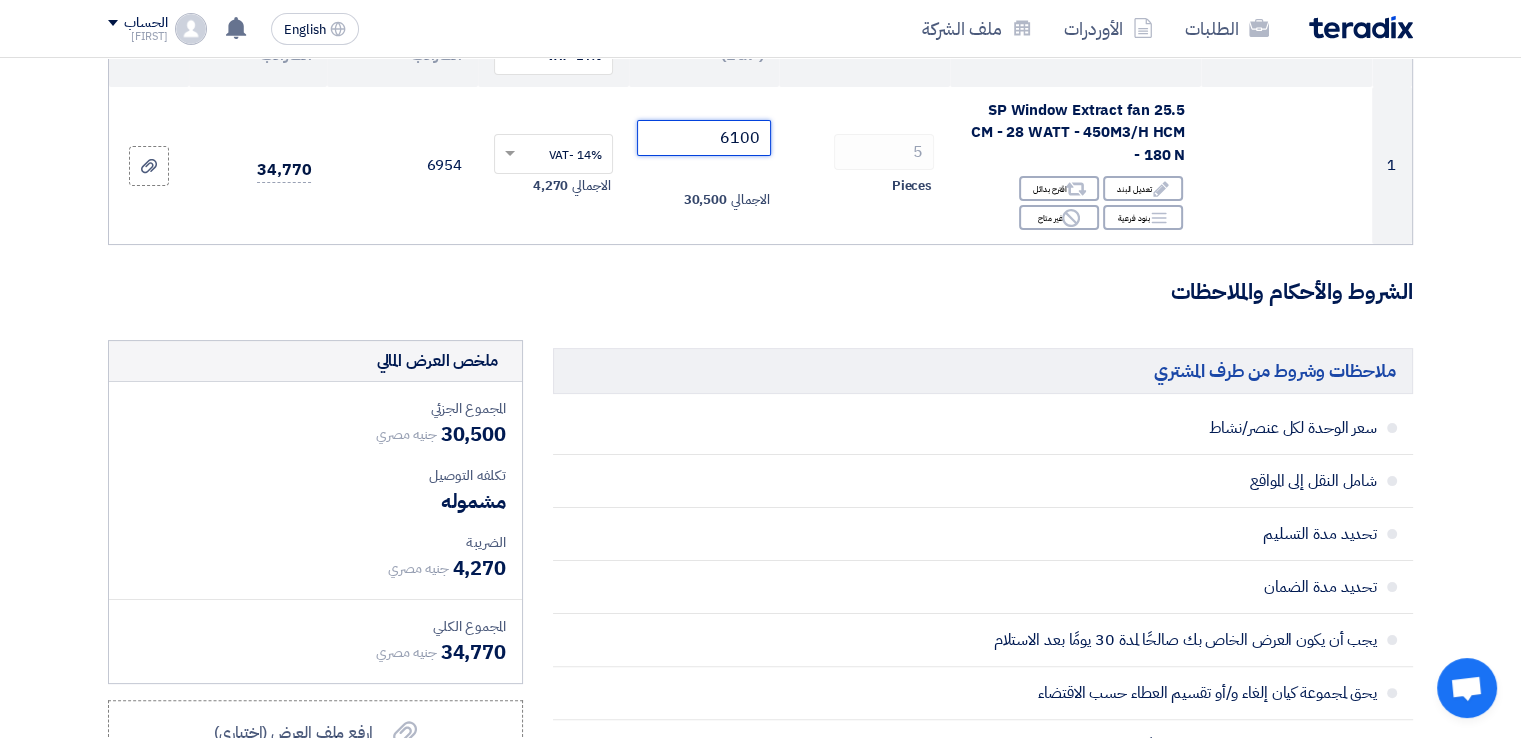 type on "6100" 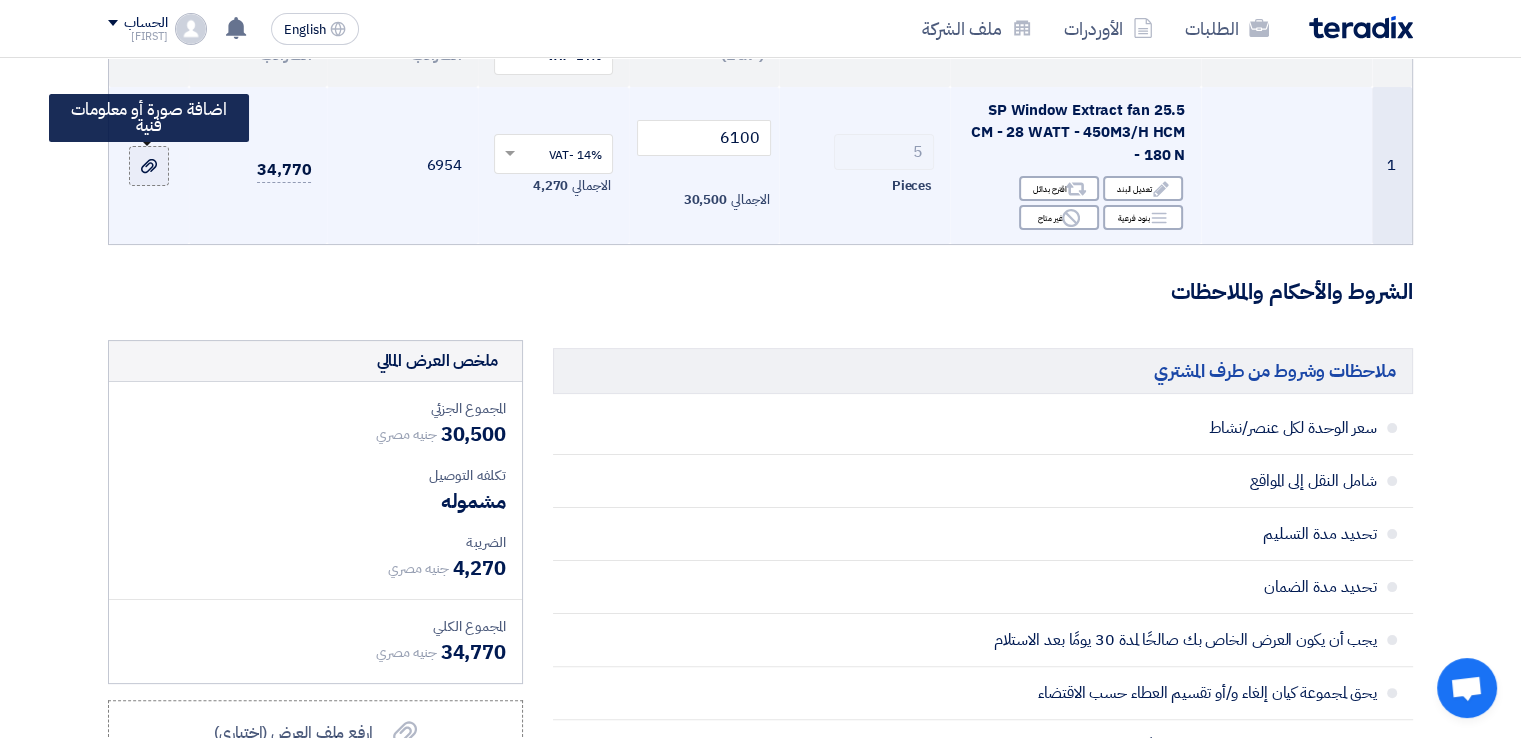 click 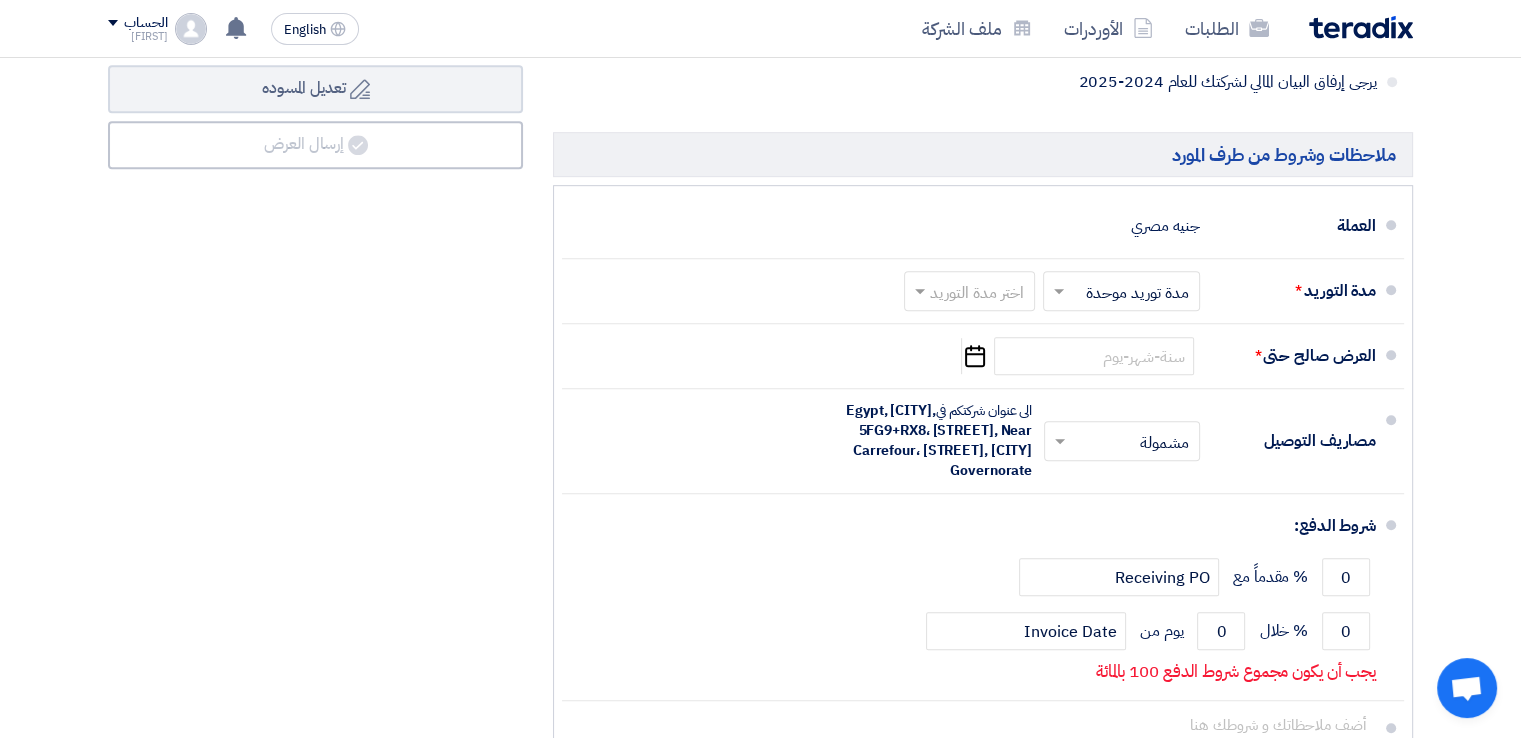 scroll, scrollTop: 1013, scrollLeft: 0, axis: vertical 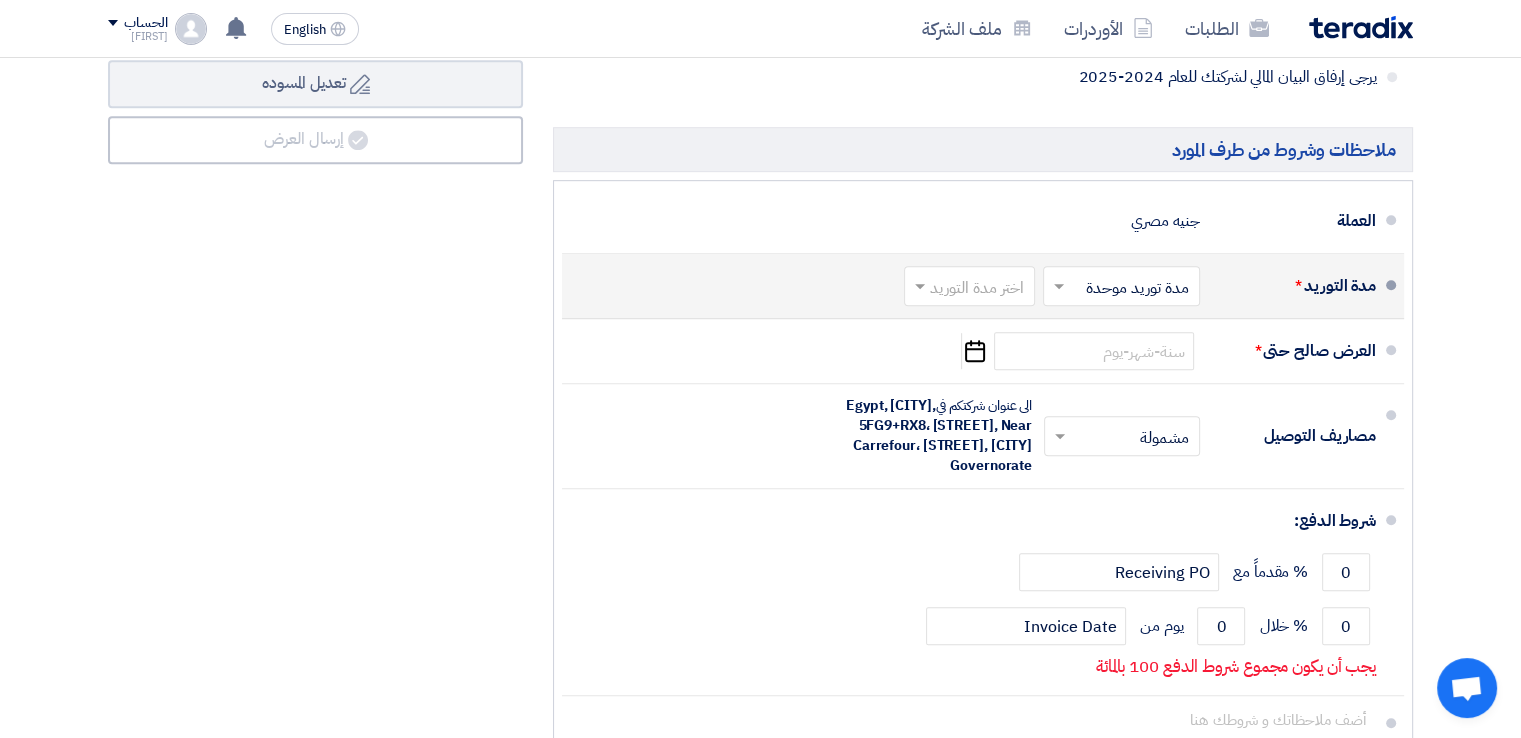 click 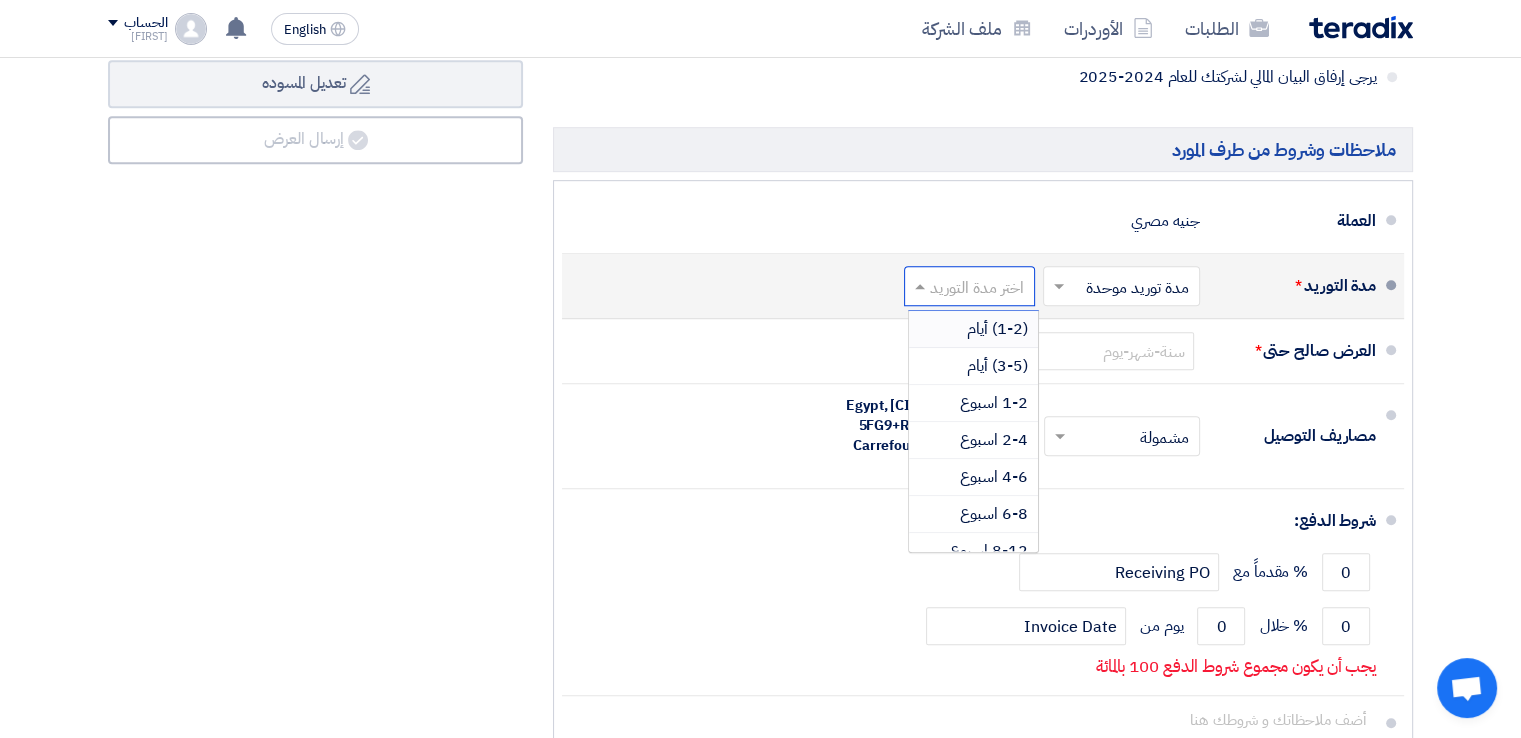 click on "(1-2) أيام" at bounding box center (997, 329) 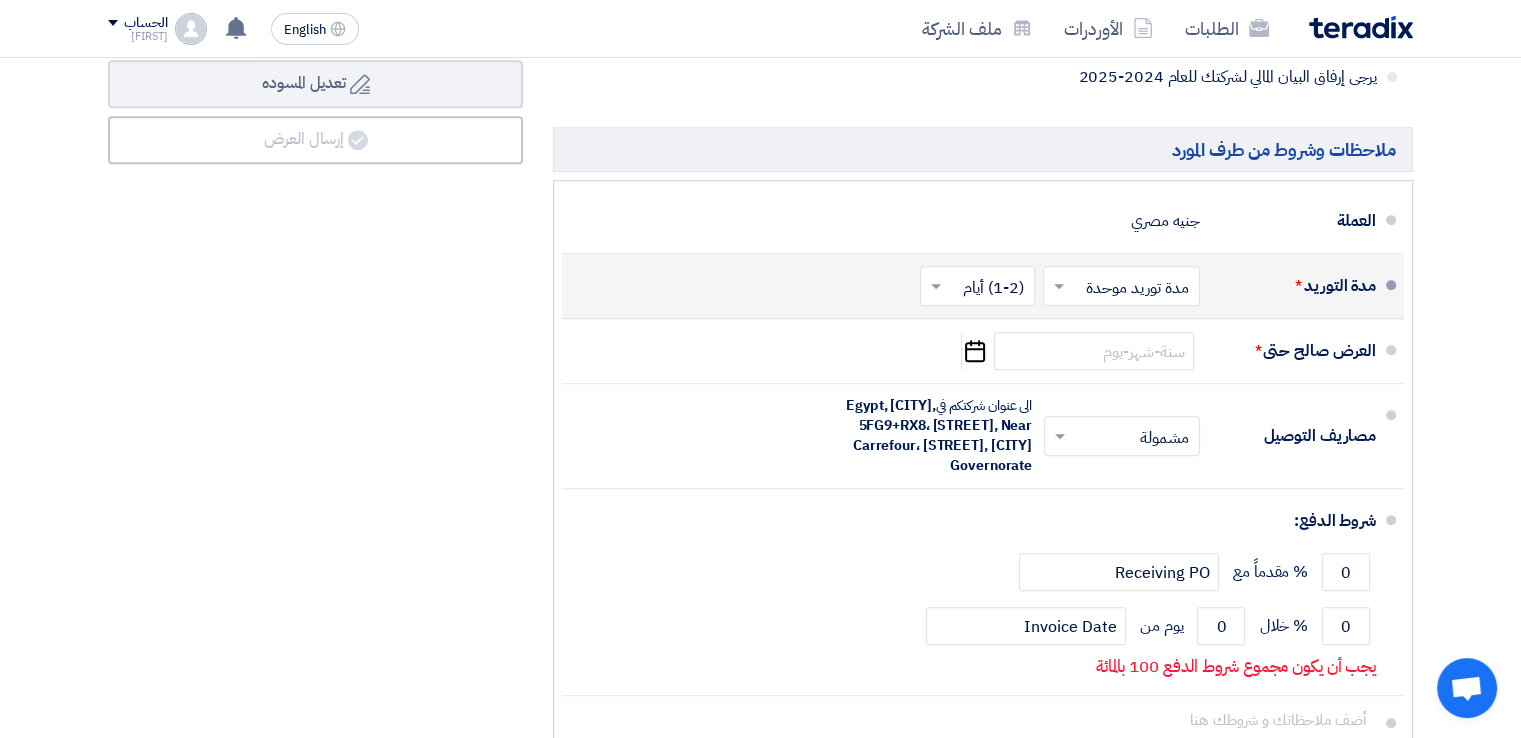 click 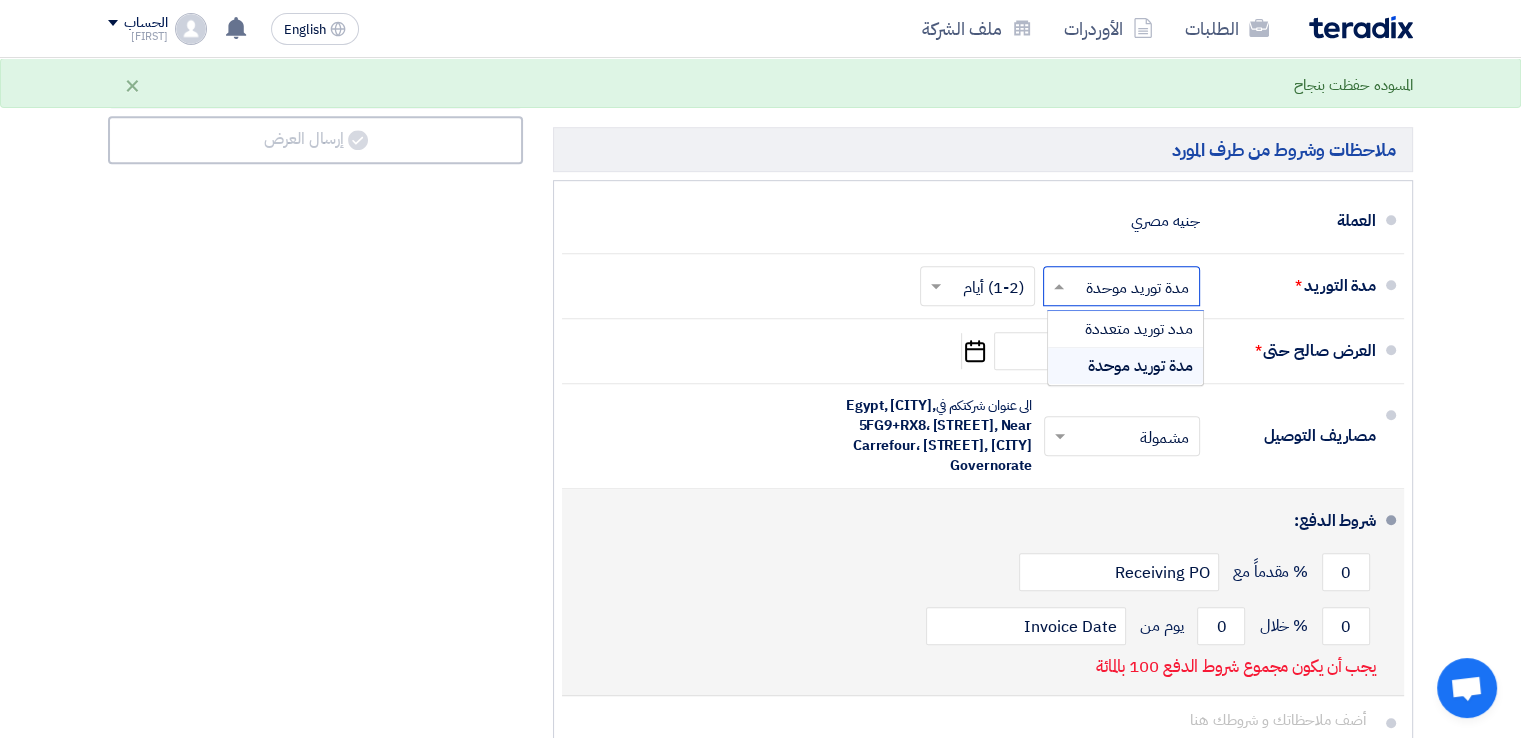 click on "شروط الدفع:" 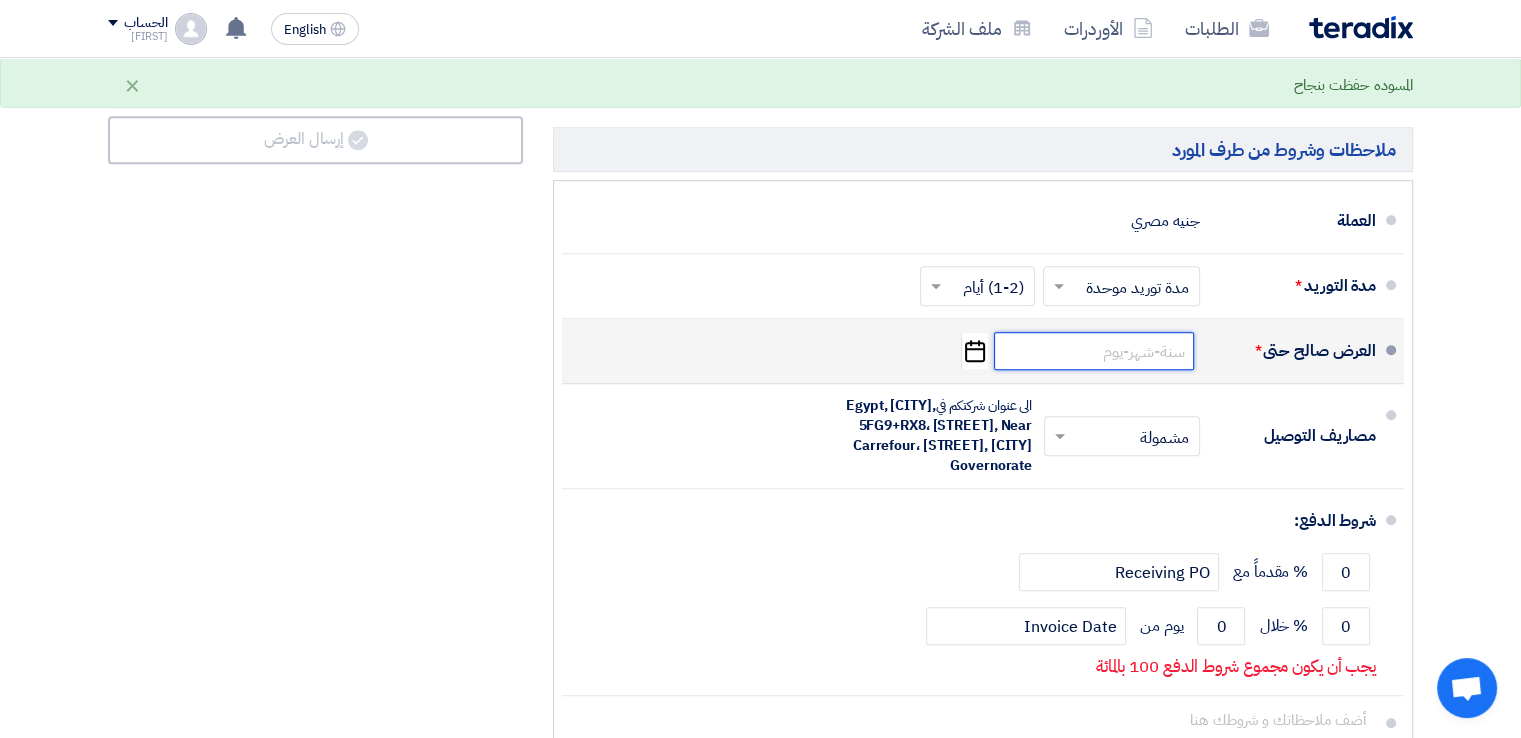 click 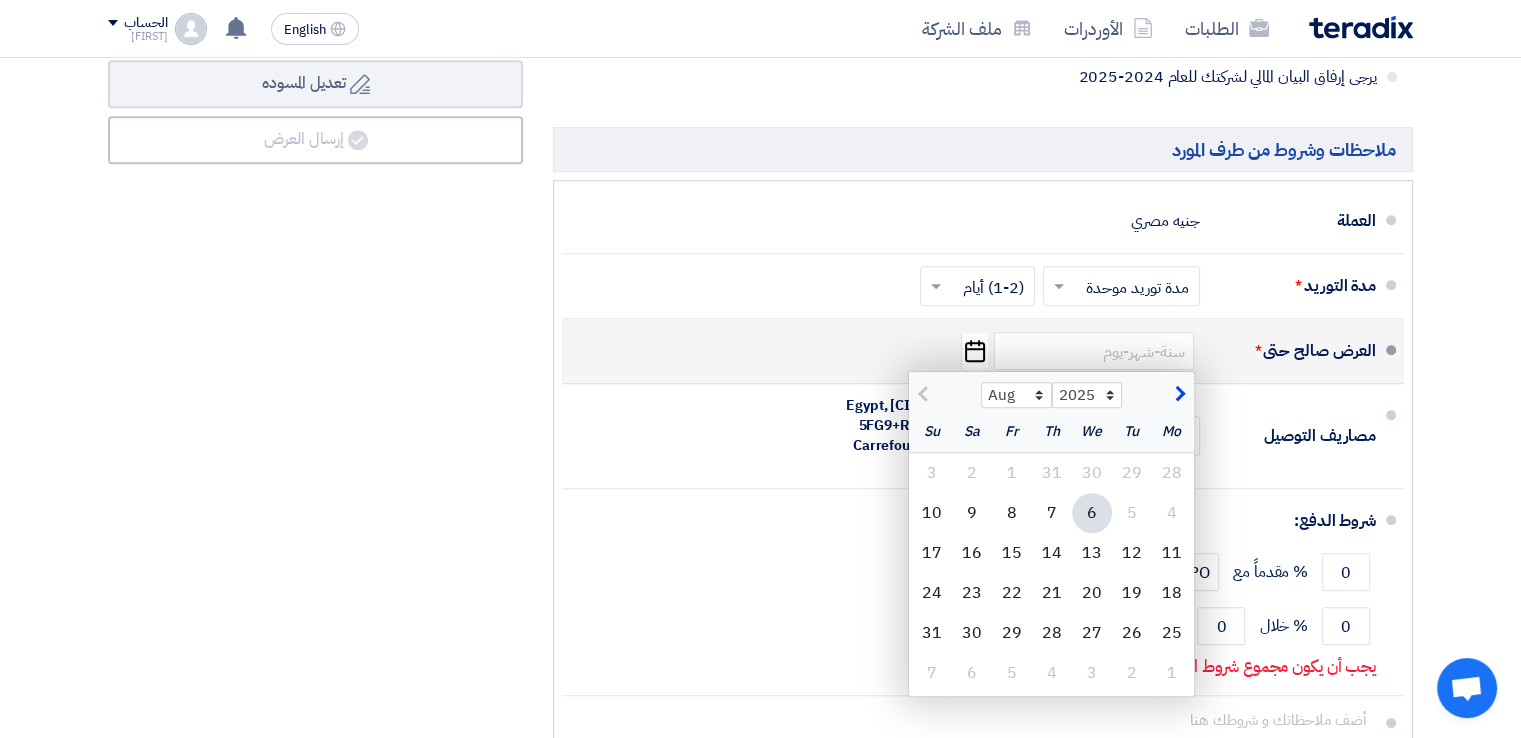 click on "6" 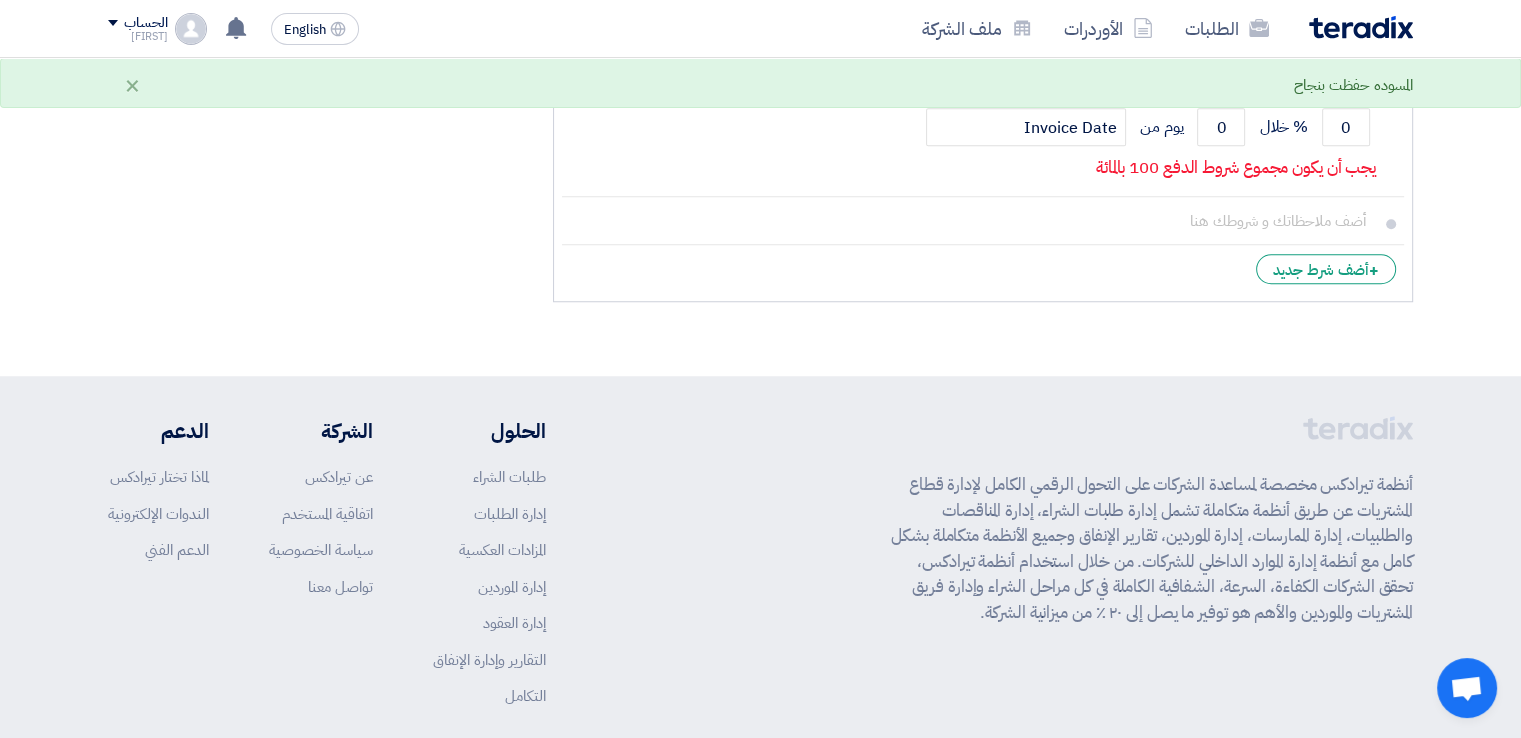 scroll, scrollTop: 1516, scrollLeft: 0, axis: vertical 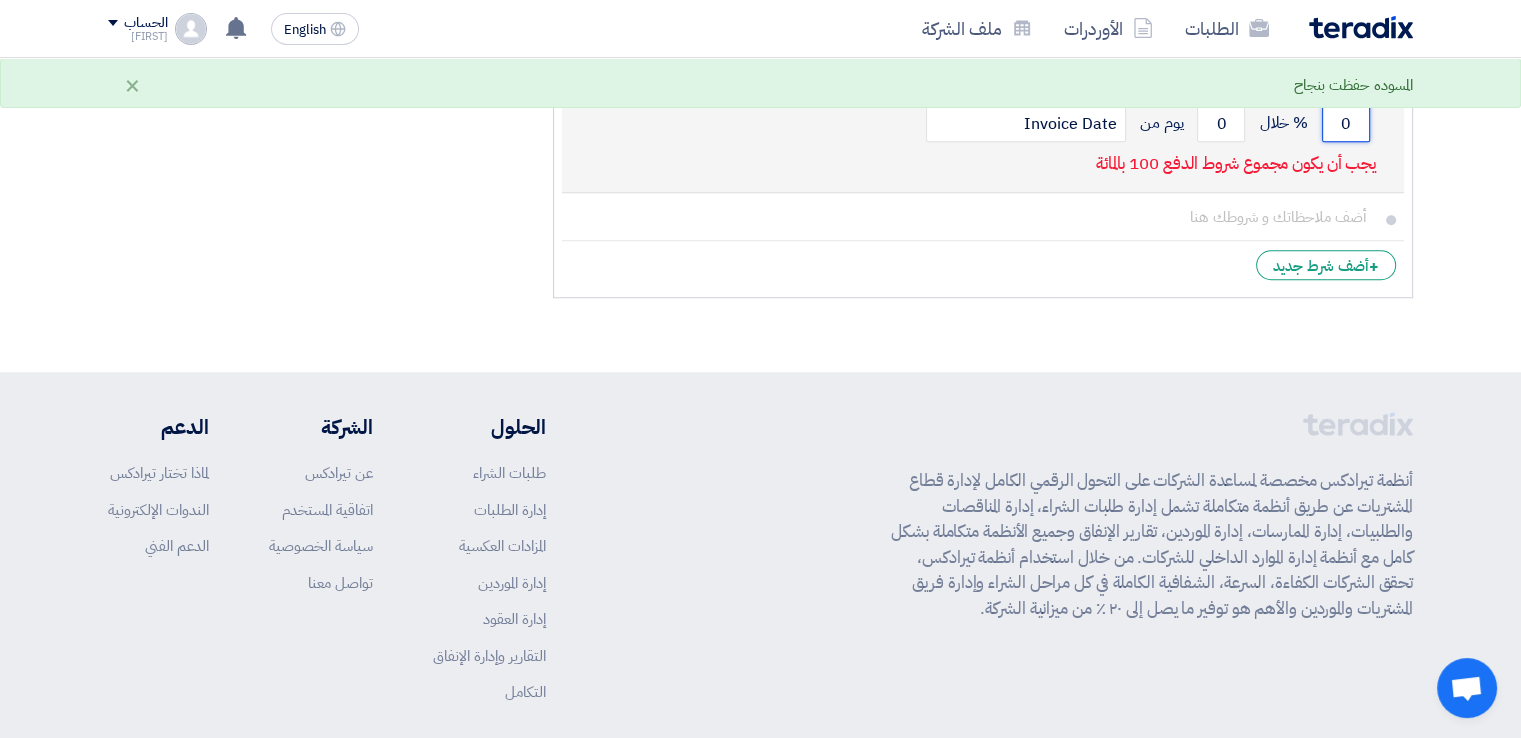 click on "0" 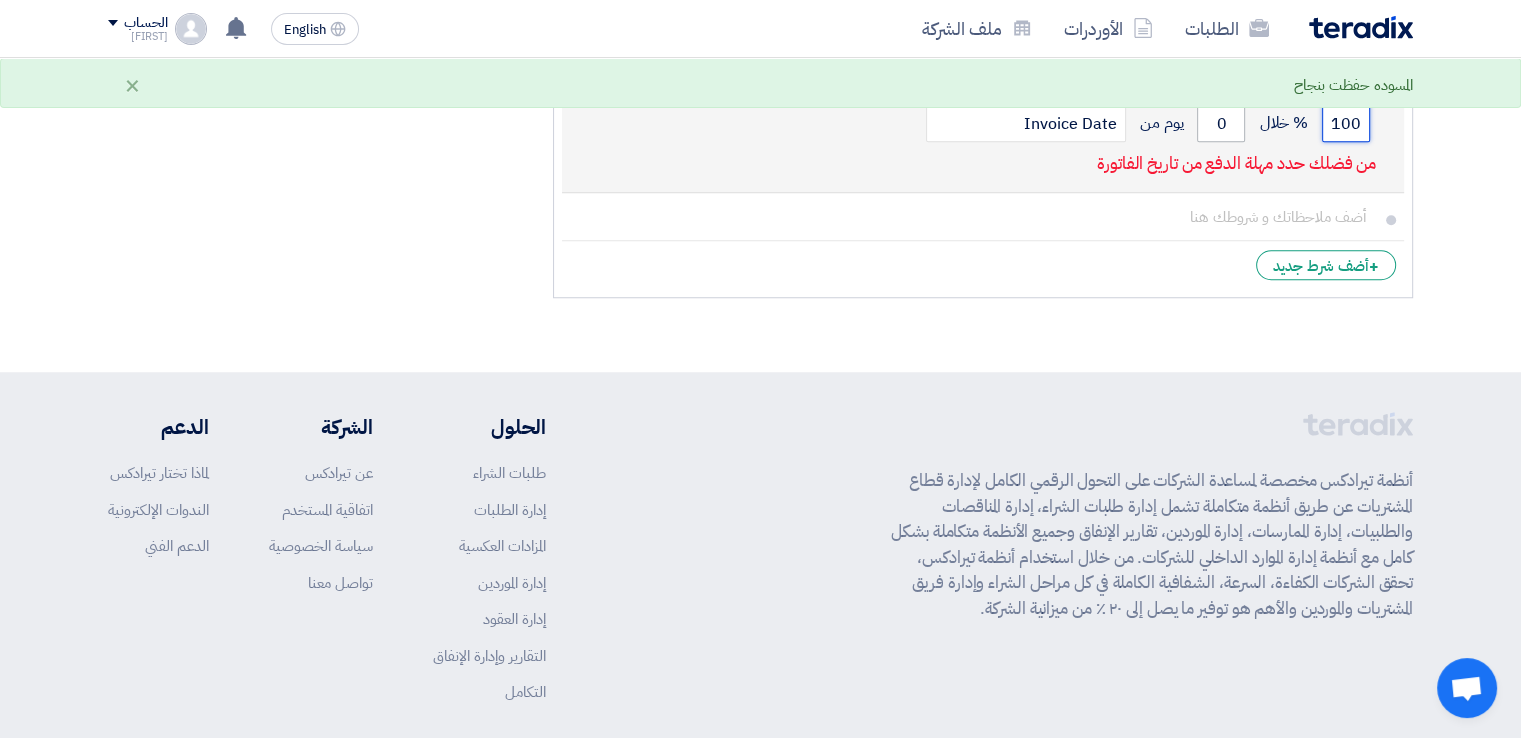 type on "100" 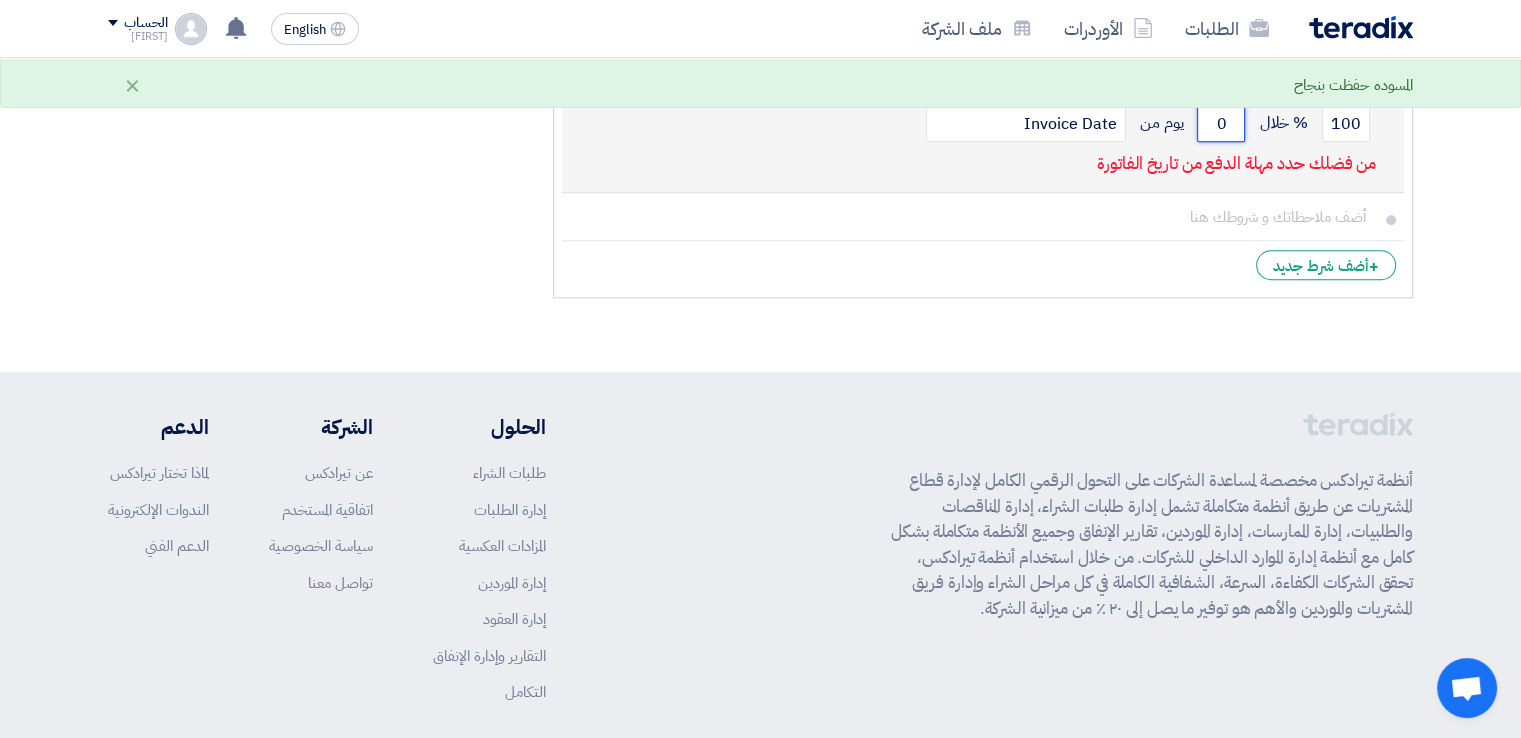 click on "0" 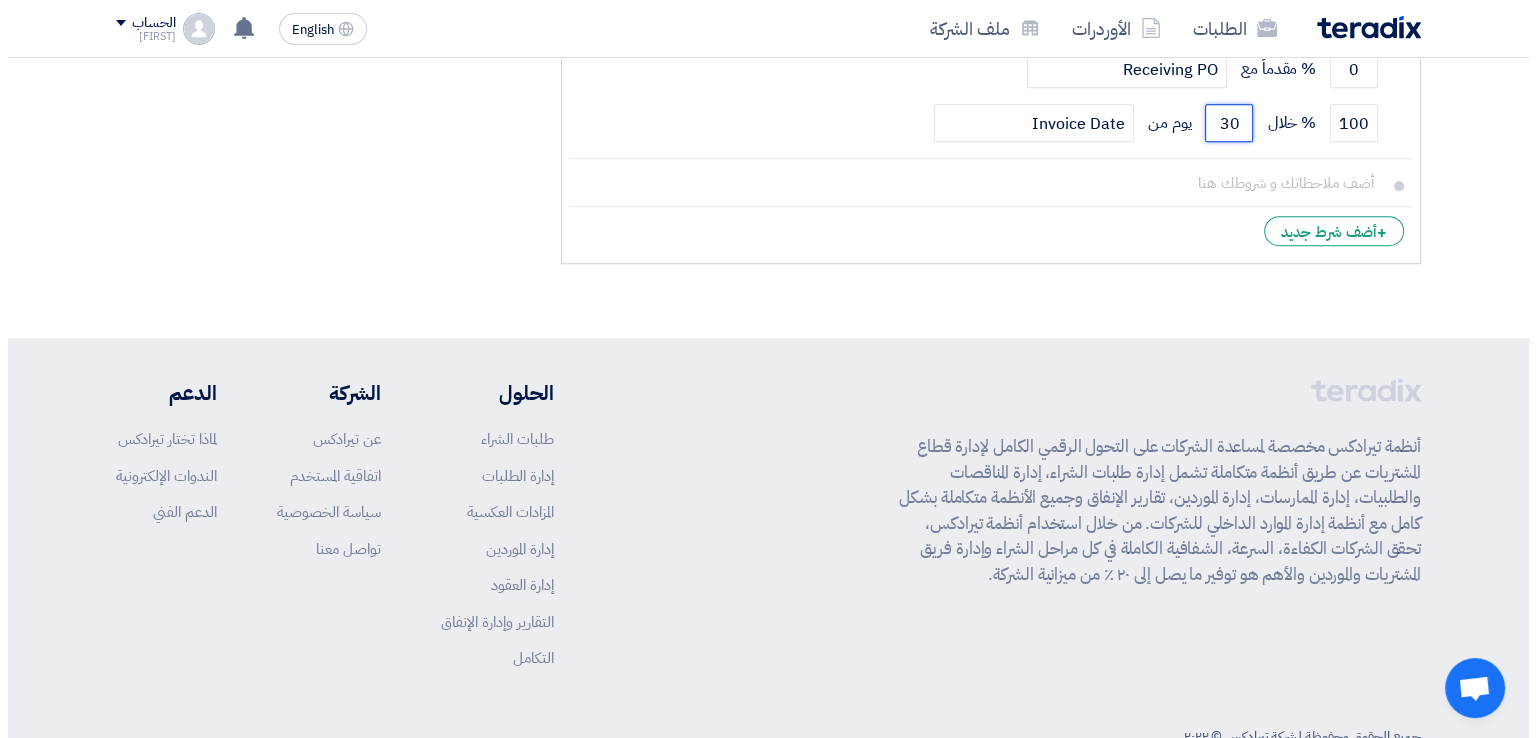 scroll, scrollTop: 871, scrollLeft: 0, axis: vertical 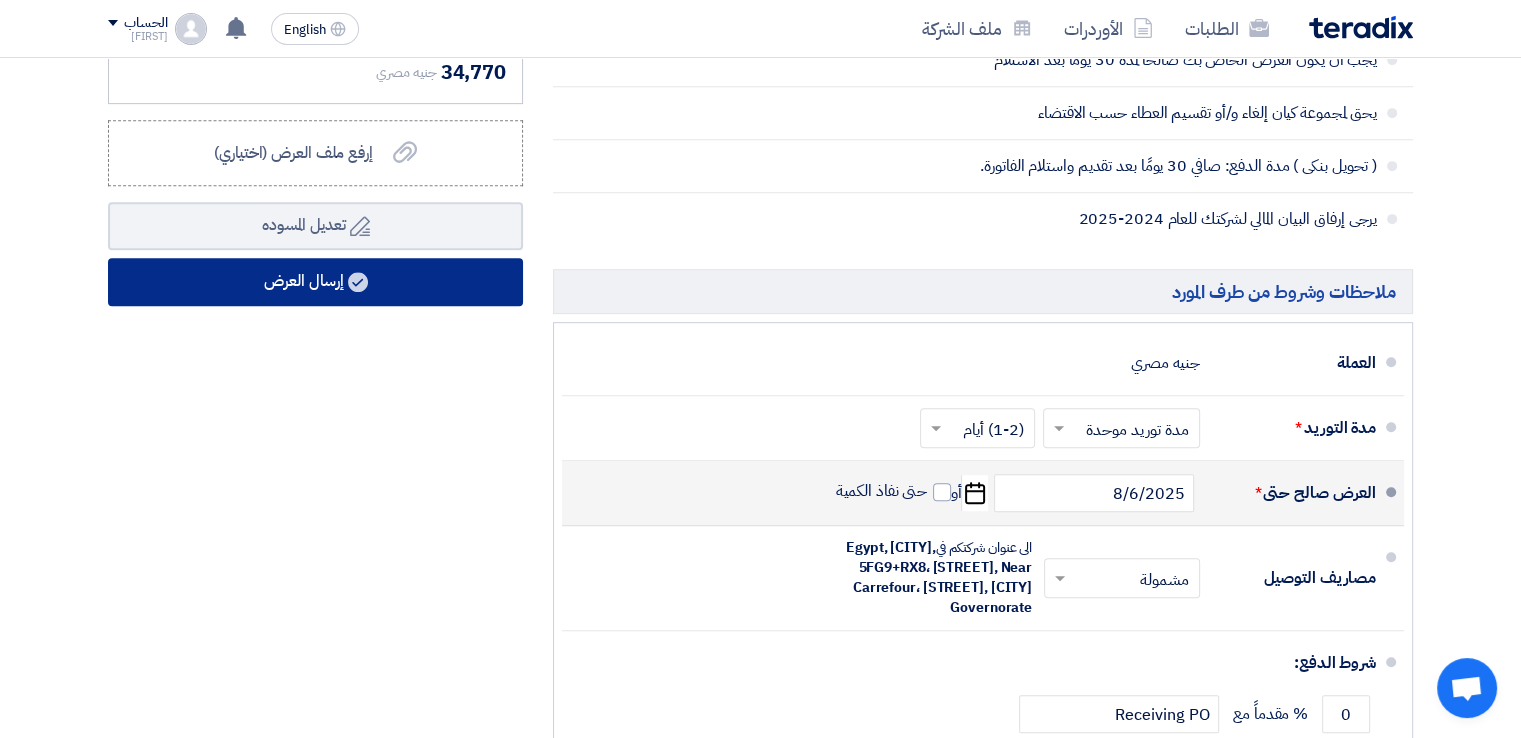 type on "30" 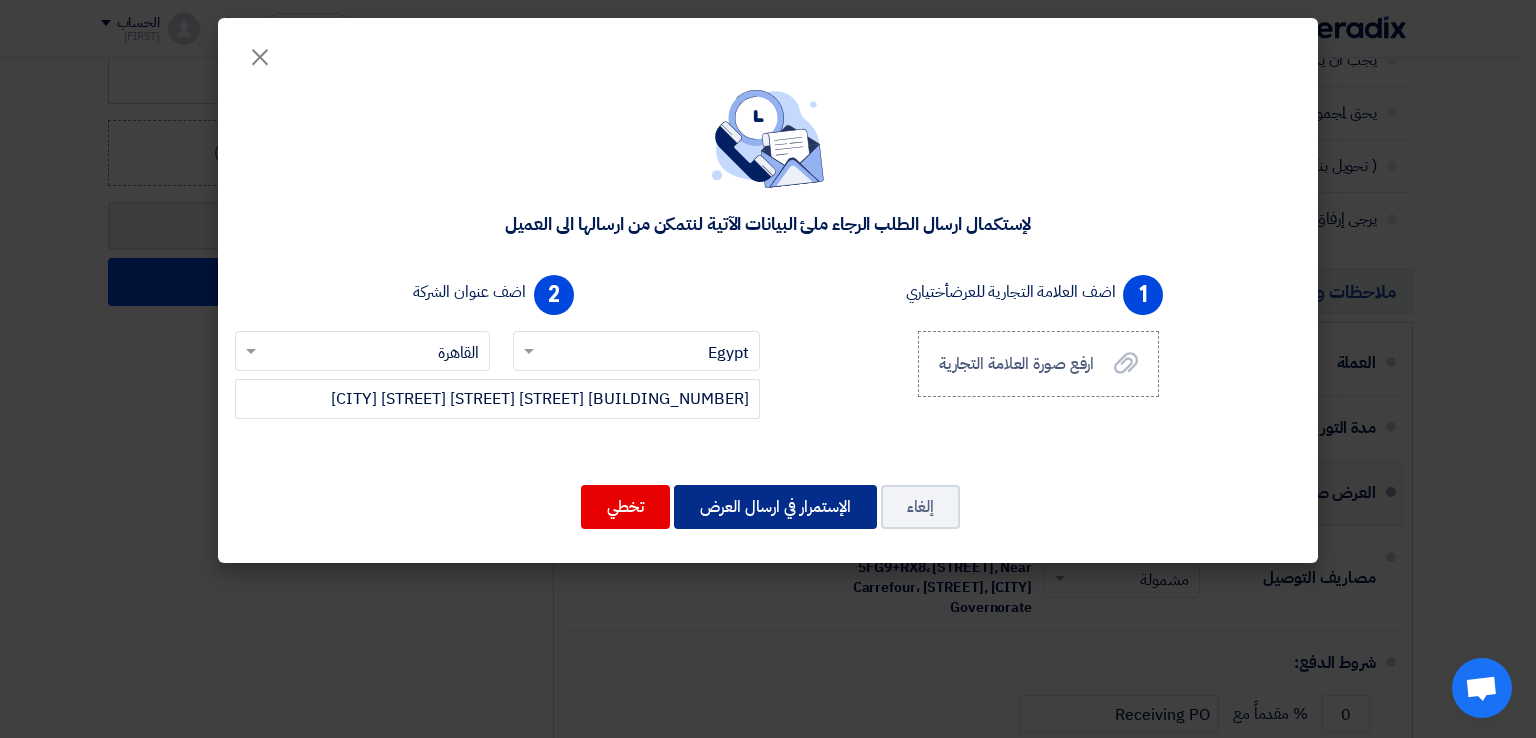 click on "الإستمرار في ارسال العرض" 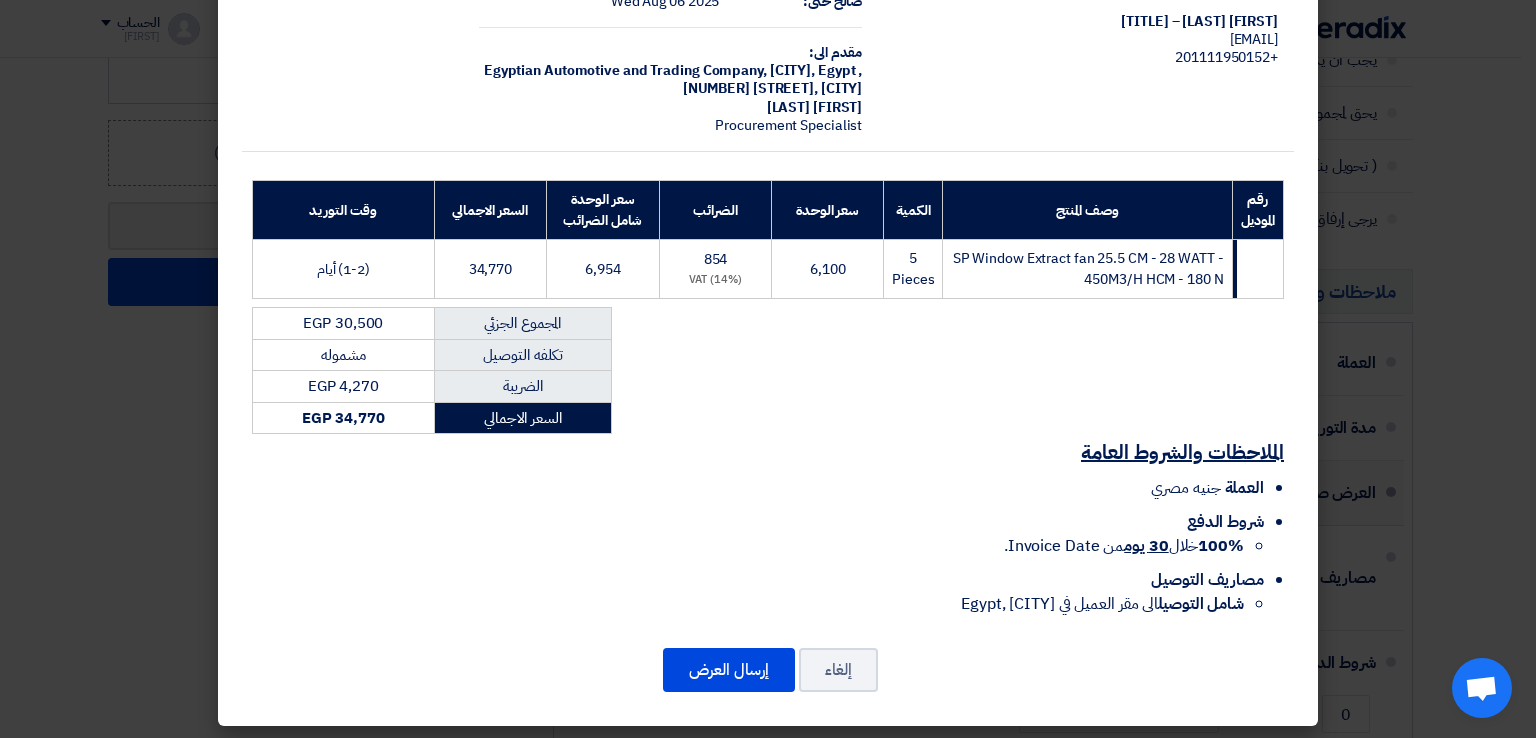 scroll, scrollTop: 143, scrollLeft: 0, axis: vertical 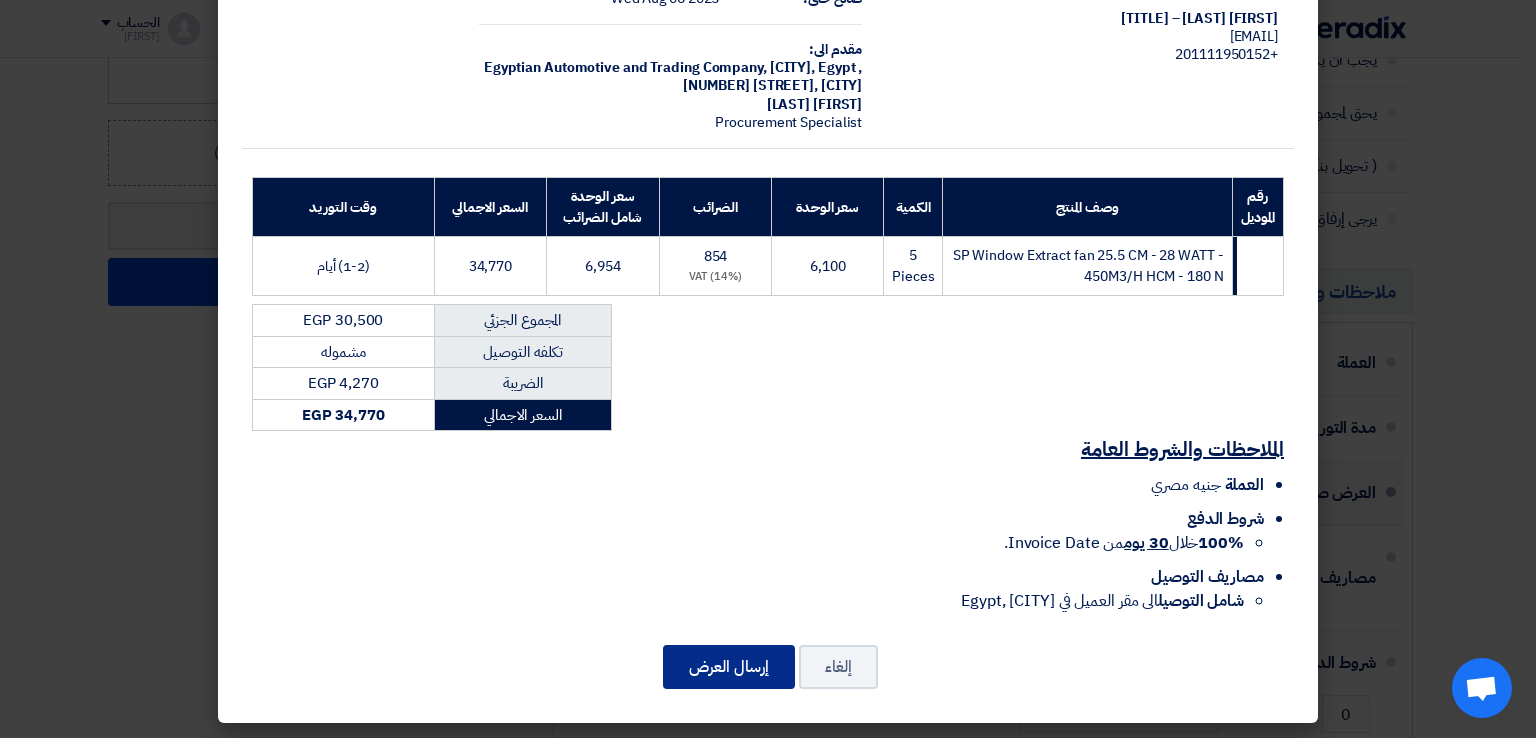 click on "إرسال العرض" 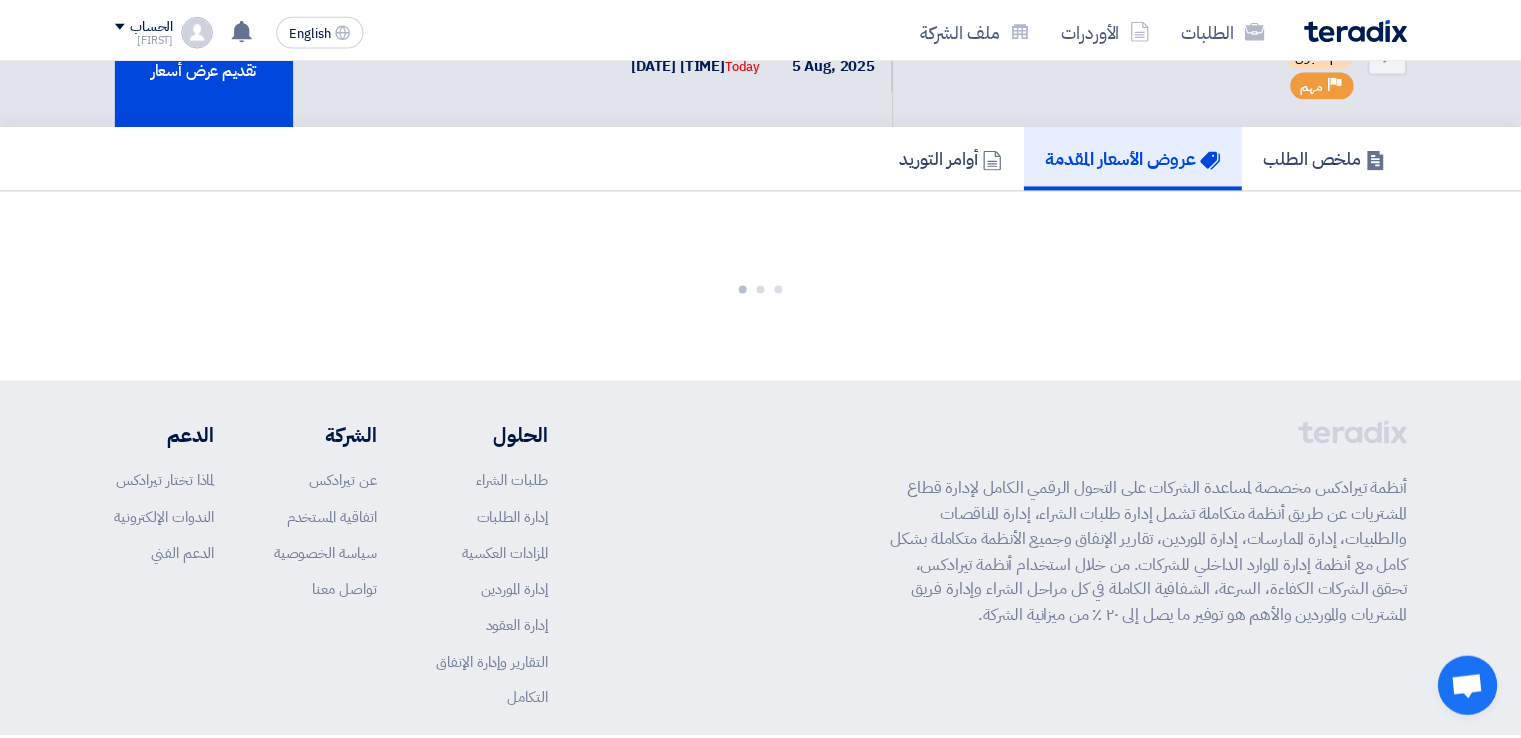 scroll, scrollTop: 1192, scrollLeft: 0, axis: vertical 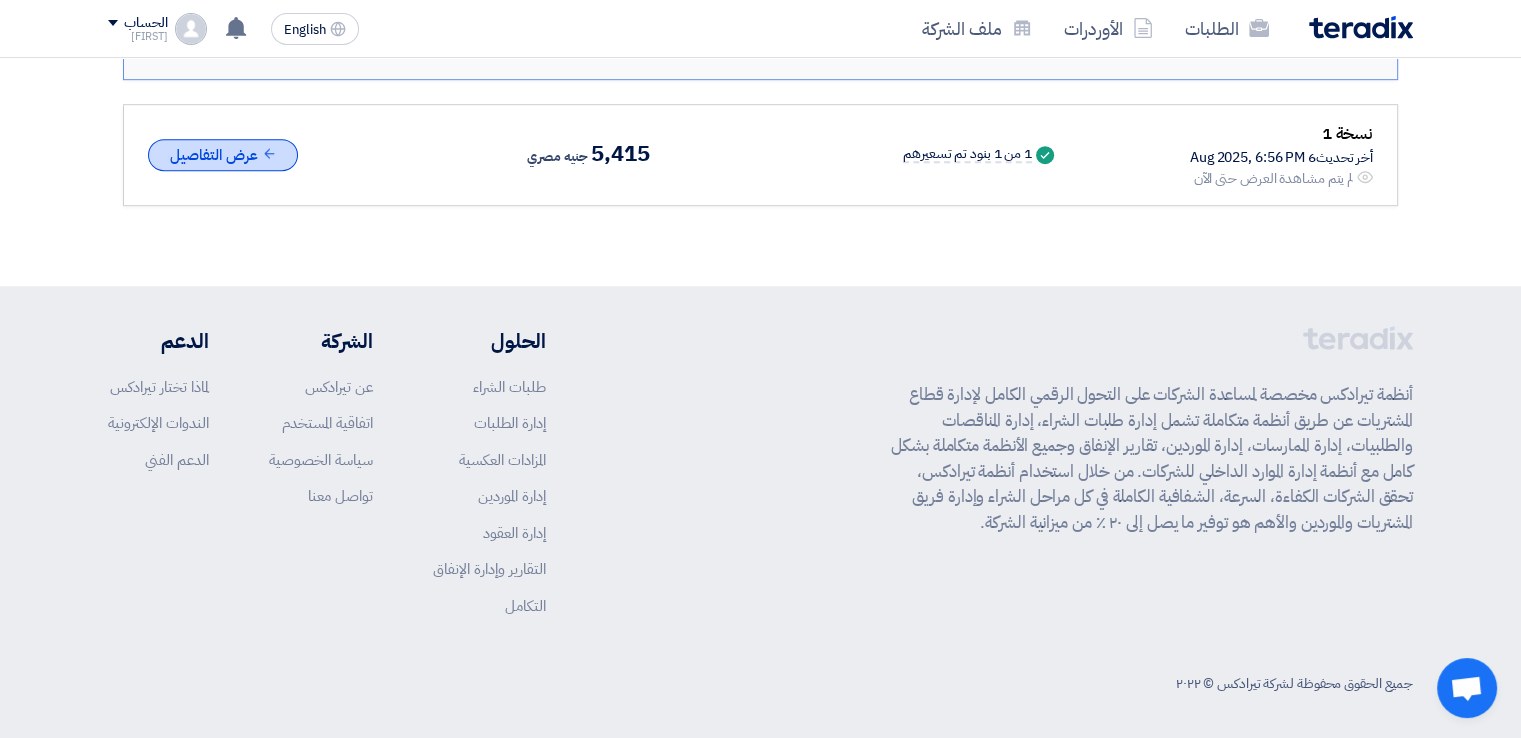 click on "عرض التفاصيل" at bounding box center [223, 155] 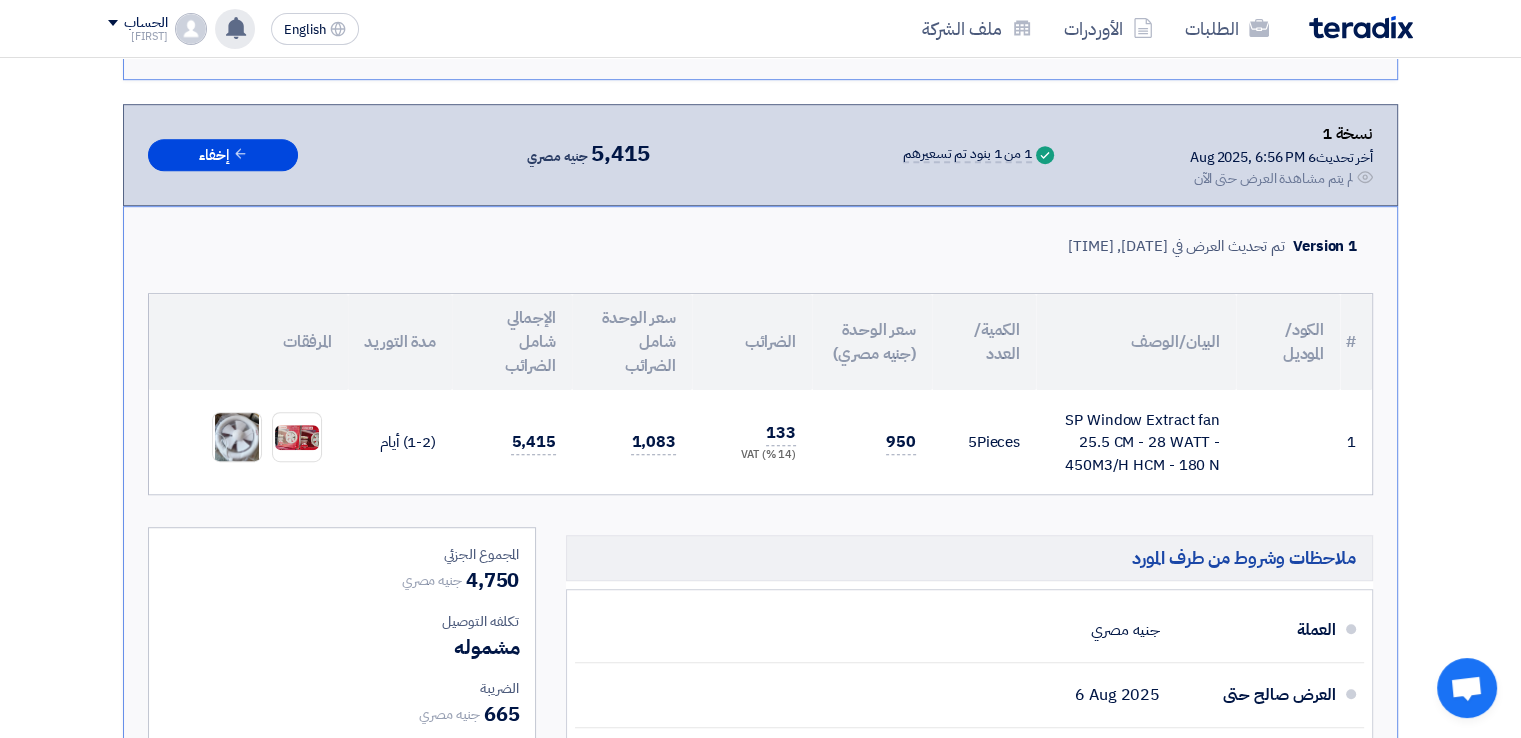 click on "عرض سعرك لطلب توريد مروحه فريش ستاند 14 بوصه (مرفق صورة) لم يعد الان تنافسي
29 minutes ago
تعديل جديد خاص بطلب شراء "توريد مروحه فريش ستاند 14 بوصه (مرفق صورة)".
1 hours ago" 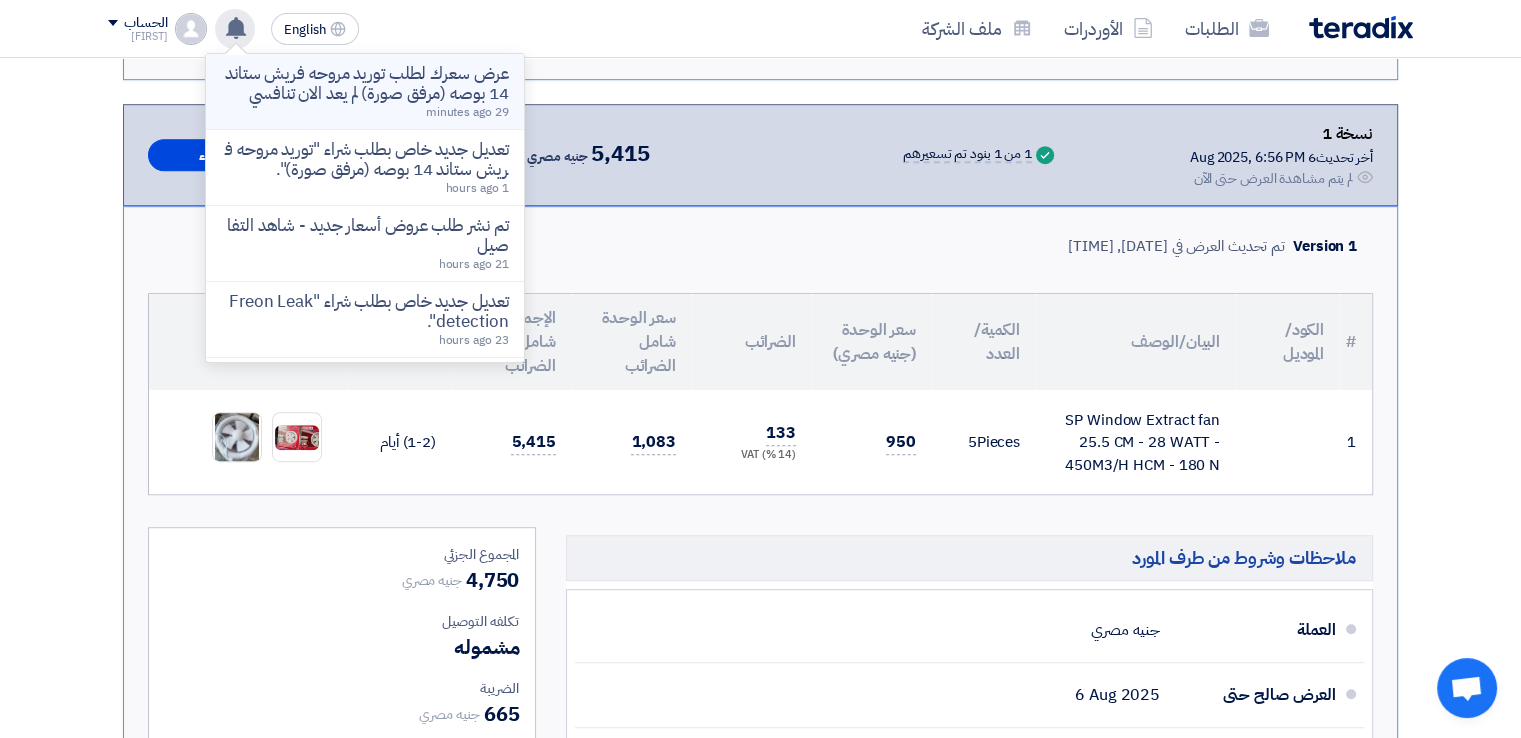 click on "عرض سعرك لطلب توريد مروحه فريش ستاند 14 بوصه (مرفق صورة) لم يعد الان تنافسي" 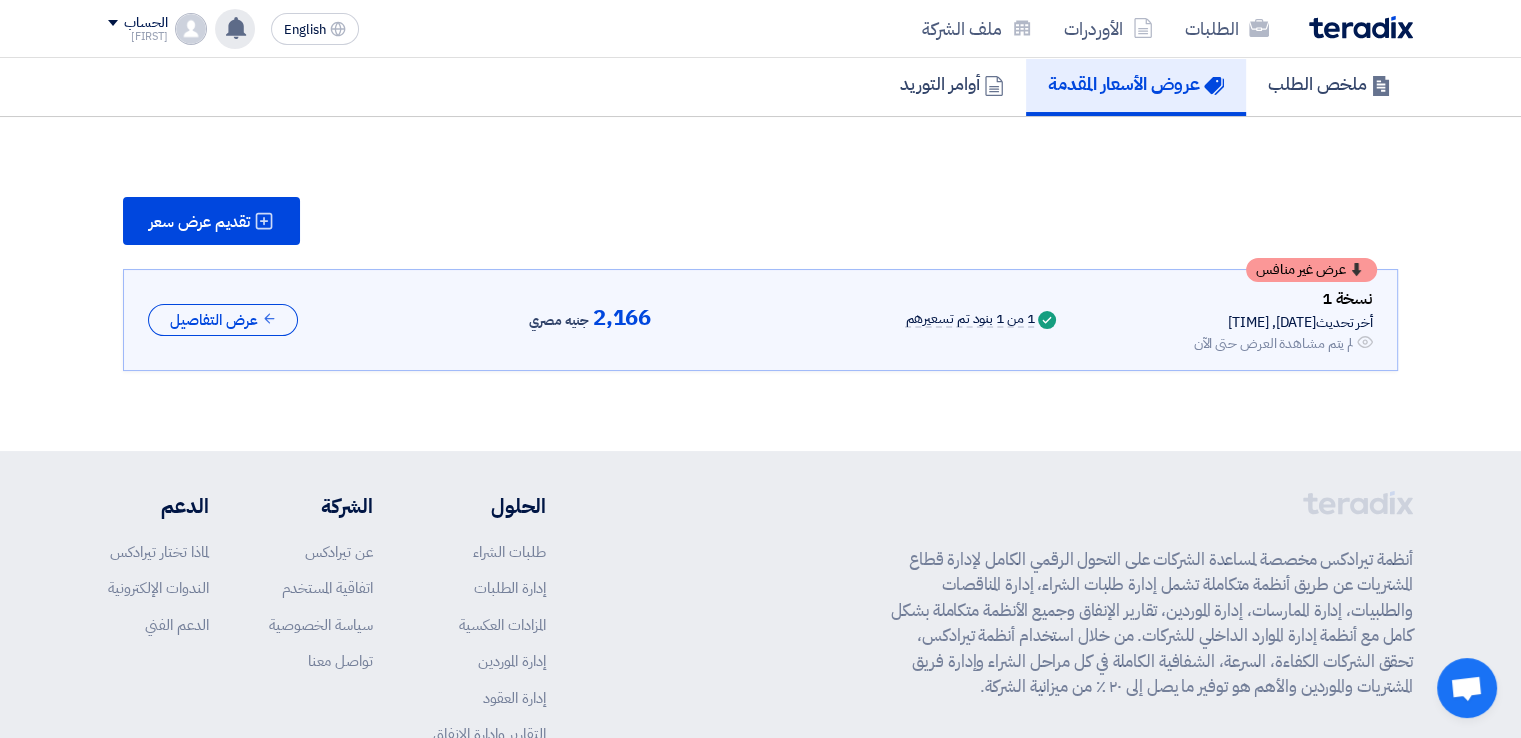 scroll, scrollTop: 98, scrollLeft: 0, axis: vertical 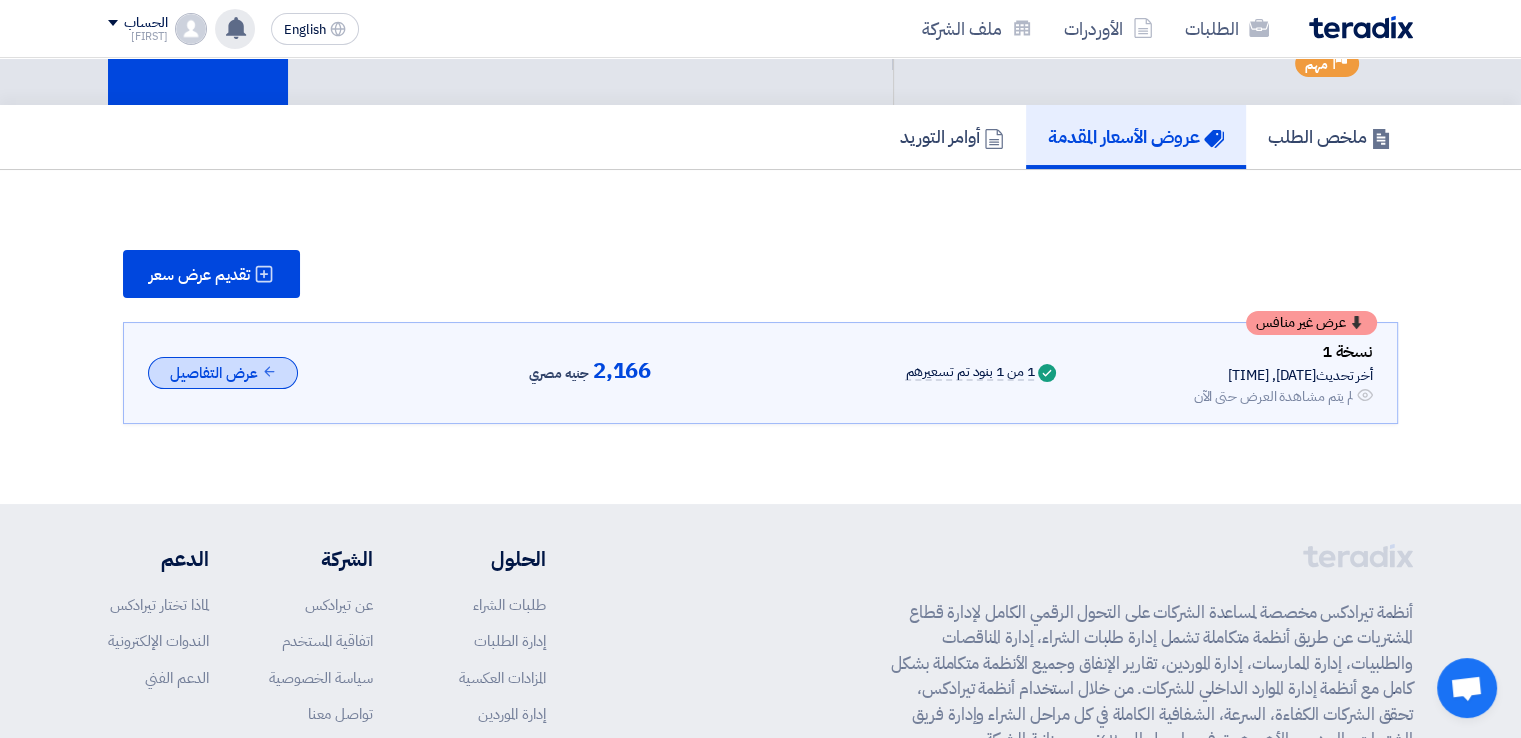 click on "عرض التفاصيل" at bounding box center (223, 373) 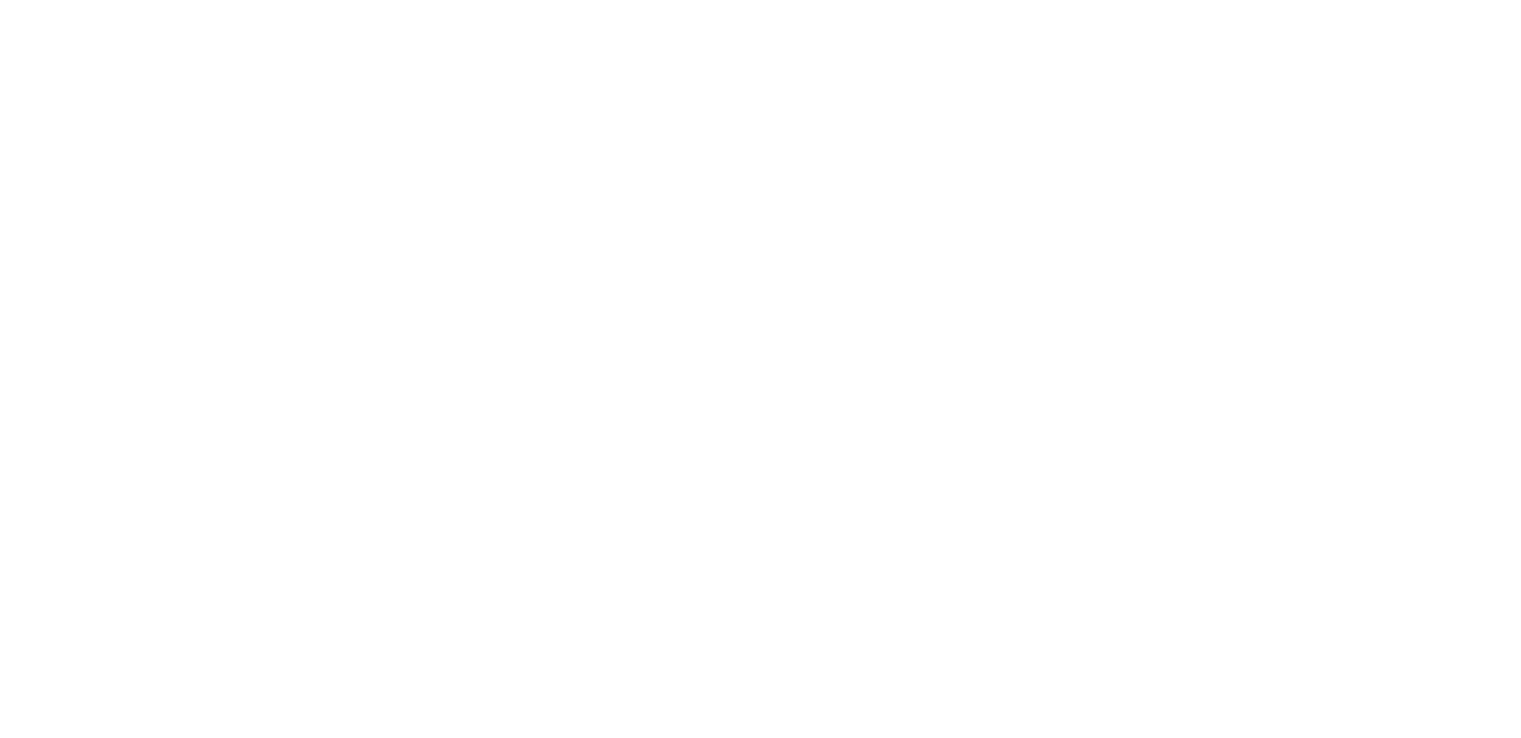 scroll, scrollTop: 0, scrollLeft: 0, axis: both 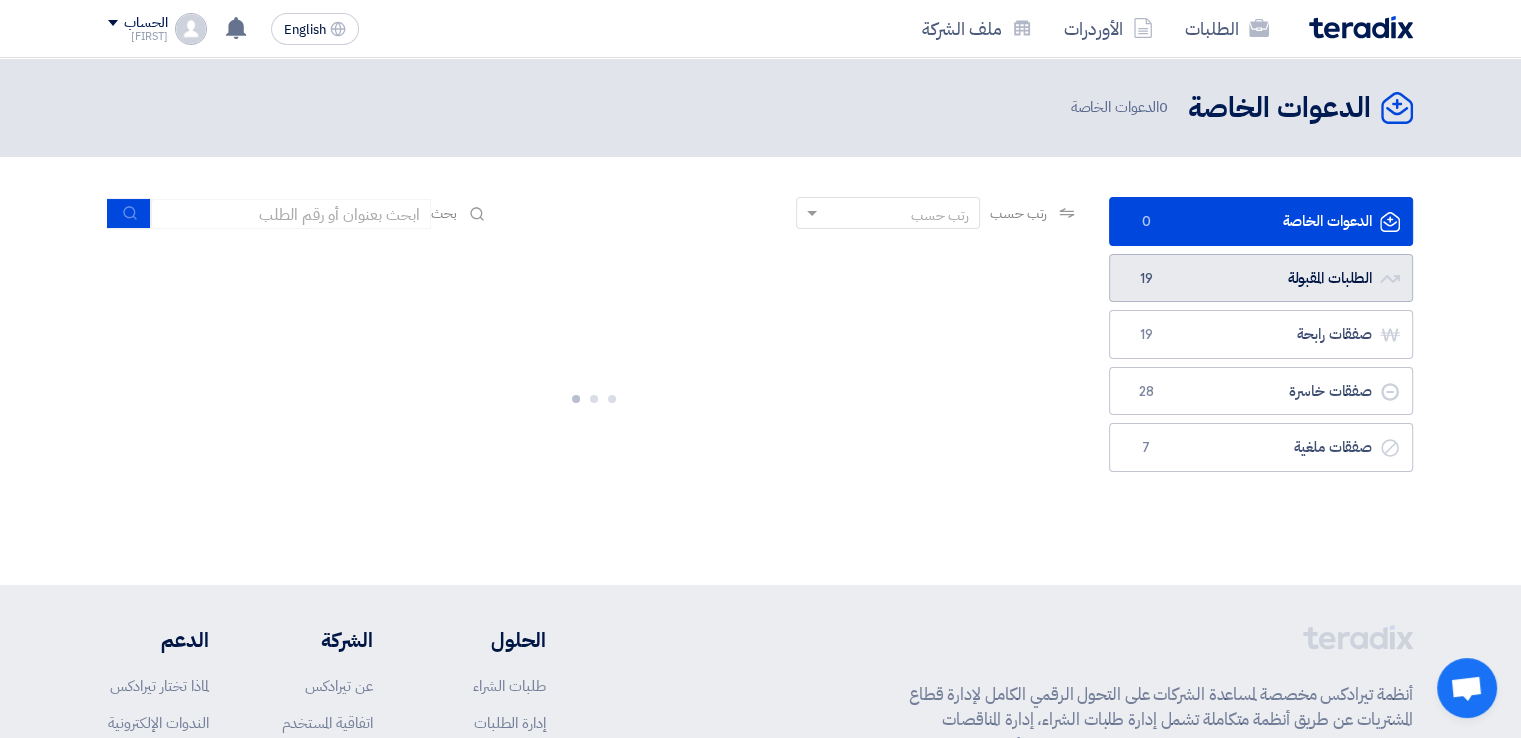 click on "الطلبات المقبولة
الطلبات المقبولة
19" 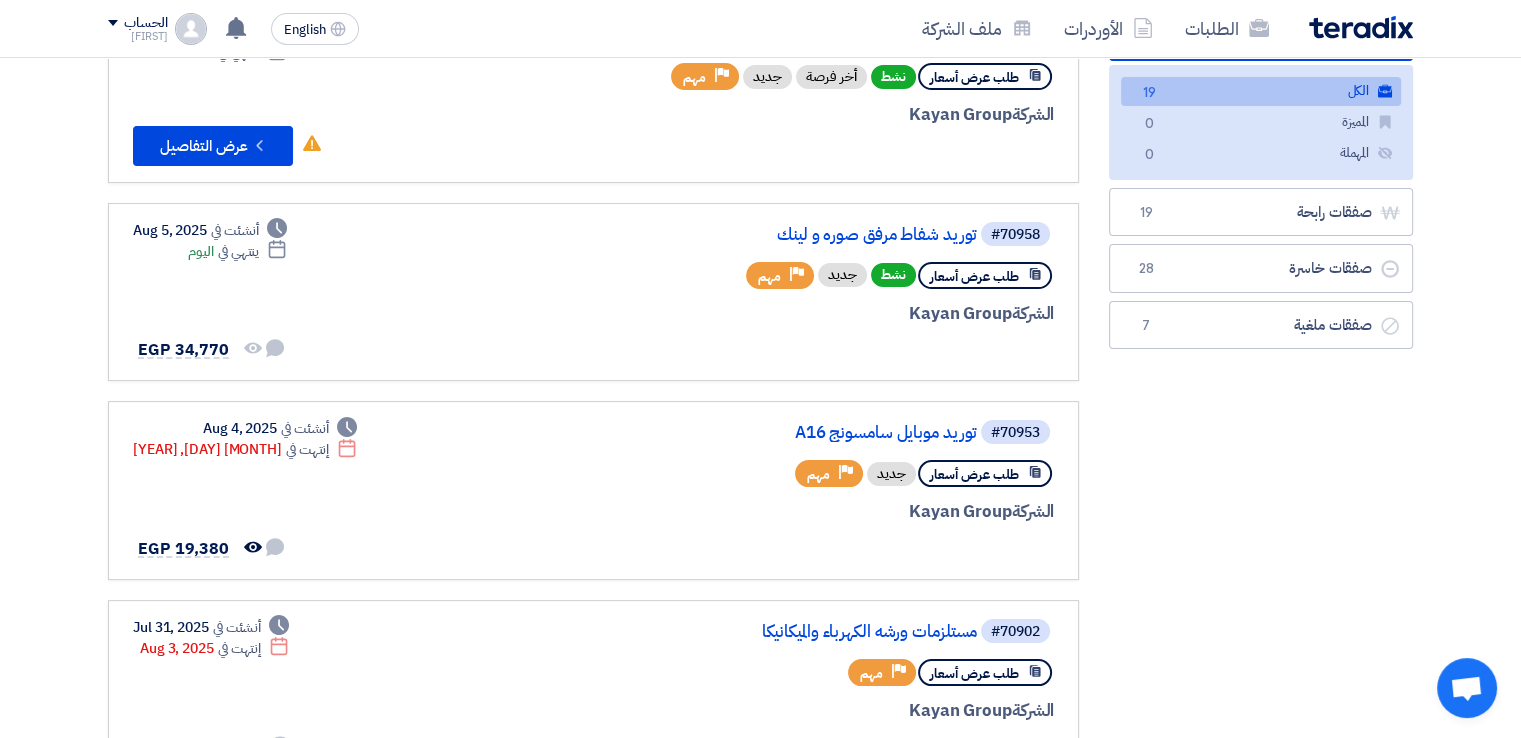 scroll, scrollTop: 220, scrollLeft: 0, axis: vertical 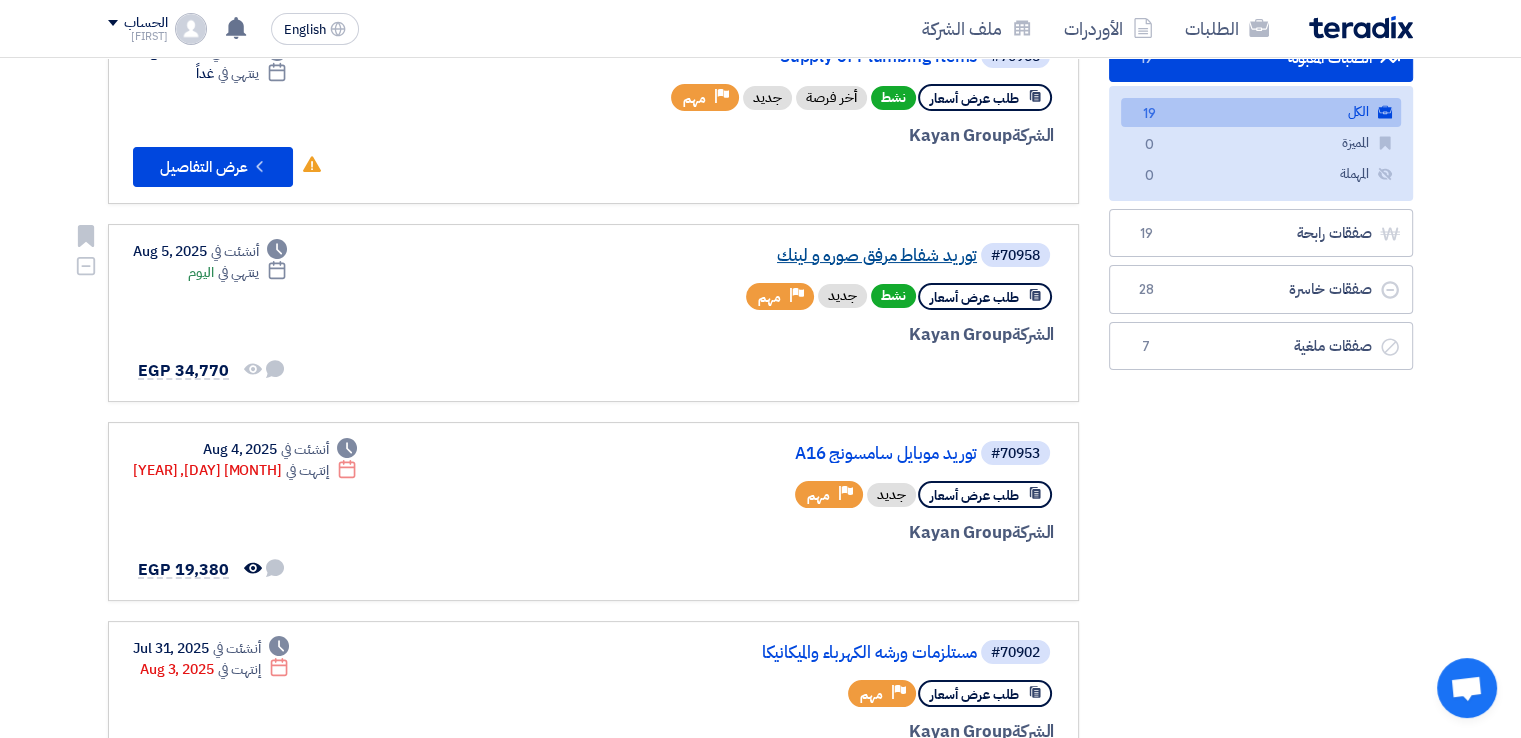 click on "توريد شفاط مرفق صوره و لينك" 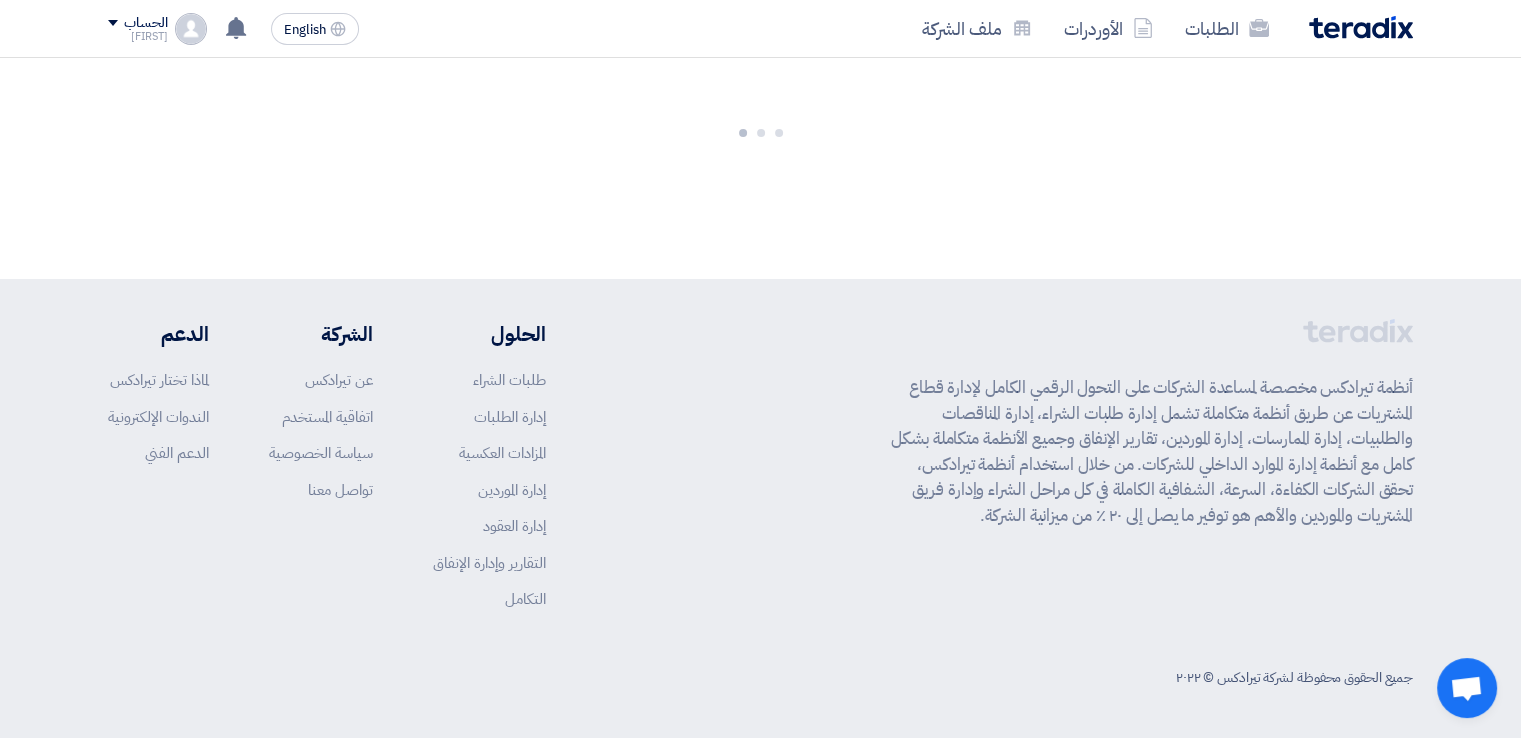 scroll, scrollTop: 0, scrollLeft: 0, axis: both 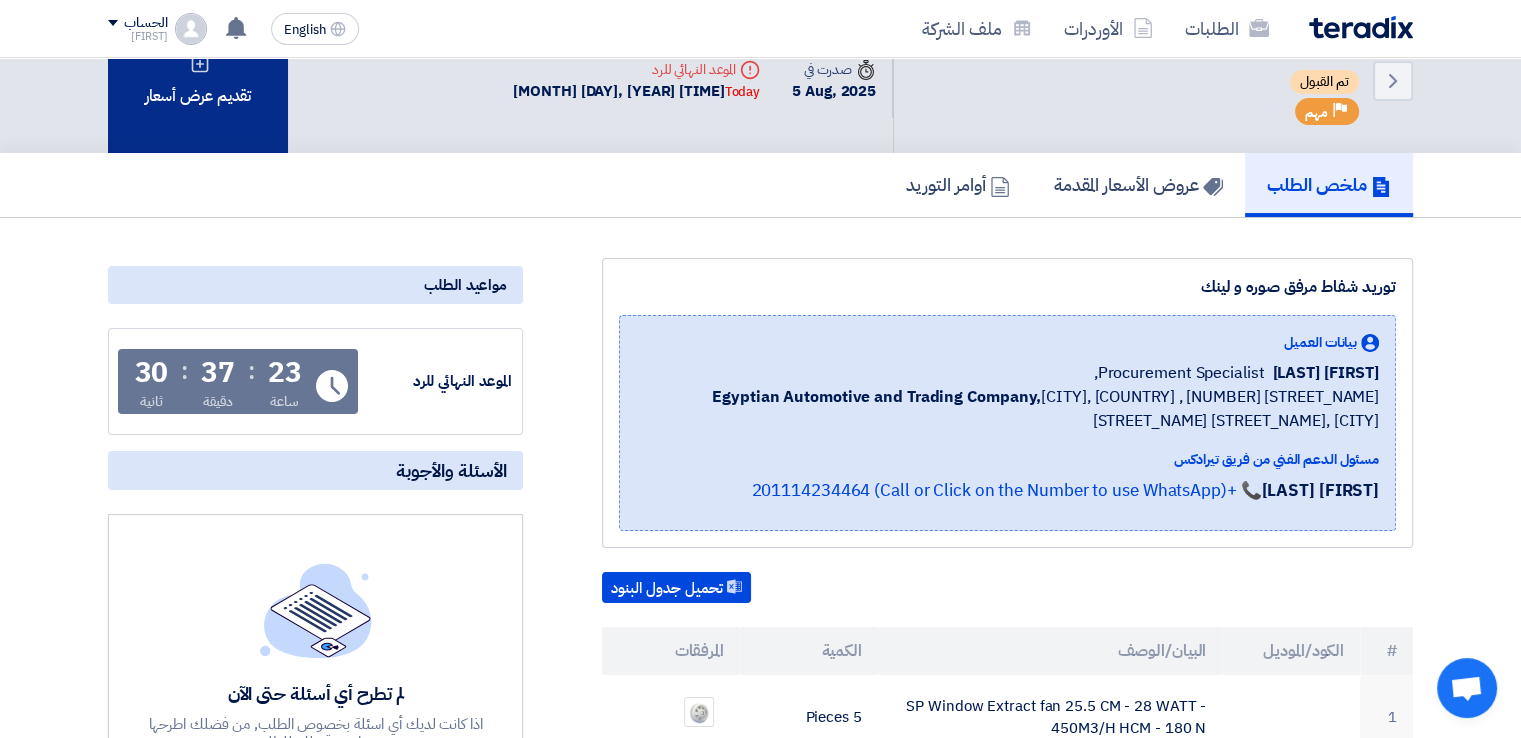 click on "تقديم عرض أسعار" 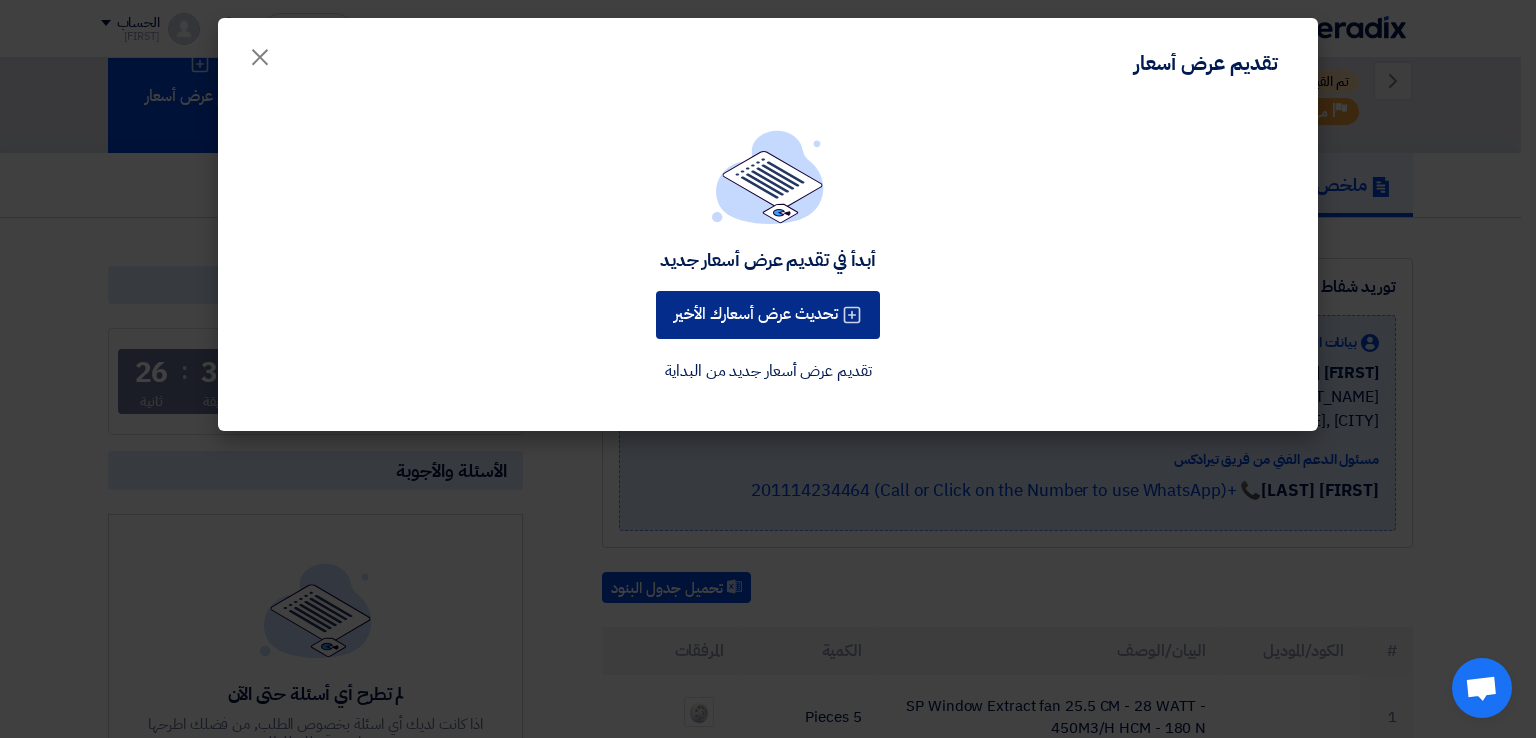 click on "تحديث عرض أسعارك الأخير" 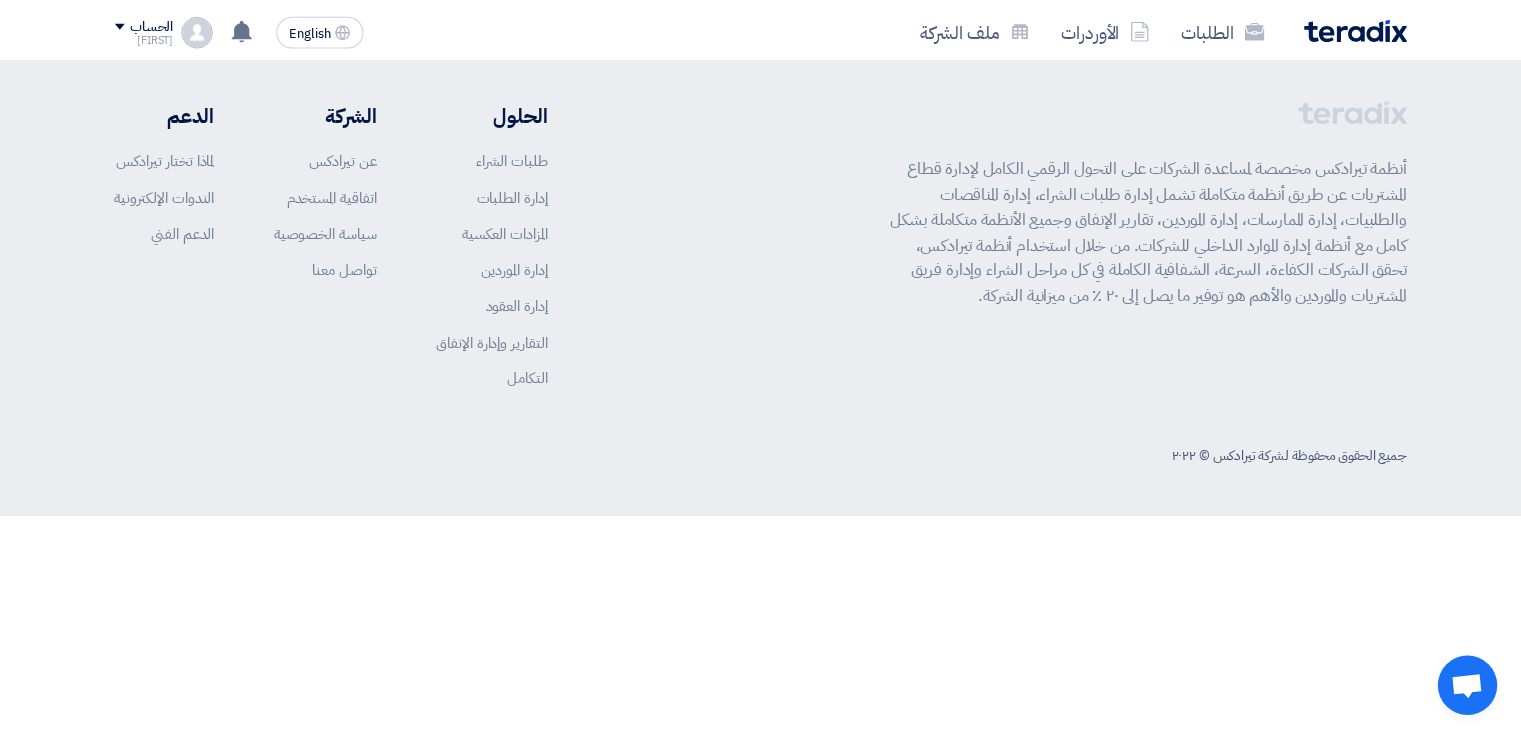 scroll, scrollTop: 0, scrollLeft: 0, axis: both 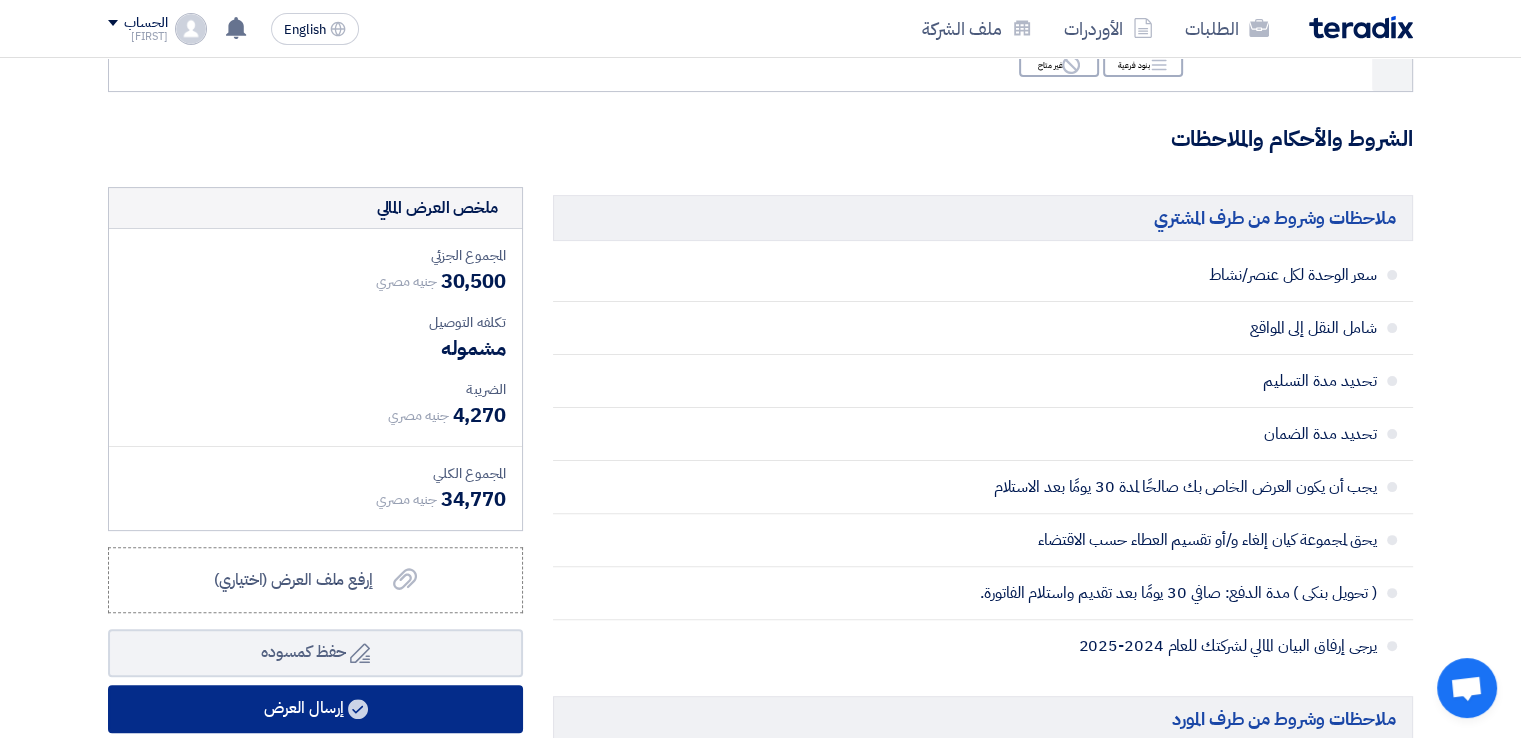click on "إرسال العرض" 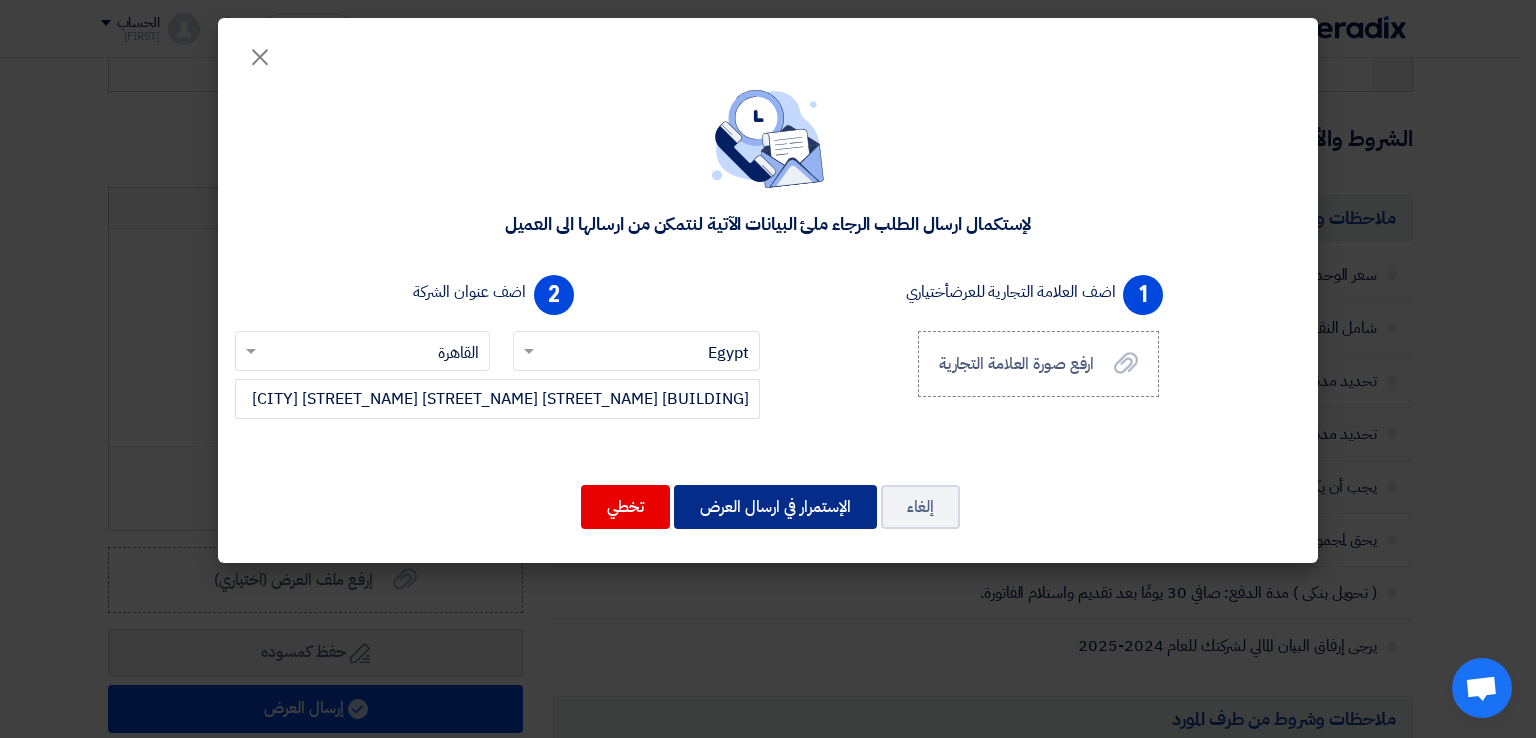 click on "الإستمرار في ارسال العرض" 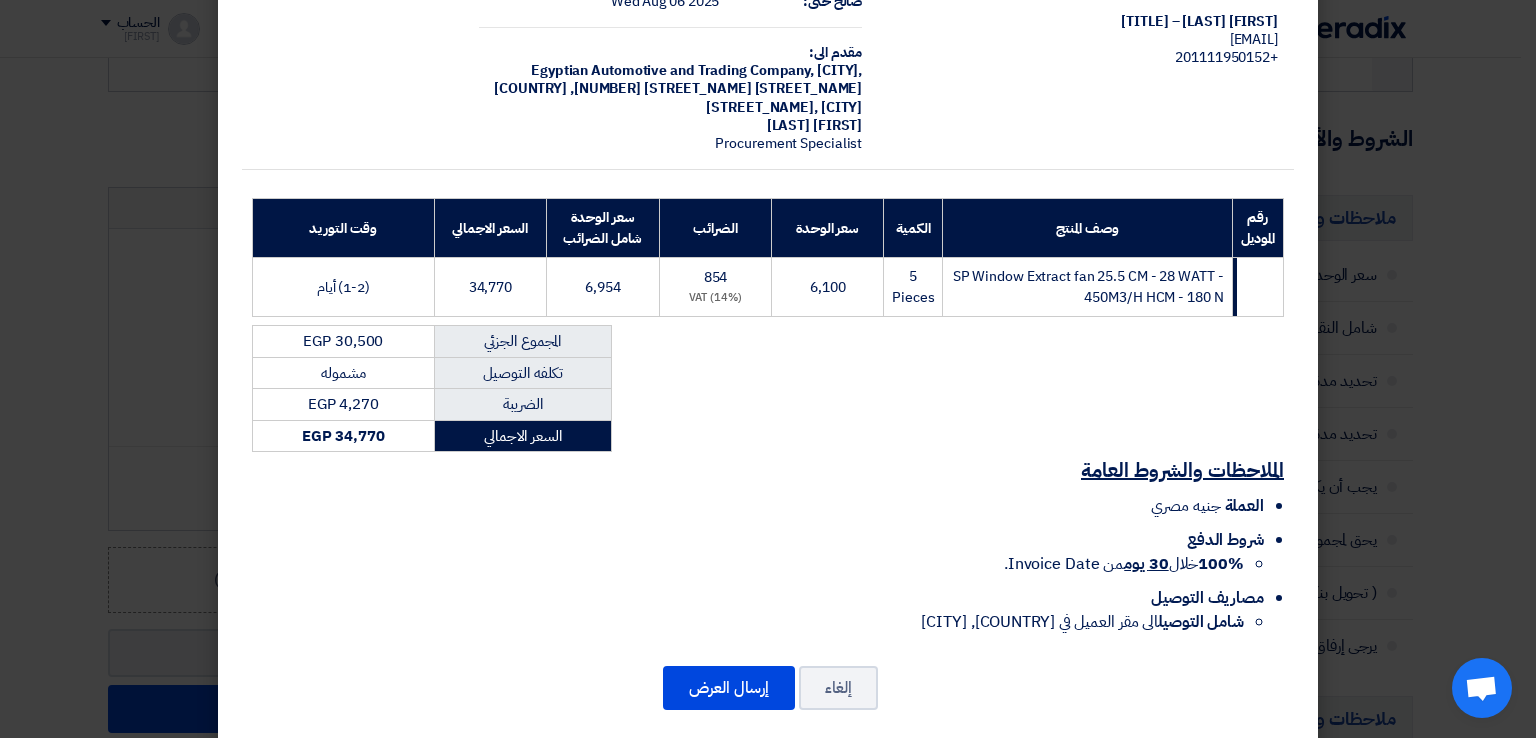 scroll, scrollTop: 143, scrollLeft: 0, axis: vertical 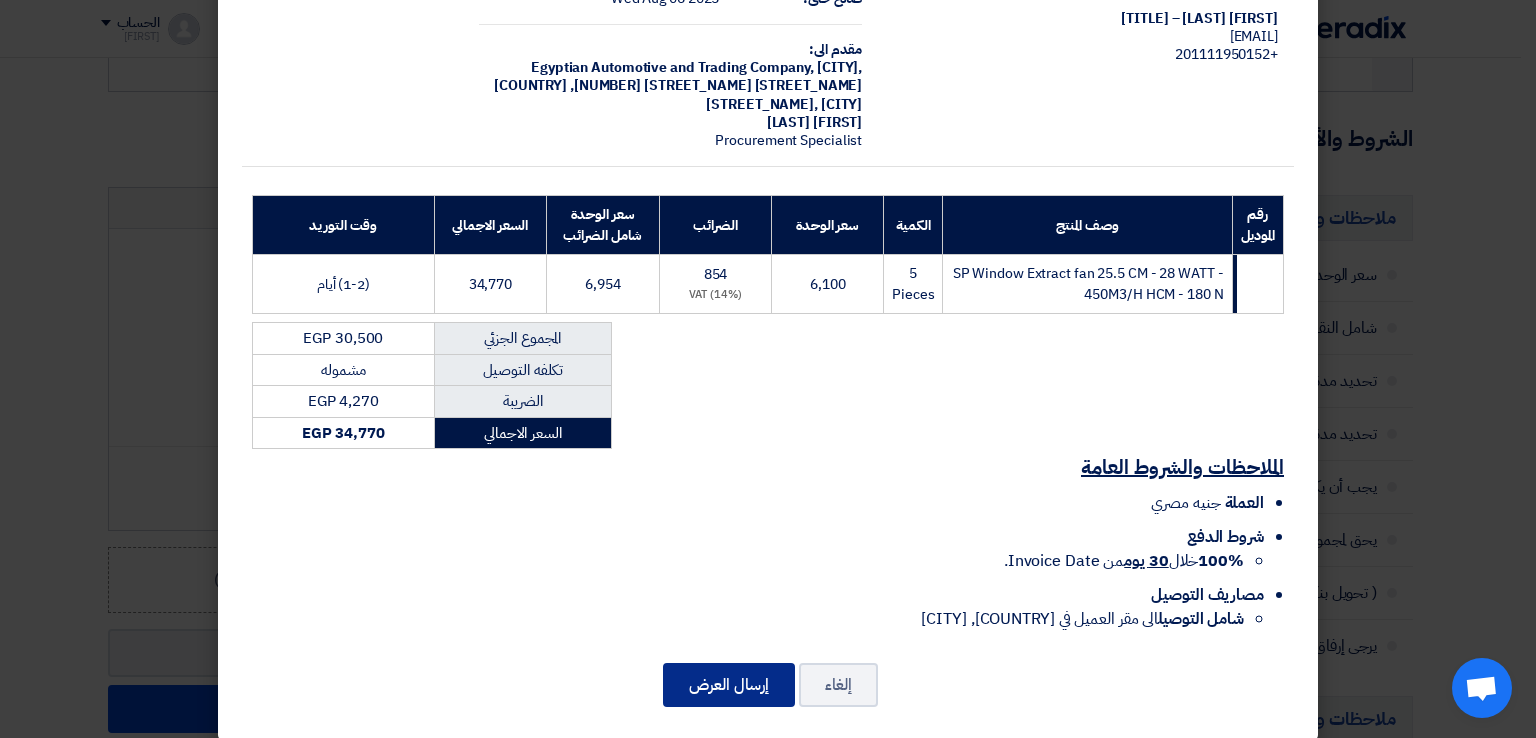 click on "إرسال العرض" 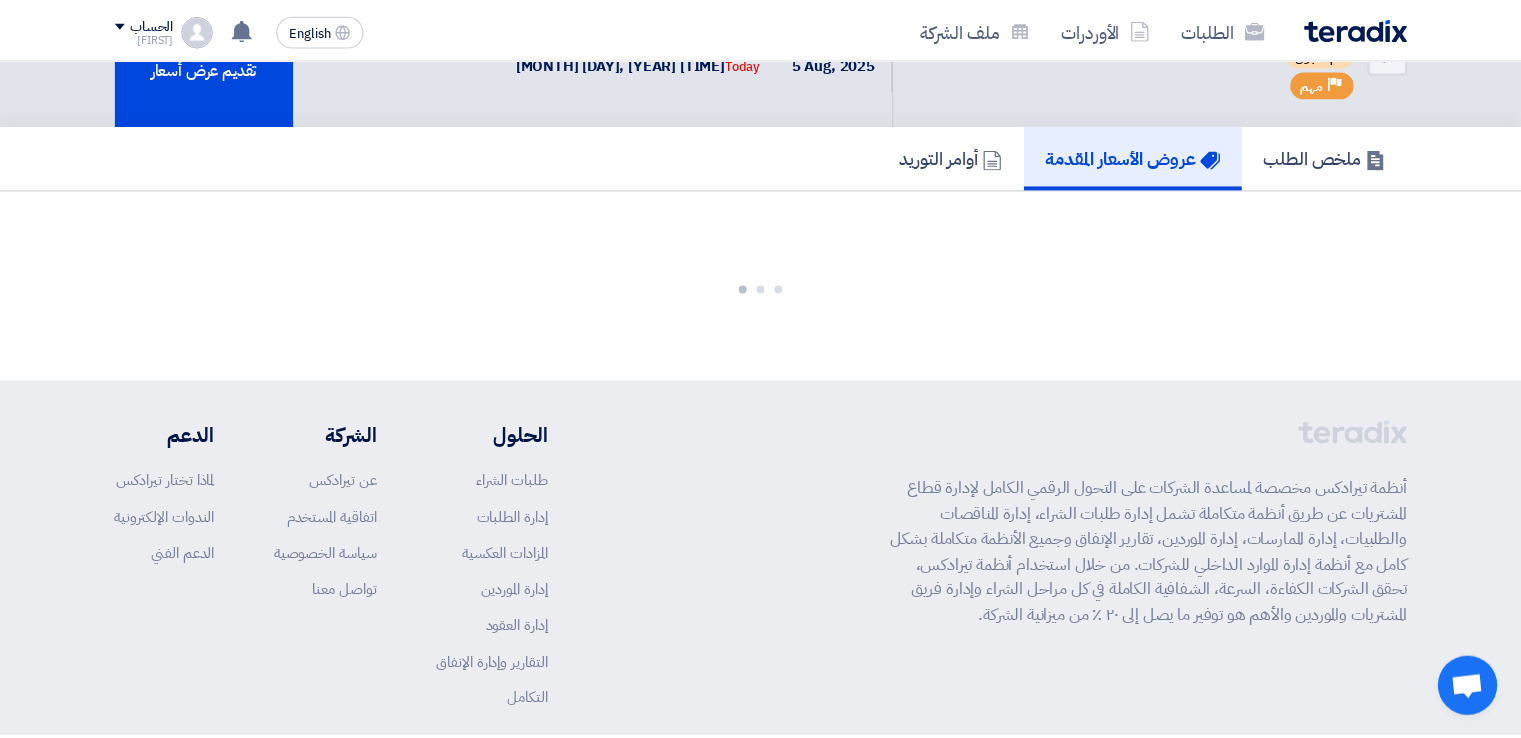 scroll, scrollTop: 1317, scrollLeft: 0, axis: vertical 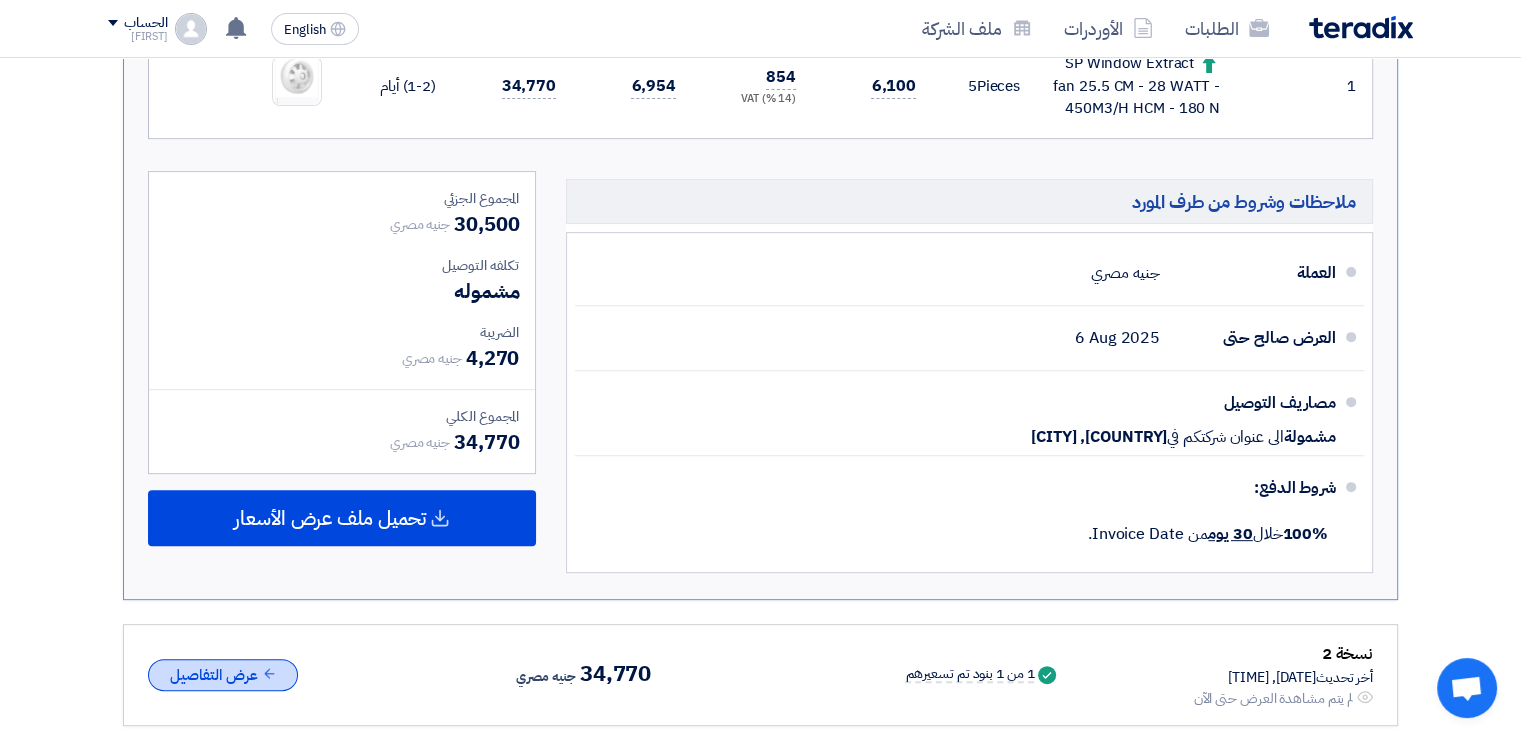 click on "عرض التفاصيل" at bounding box center [223, 675] 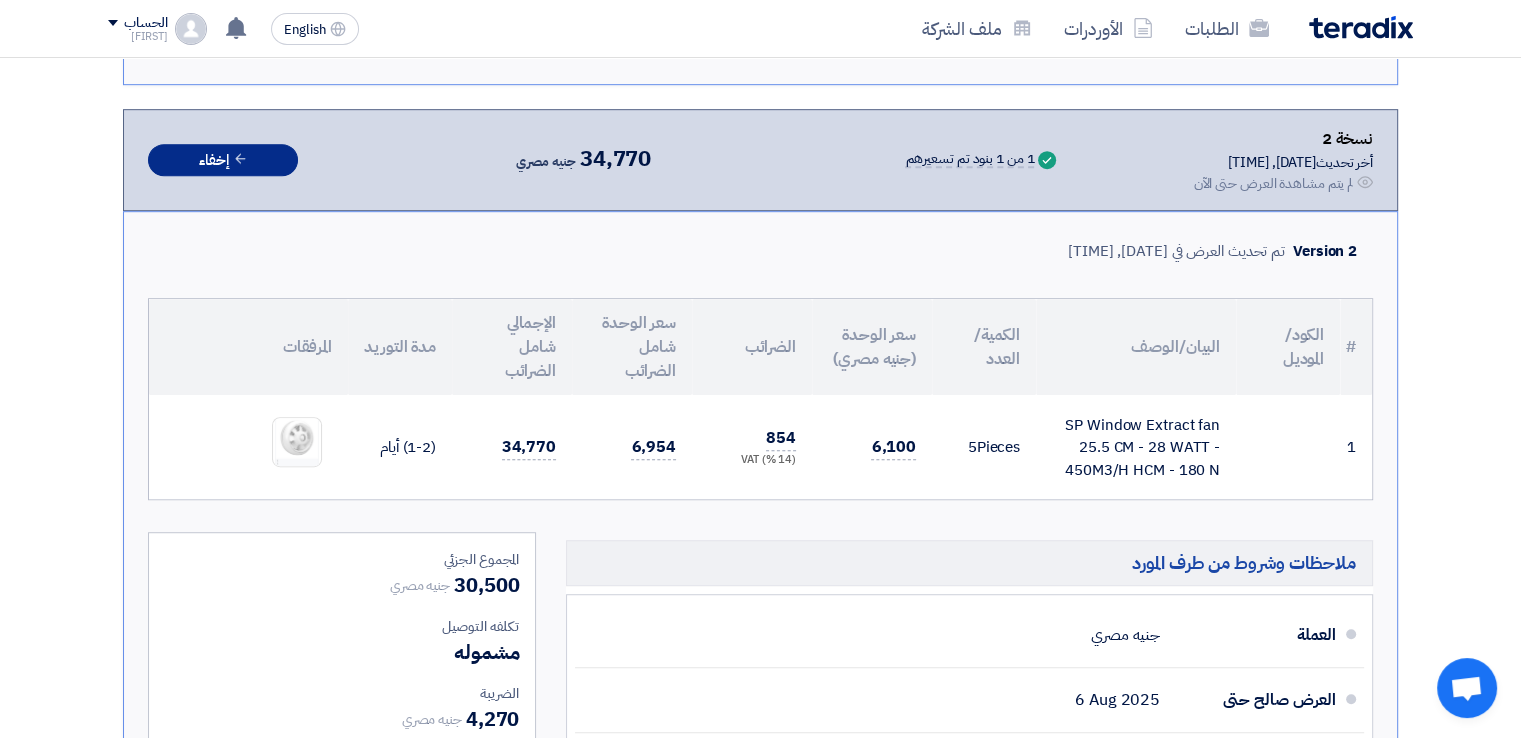 scroll, scrollTop: 1193, scrollLeft: 0, axis: vertical 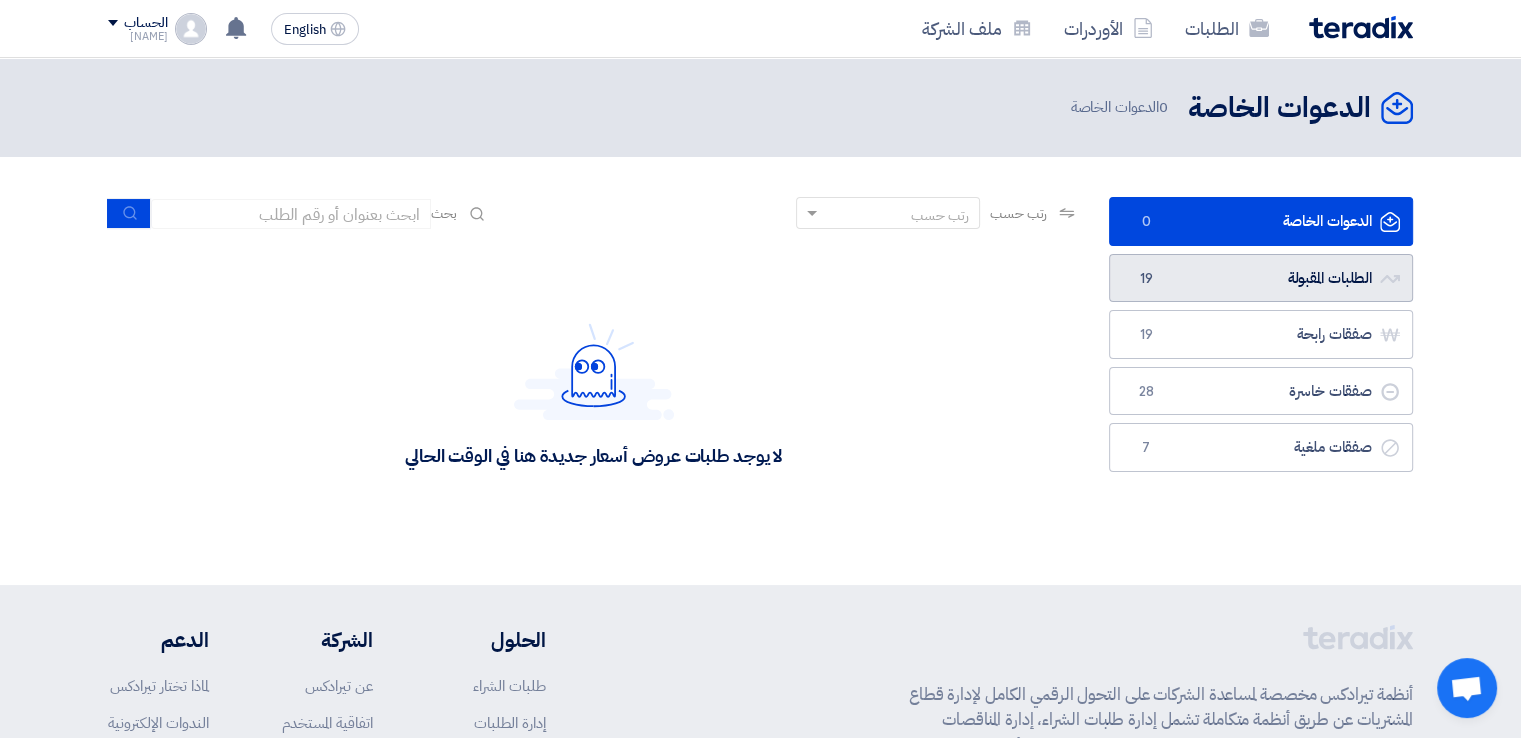 click on "الطلبات المقبولة
الطلبات المقبولة
19" 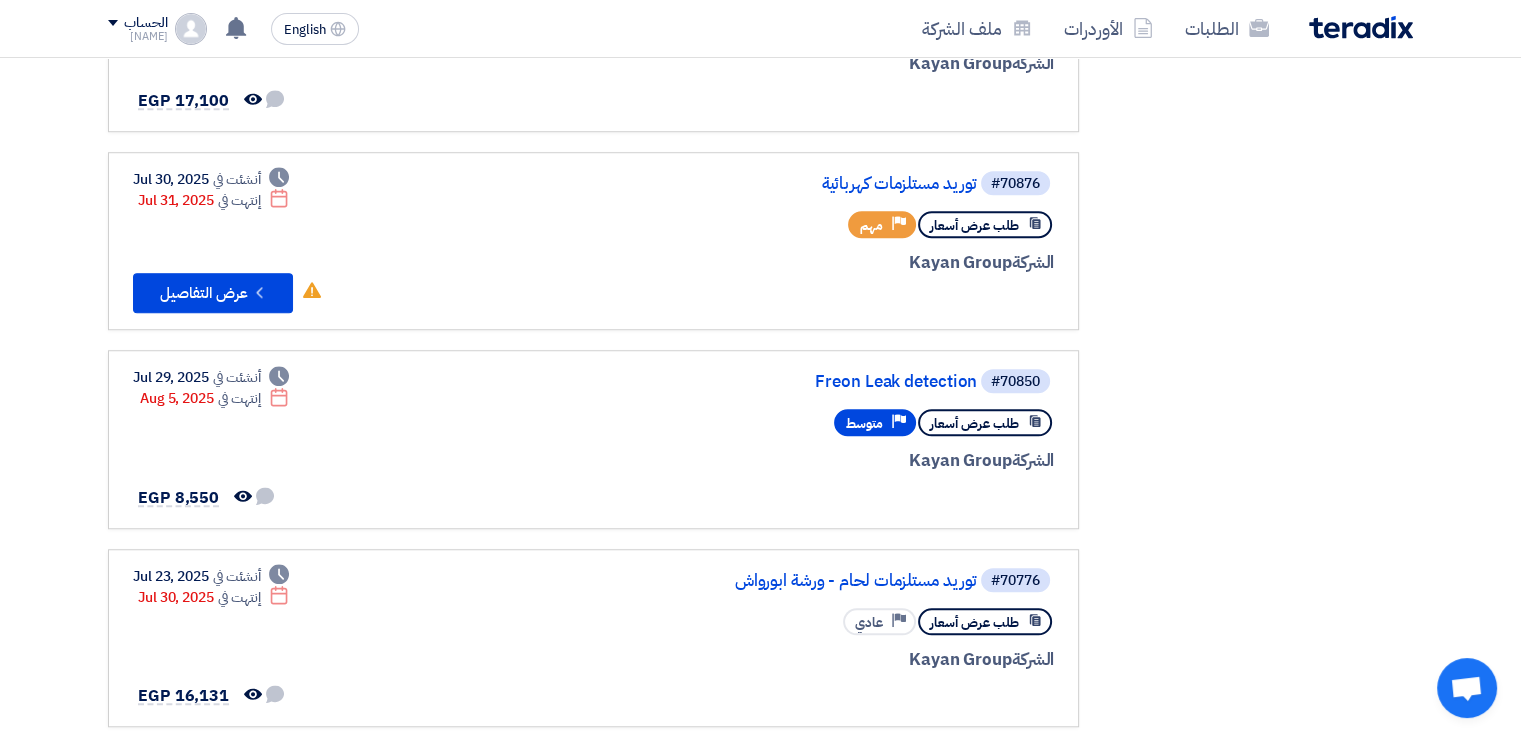 scroll, scrollTop: 1388, scrollLeft: 0, axis: vertical 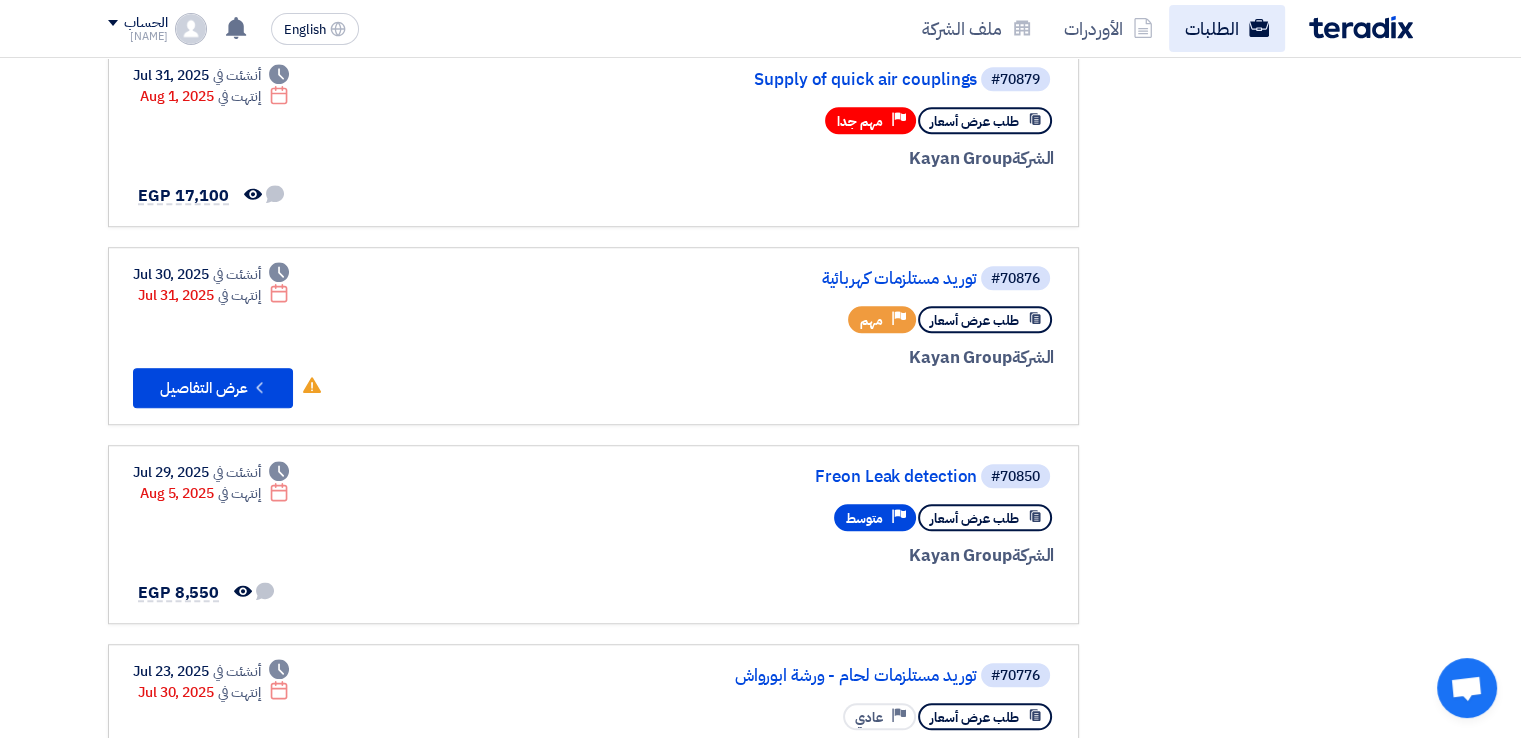 click on "الطلبات" 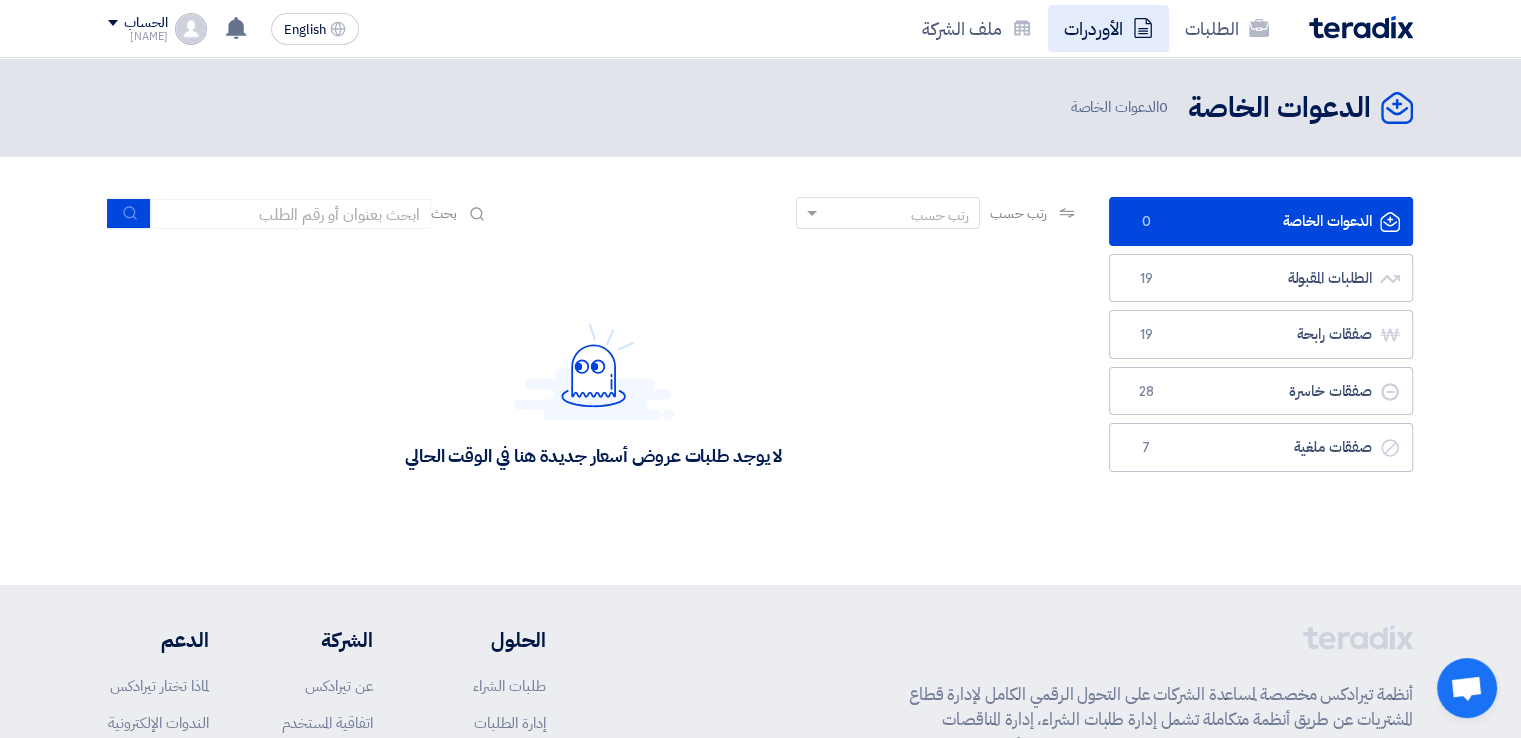 click 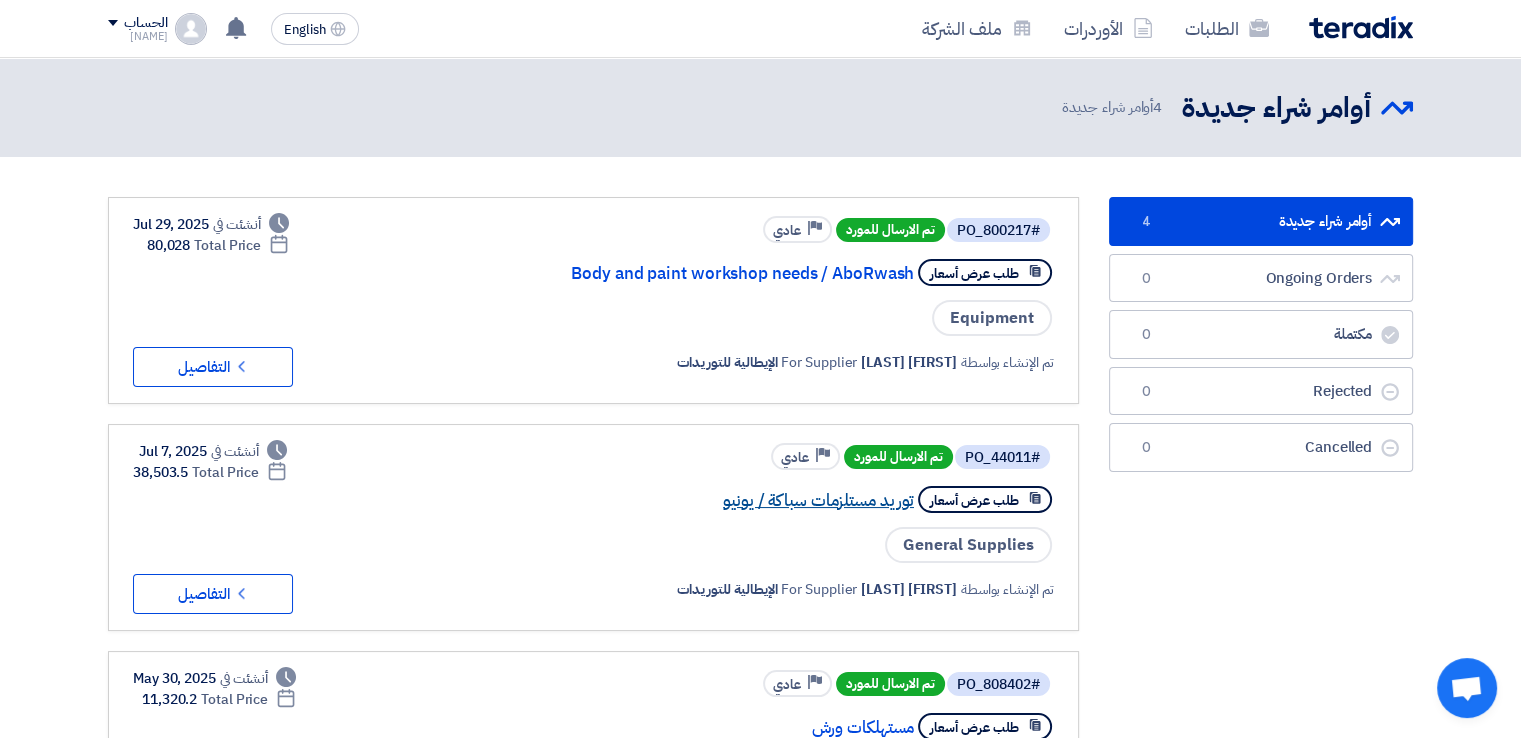 click on "توريد مستلزمات سباكة / يونيو" 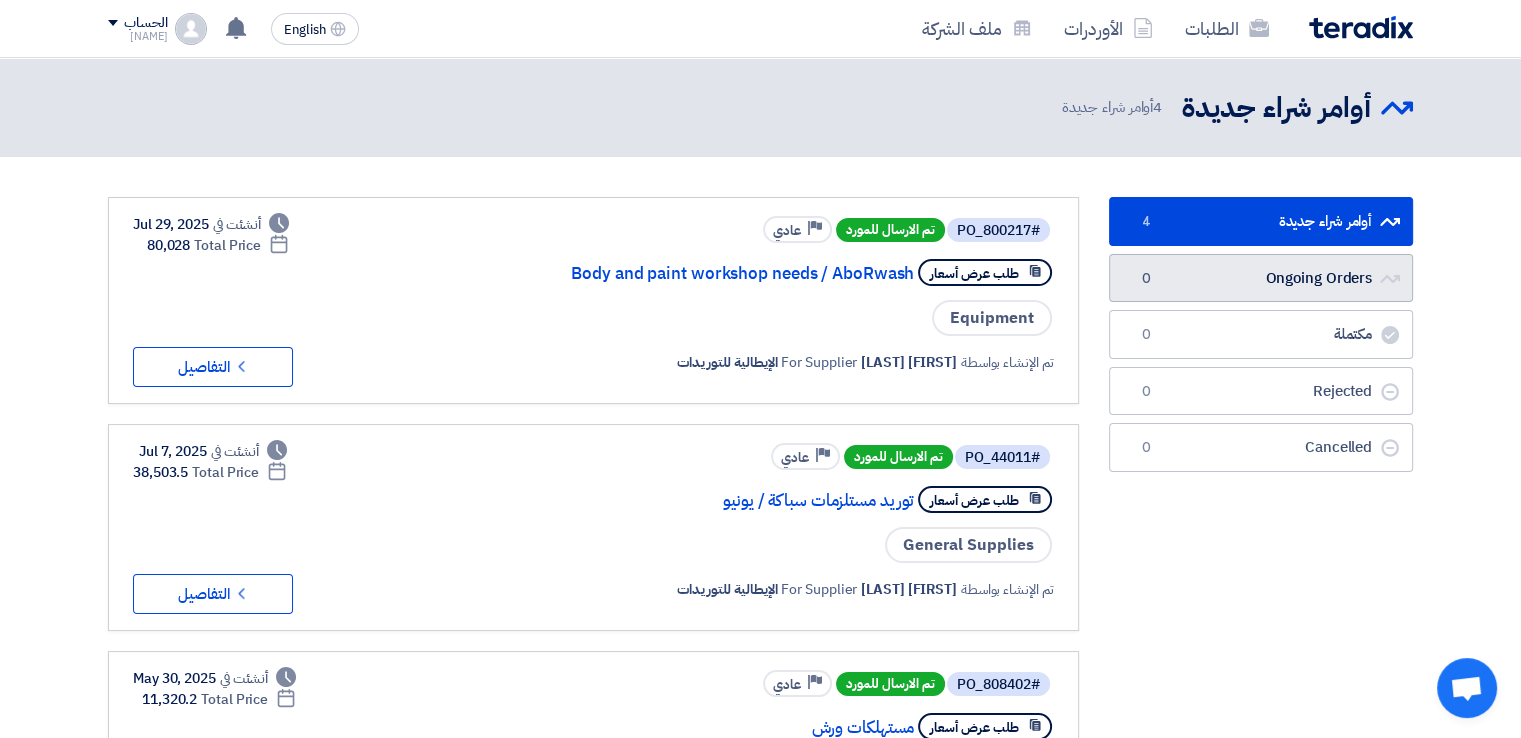 click on "Ongoing Orders
Ongoing Orders
0" 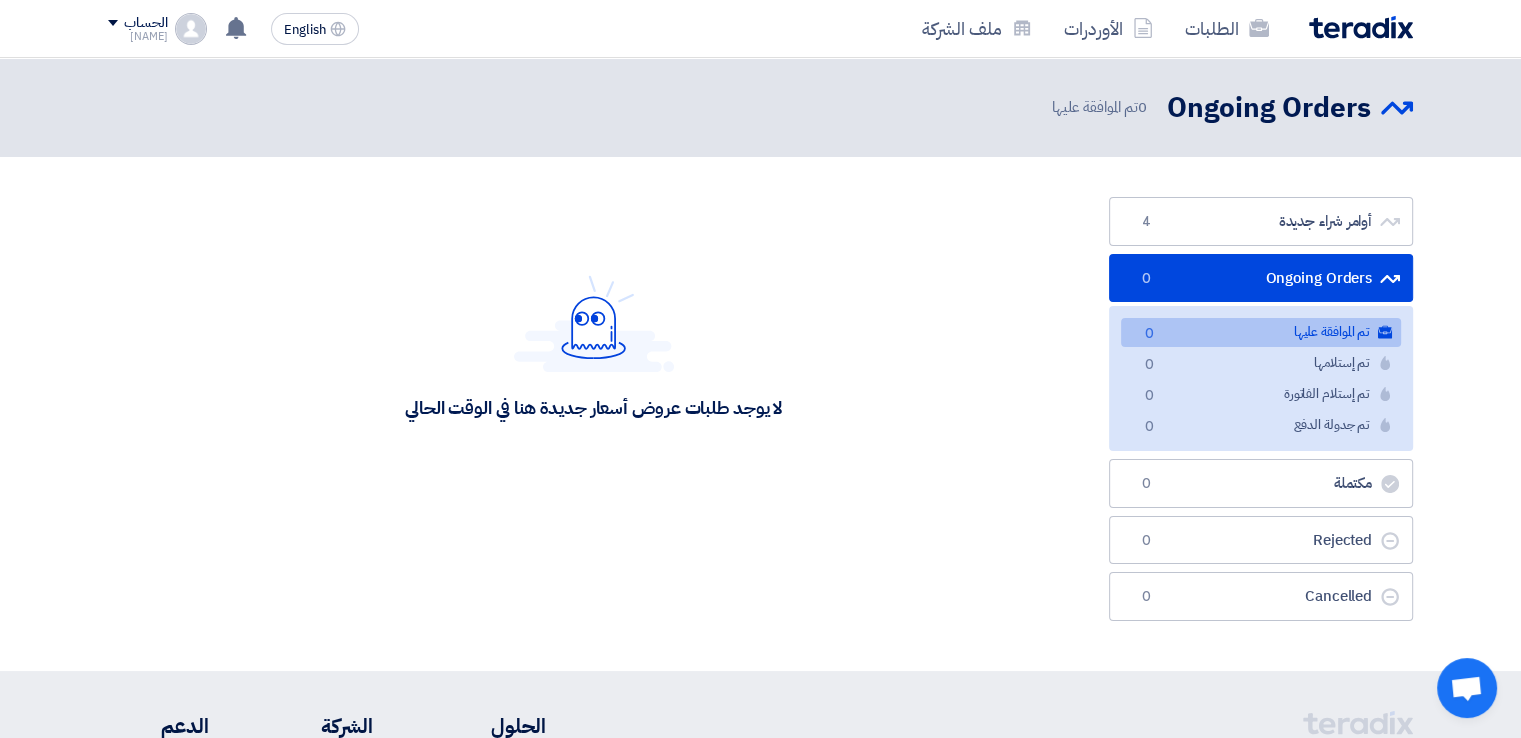 click on "Ongoing Orders
Ongoing Orders
0" 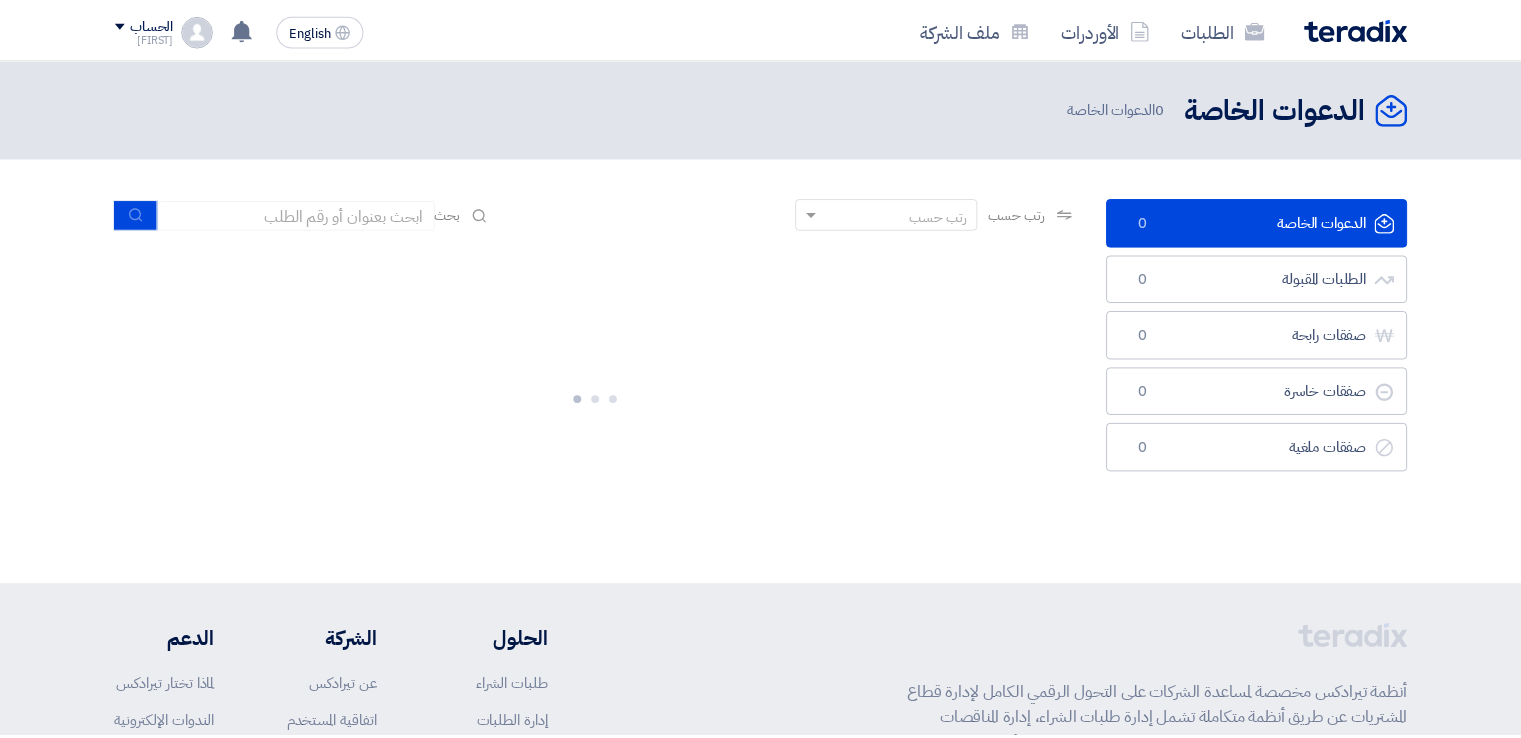 scroll, scrollTop: 0, scrollLeft: 0, axis: both 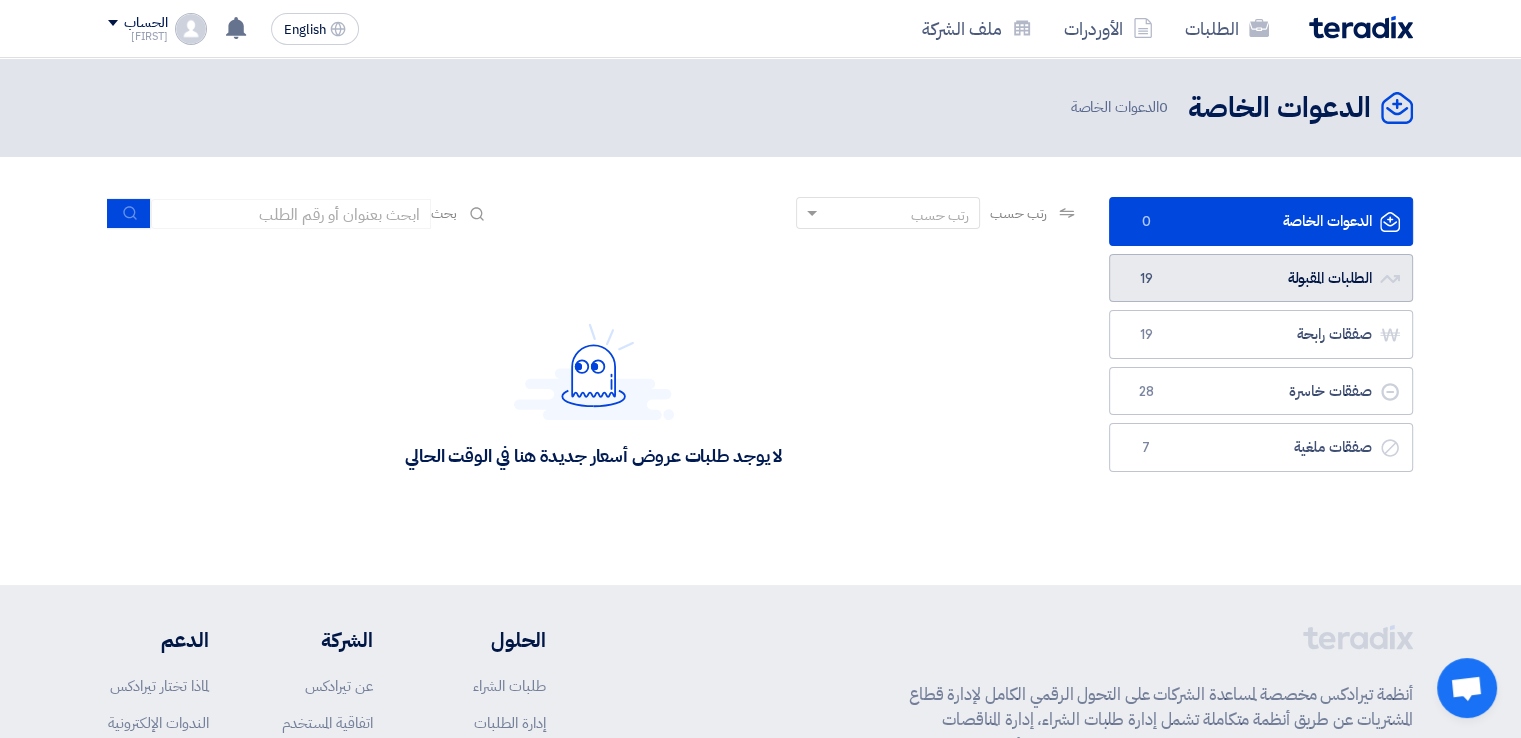 click on "الطلبات المقبولة
الطلبات المقبولة
19" 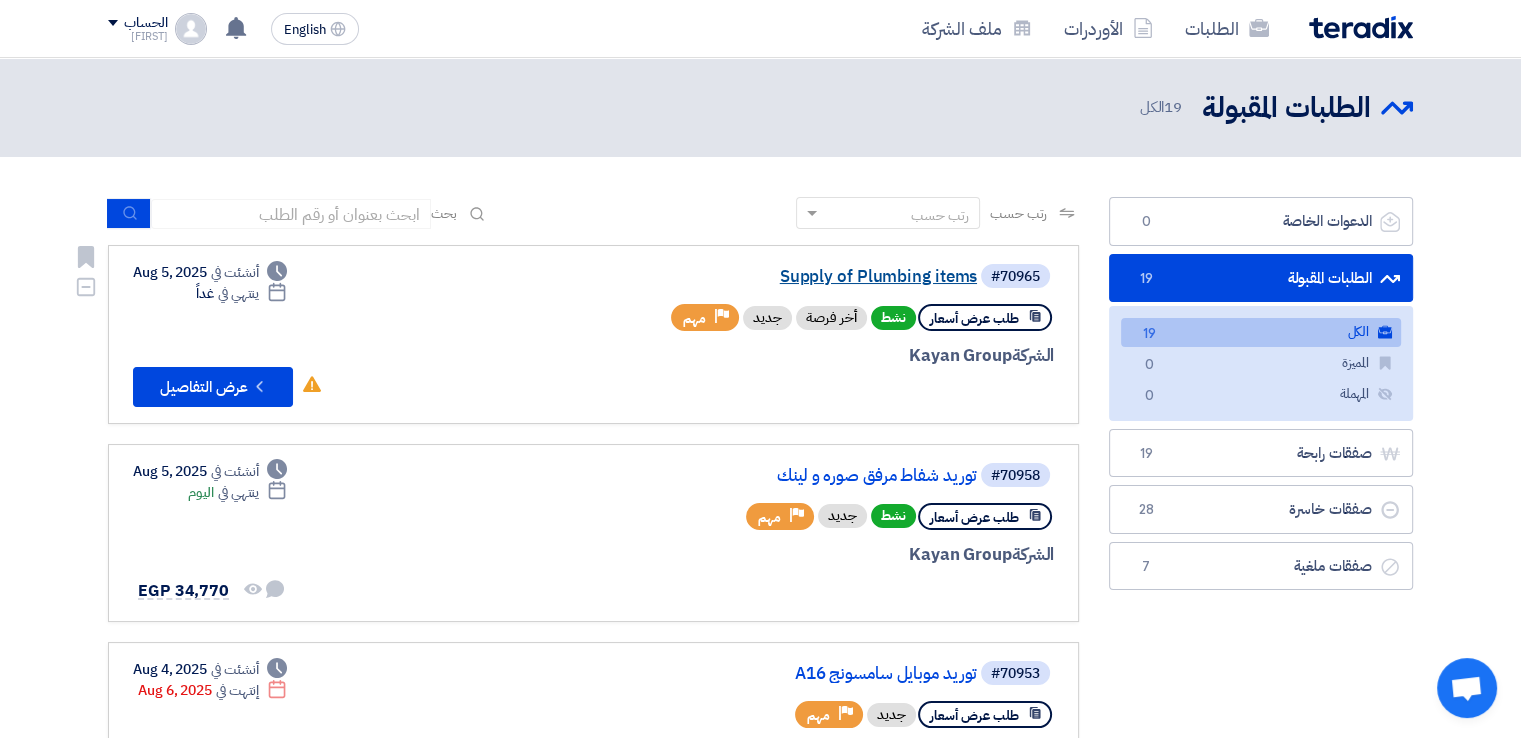 click on "Supply of Plumbing items" 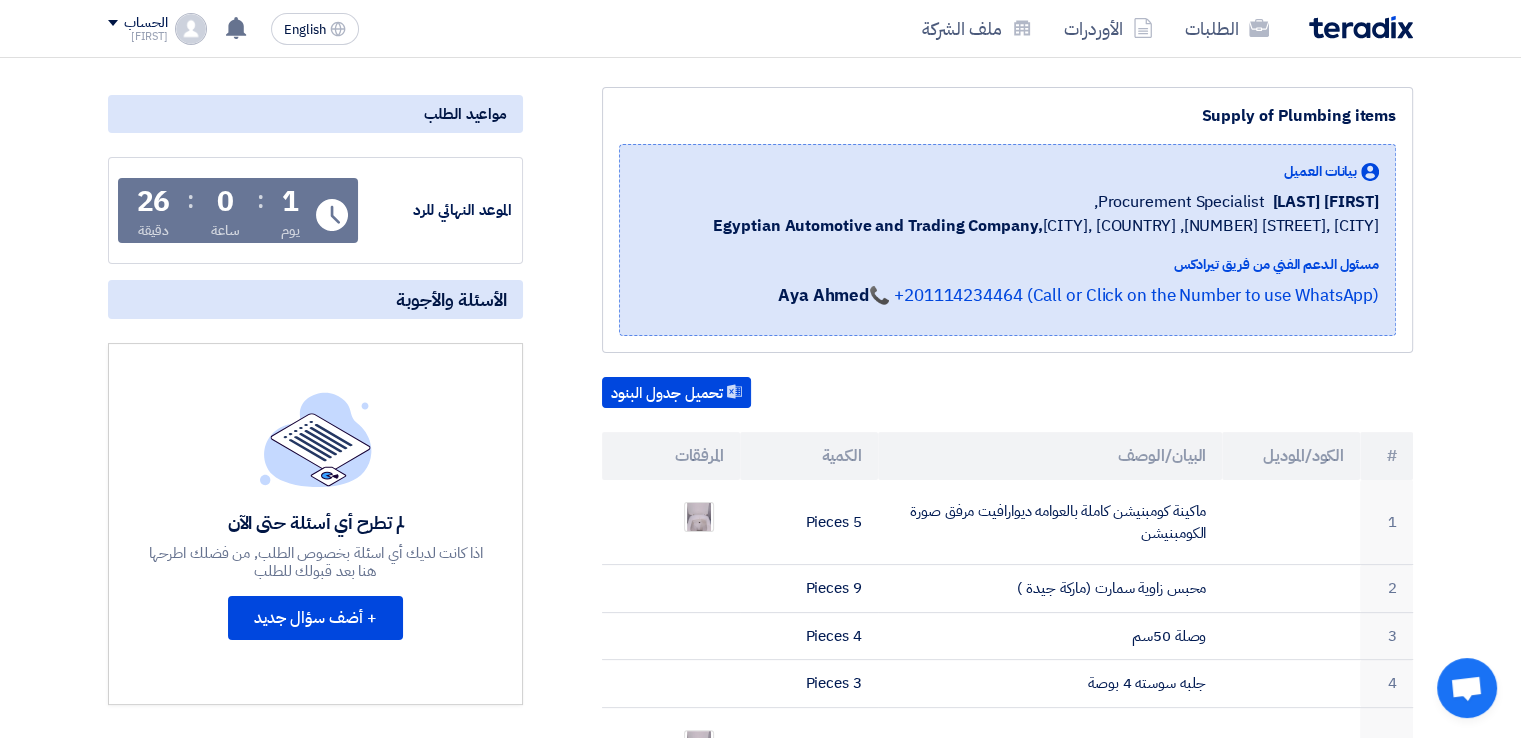 scroll, scrollTop: 0, scrollLeft: 0, axis: both 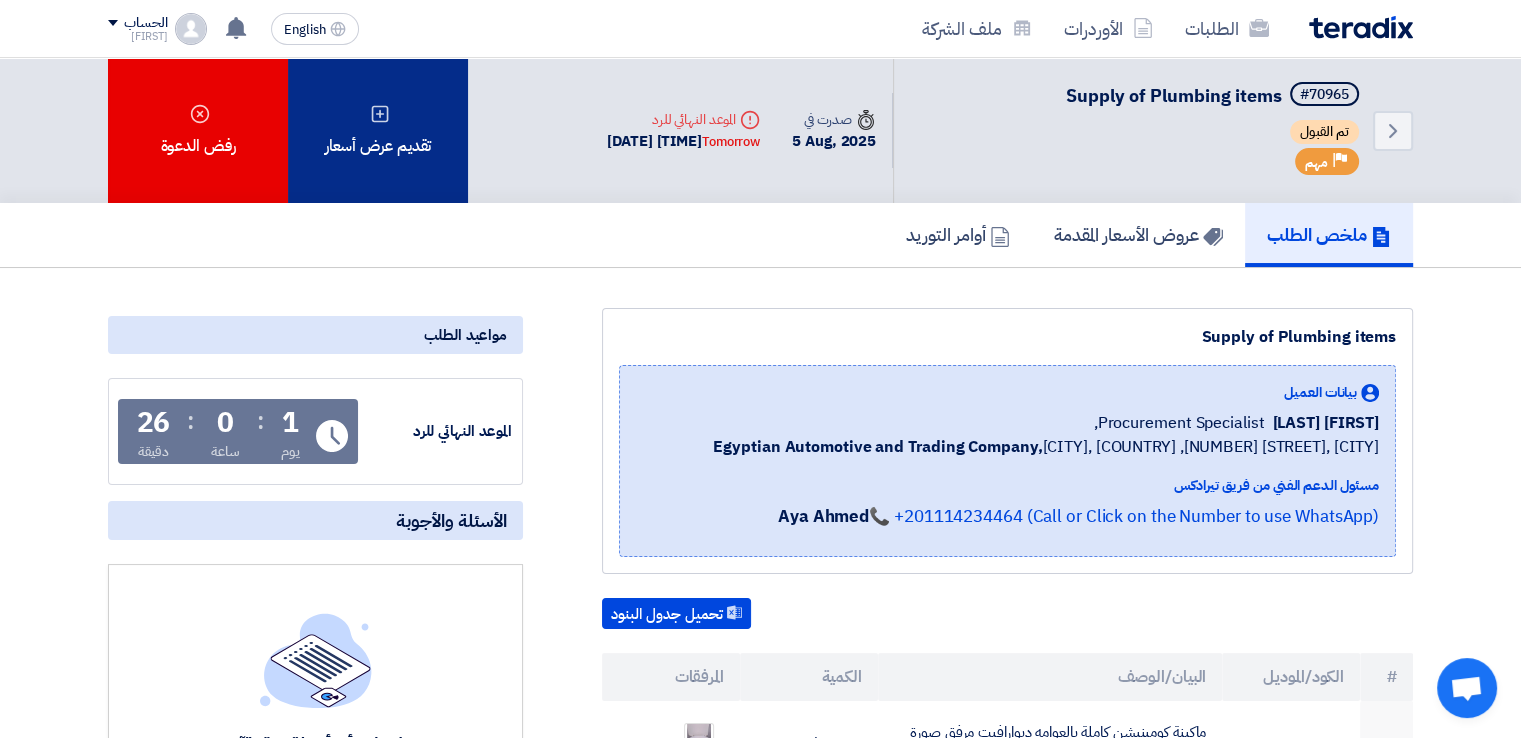click on "تقديم عرض أسعار" 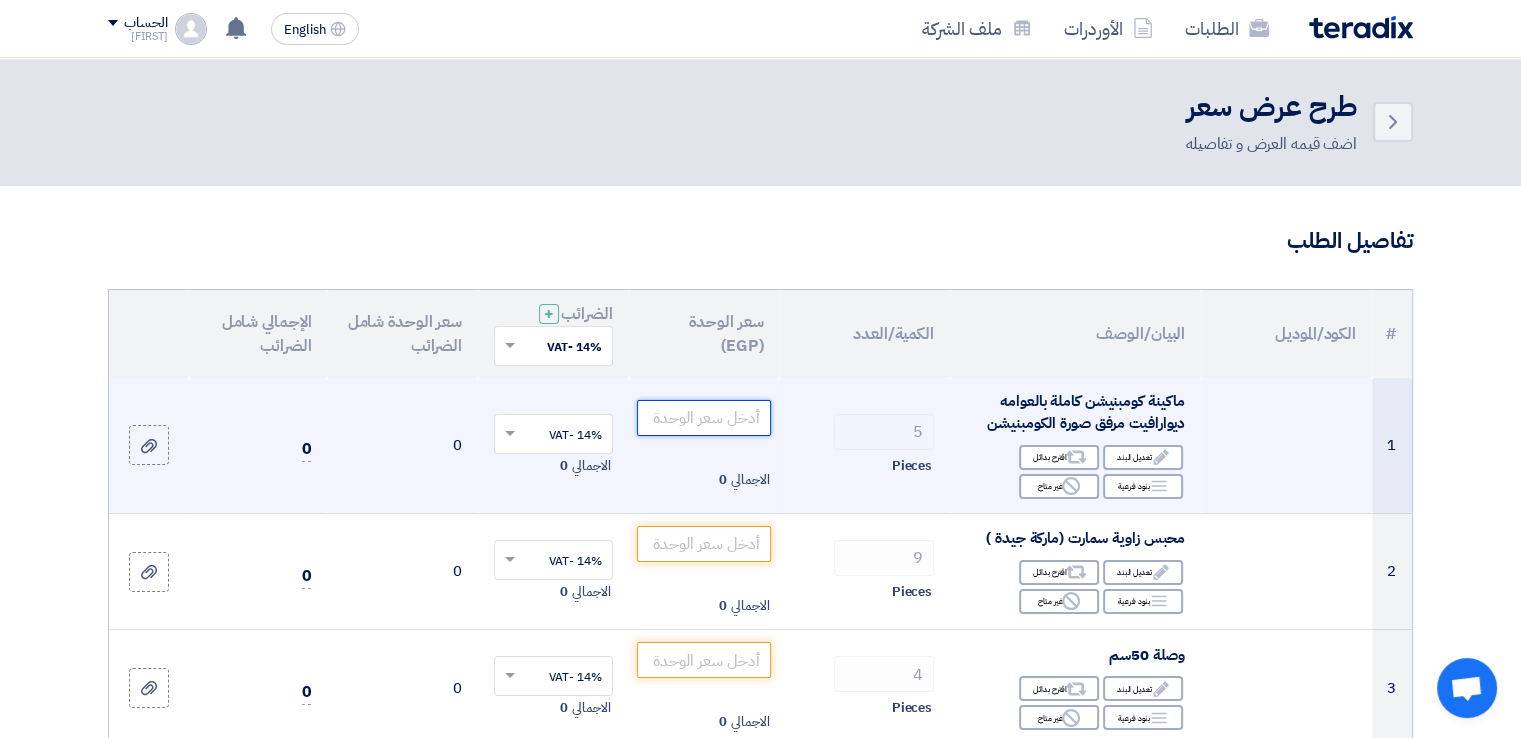 click 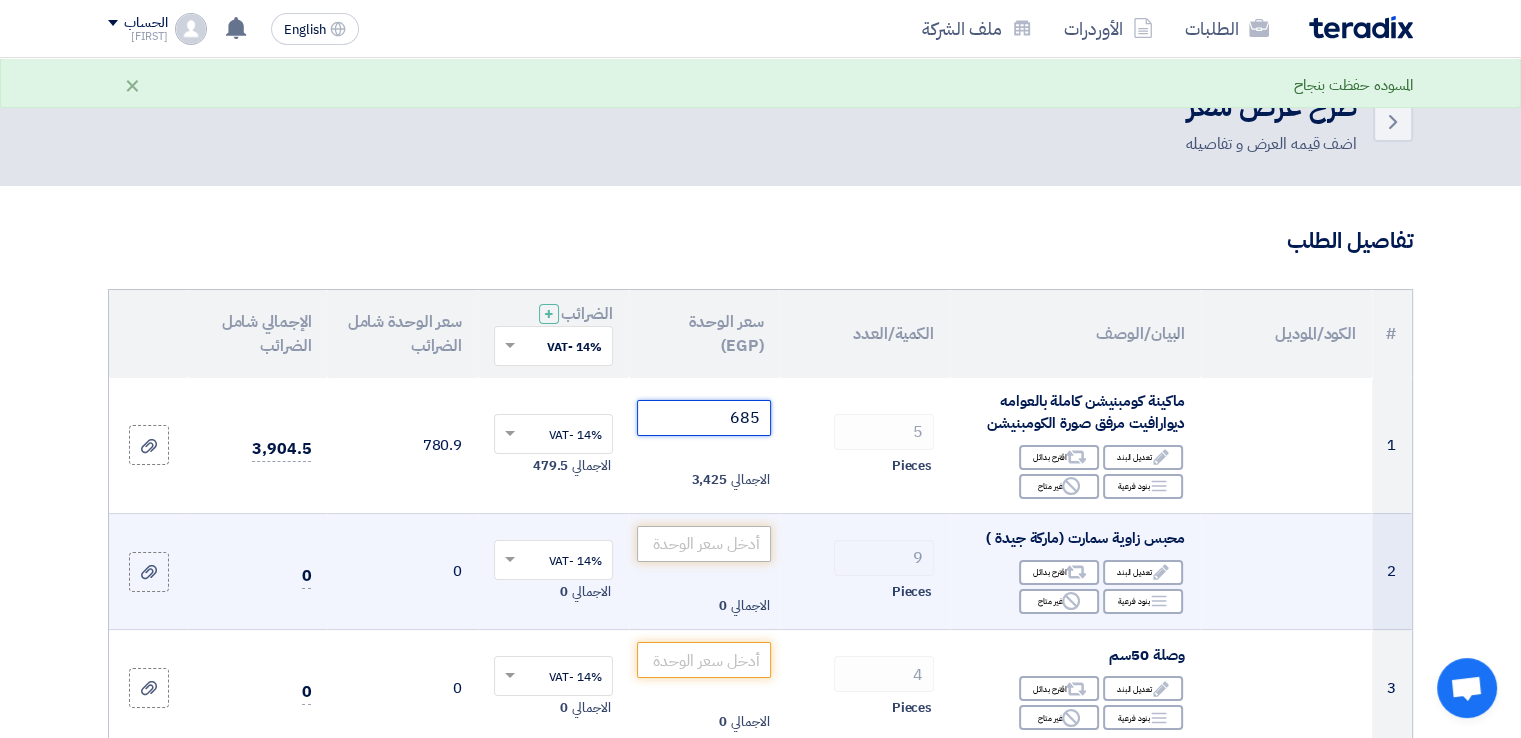 type on "685" 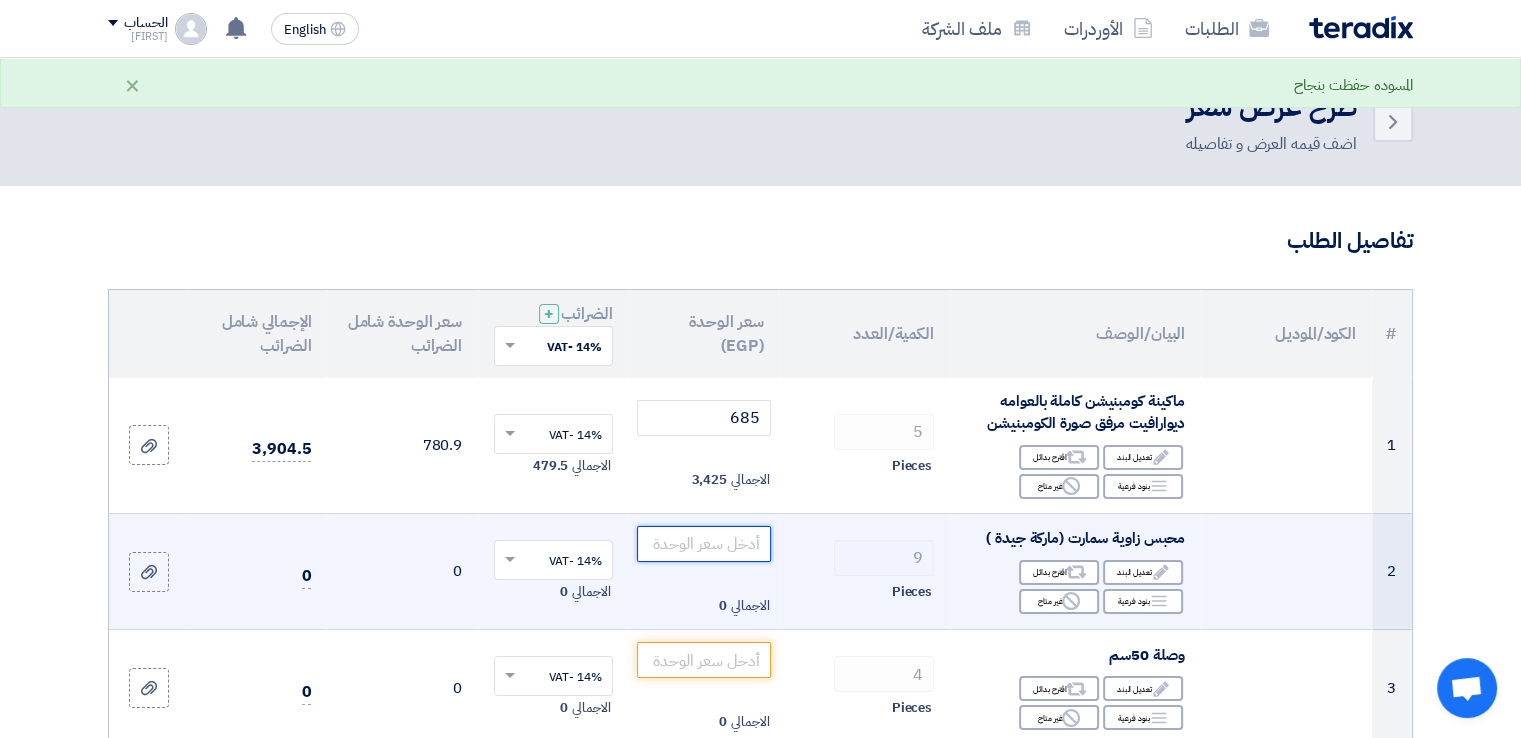 click 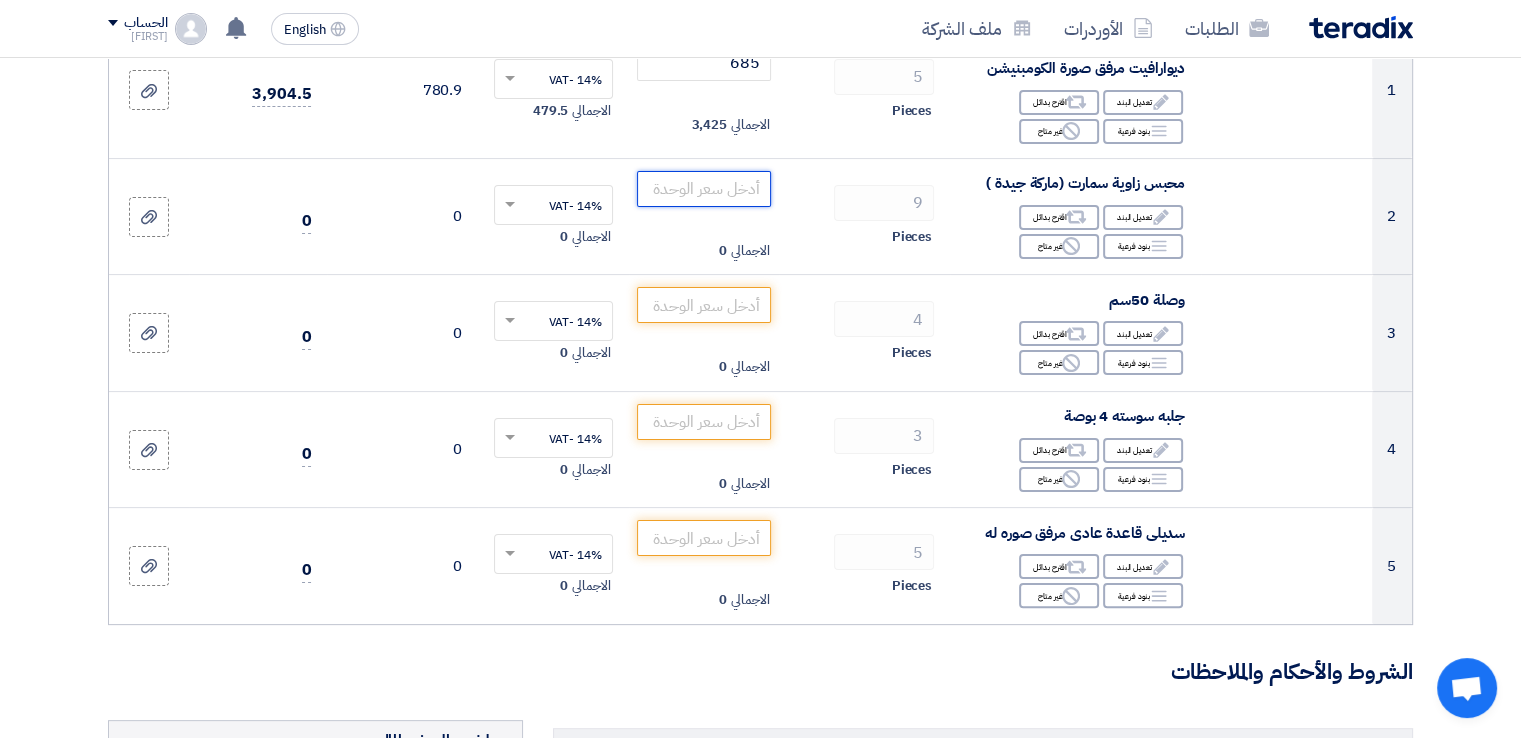 scroll, scrollTop: 384, scrollLeft: 0, axis: vertical 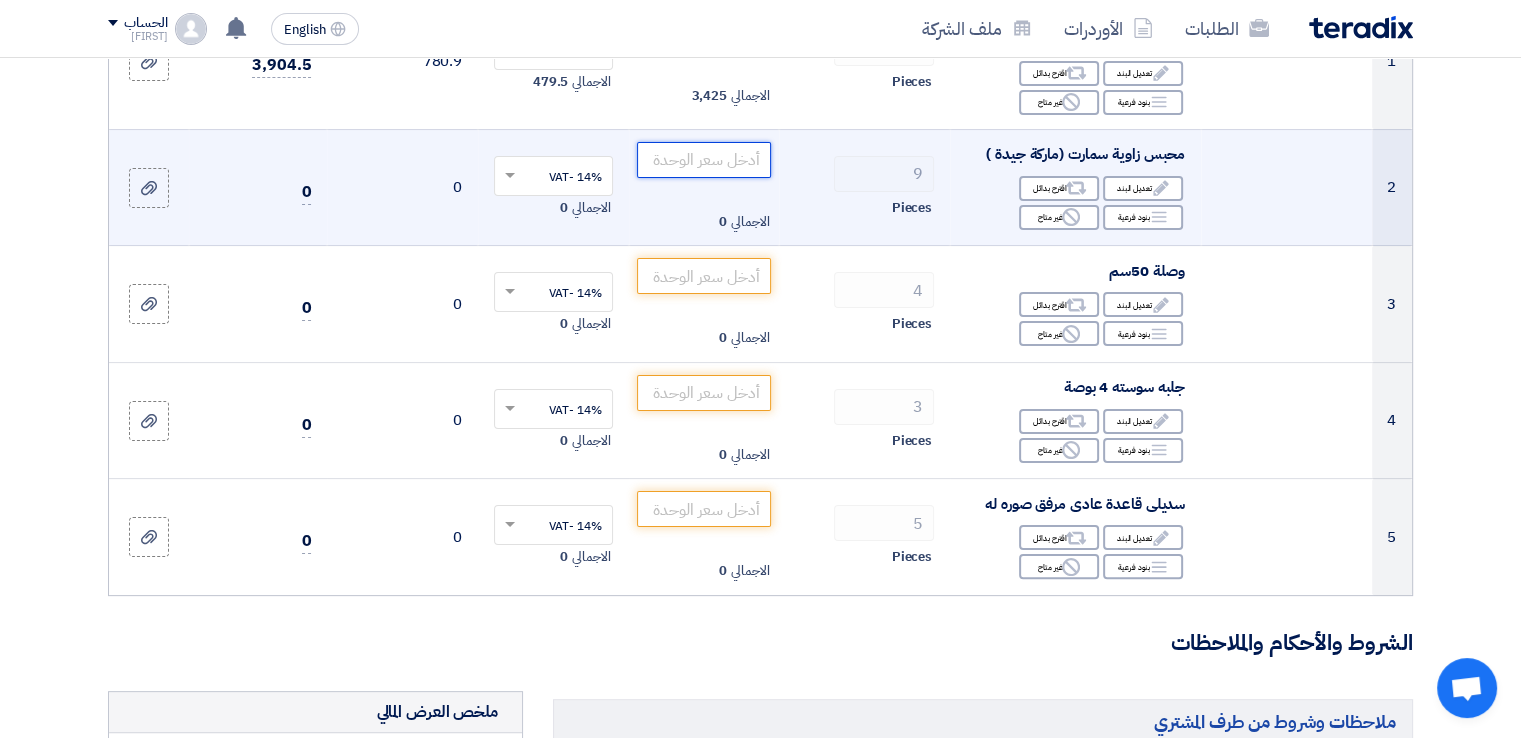 click 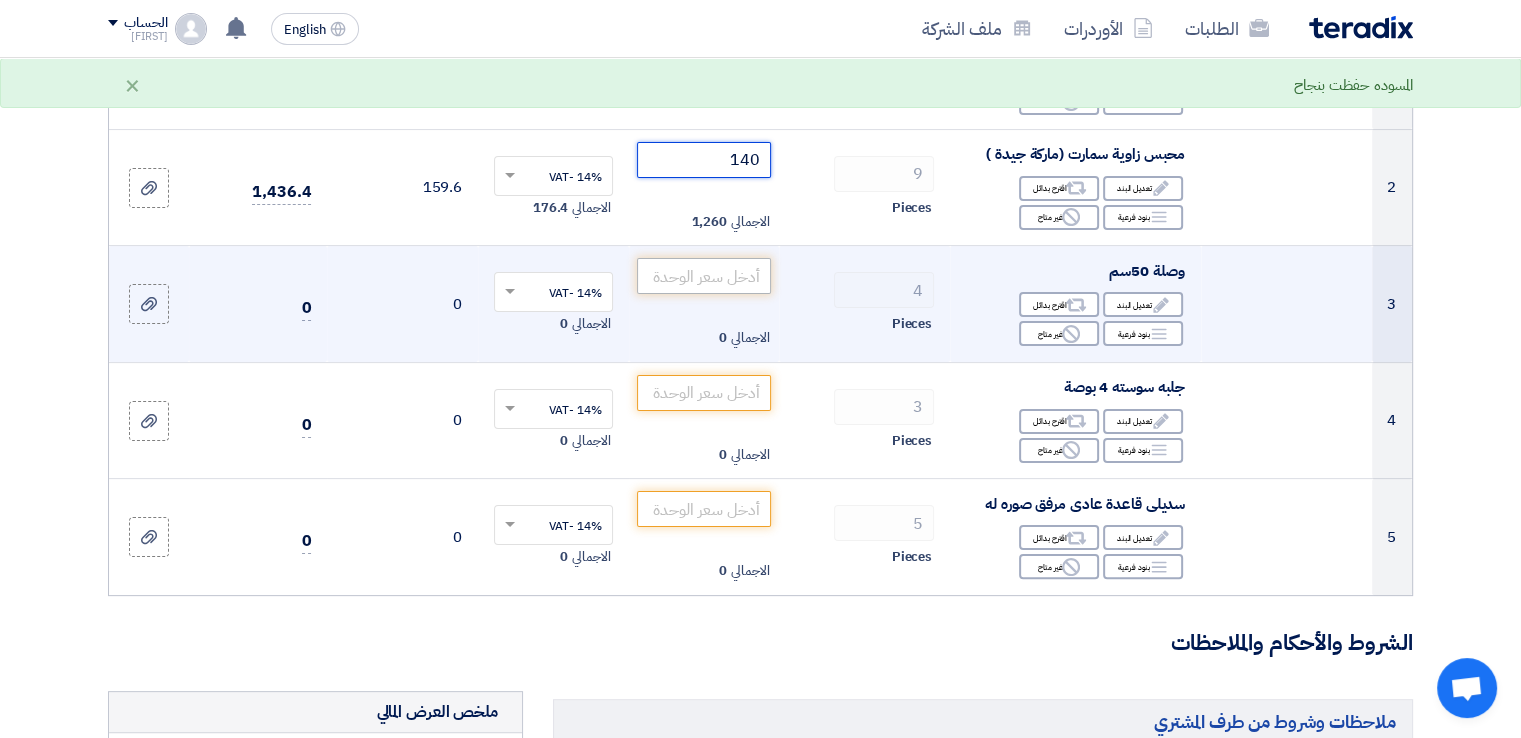 type on "140" 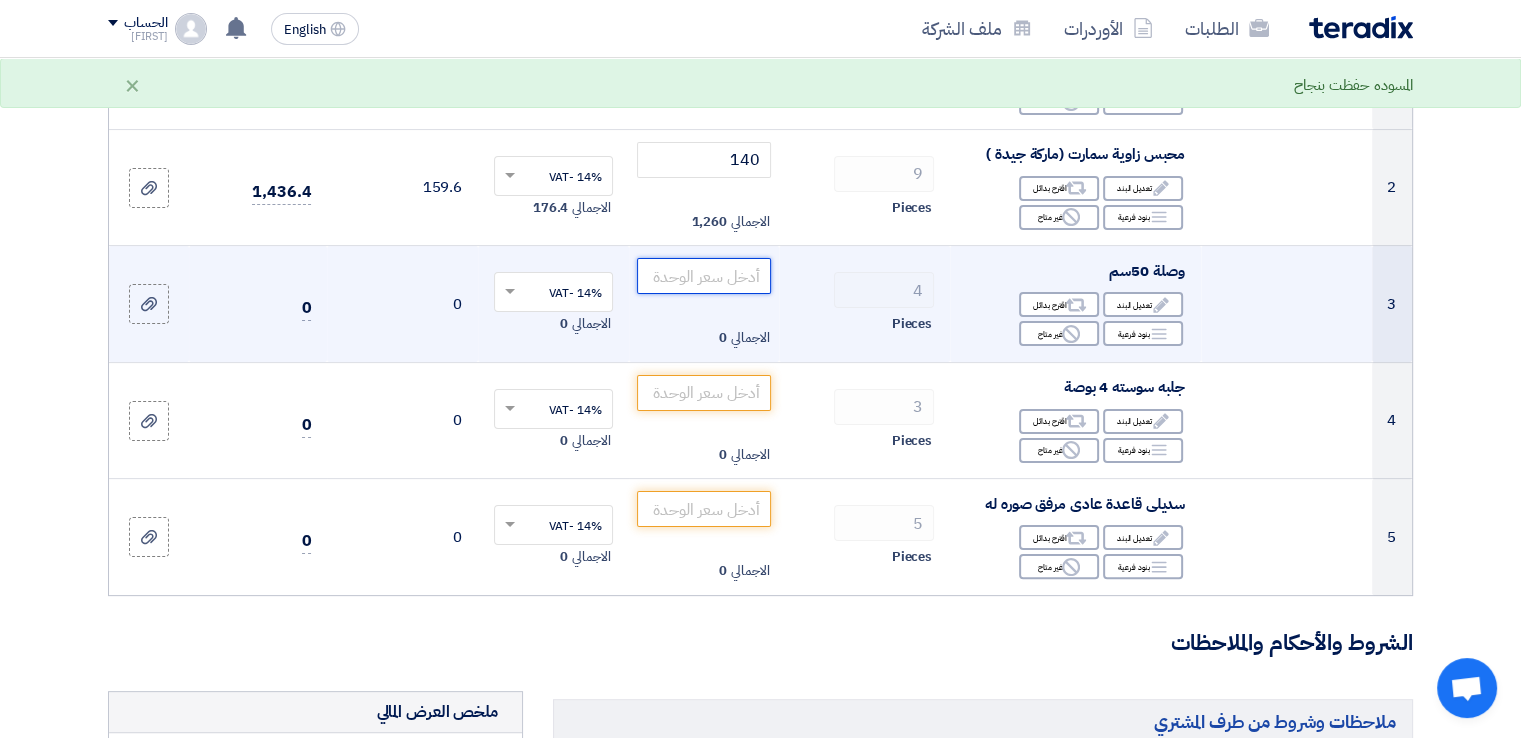 click 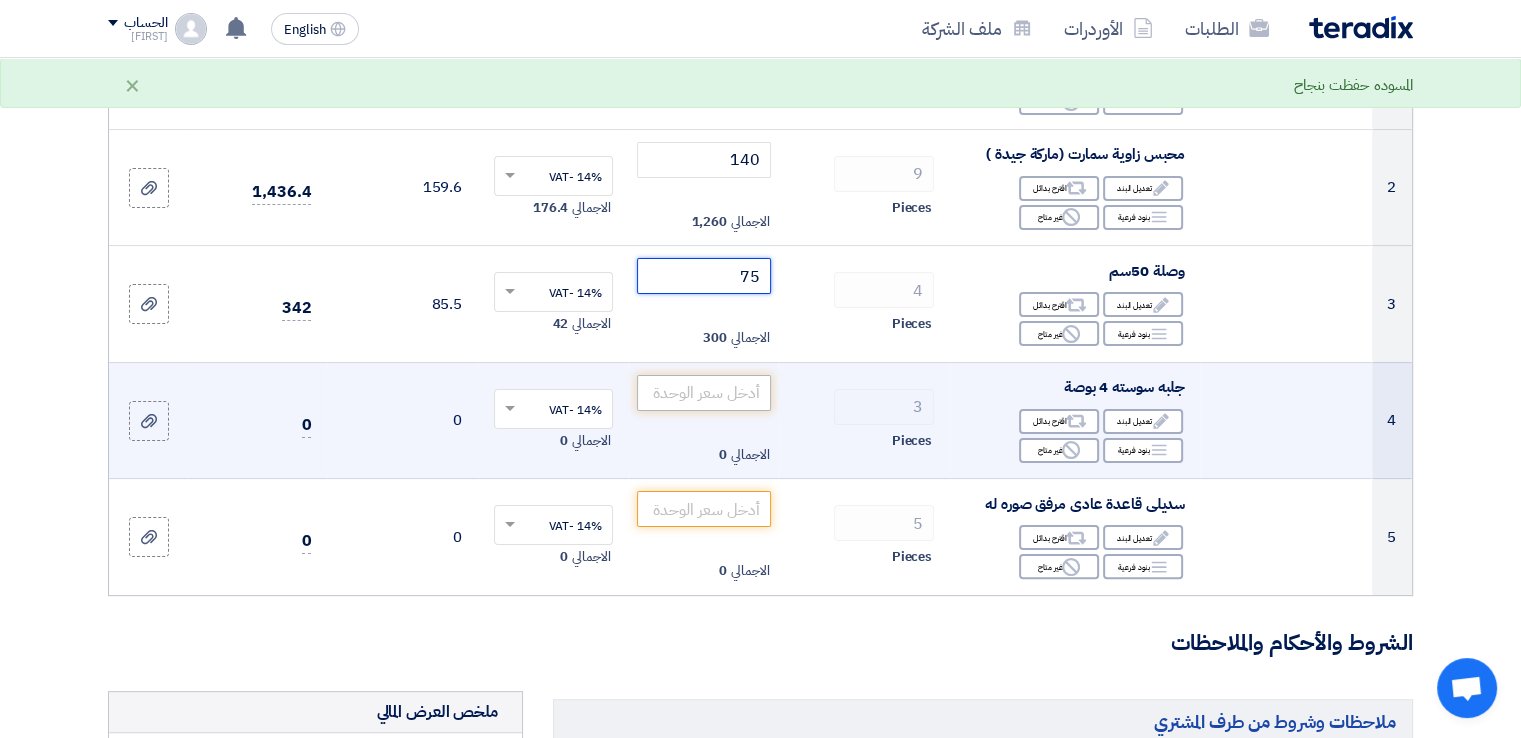 type on "75" 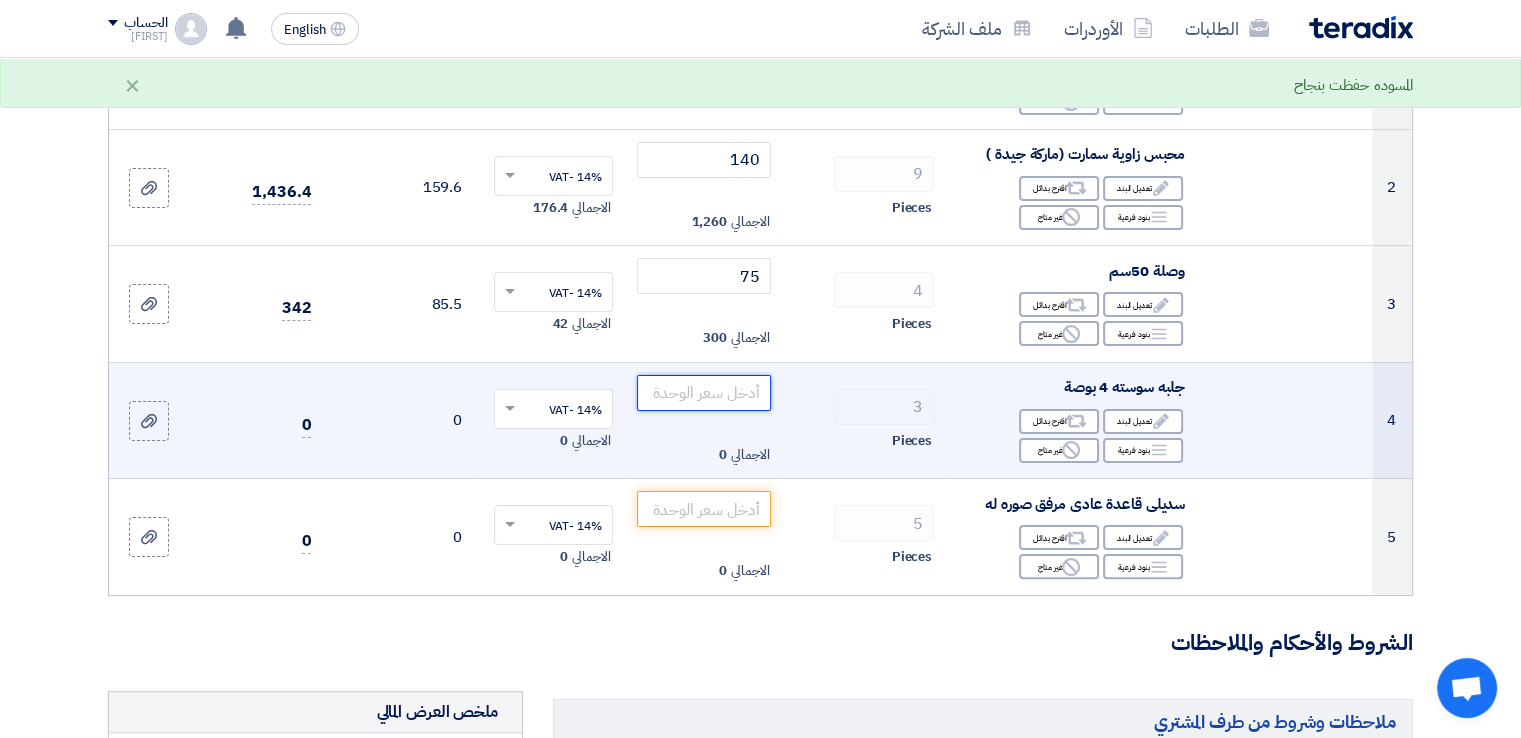 click 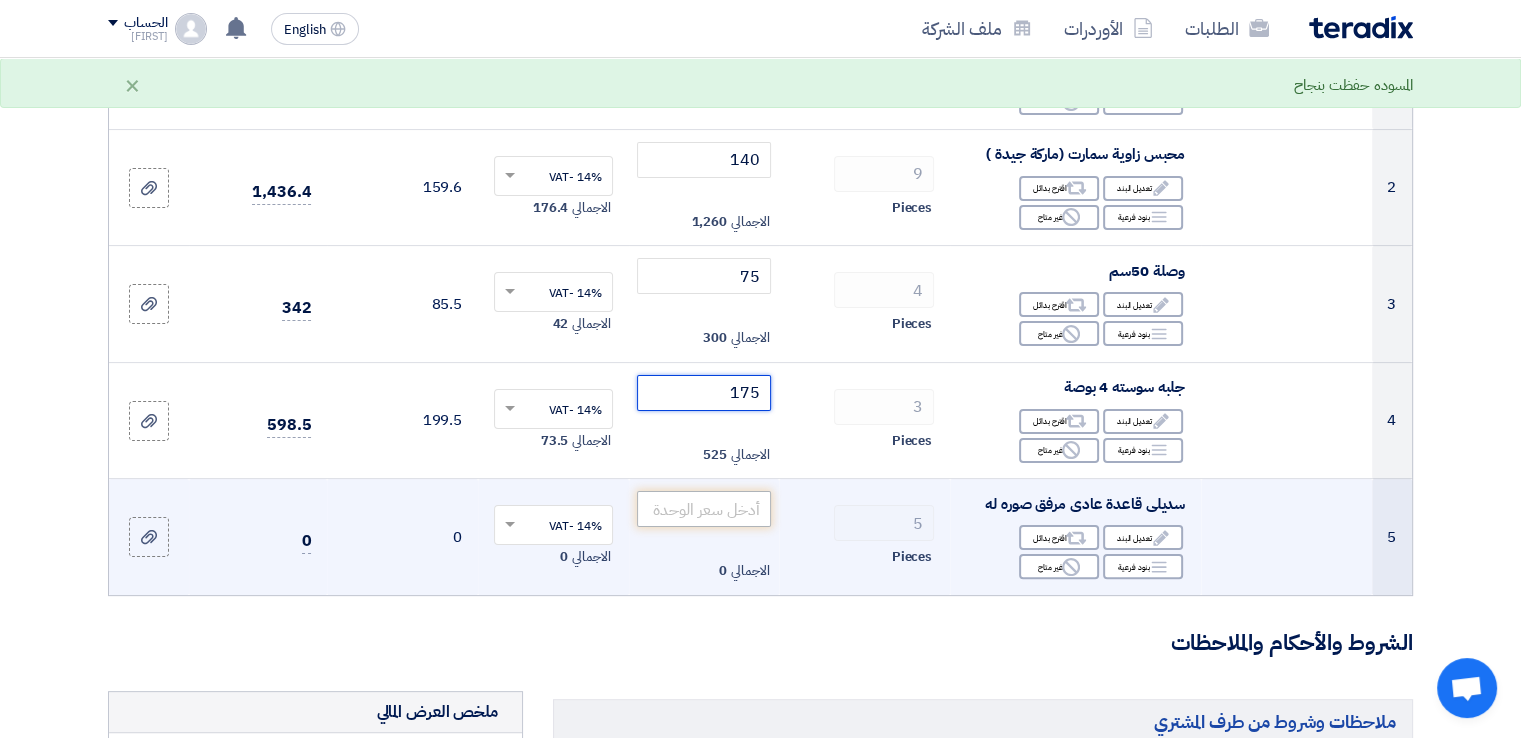 type on "175" 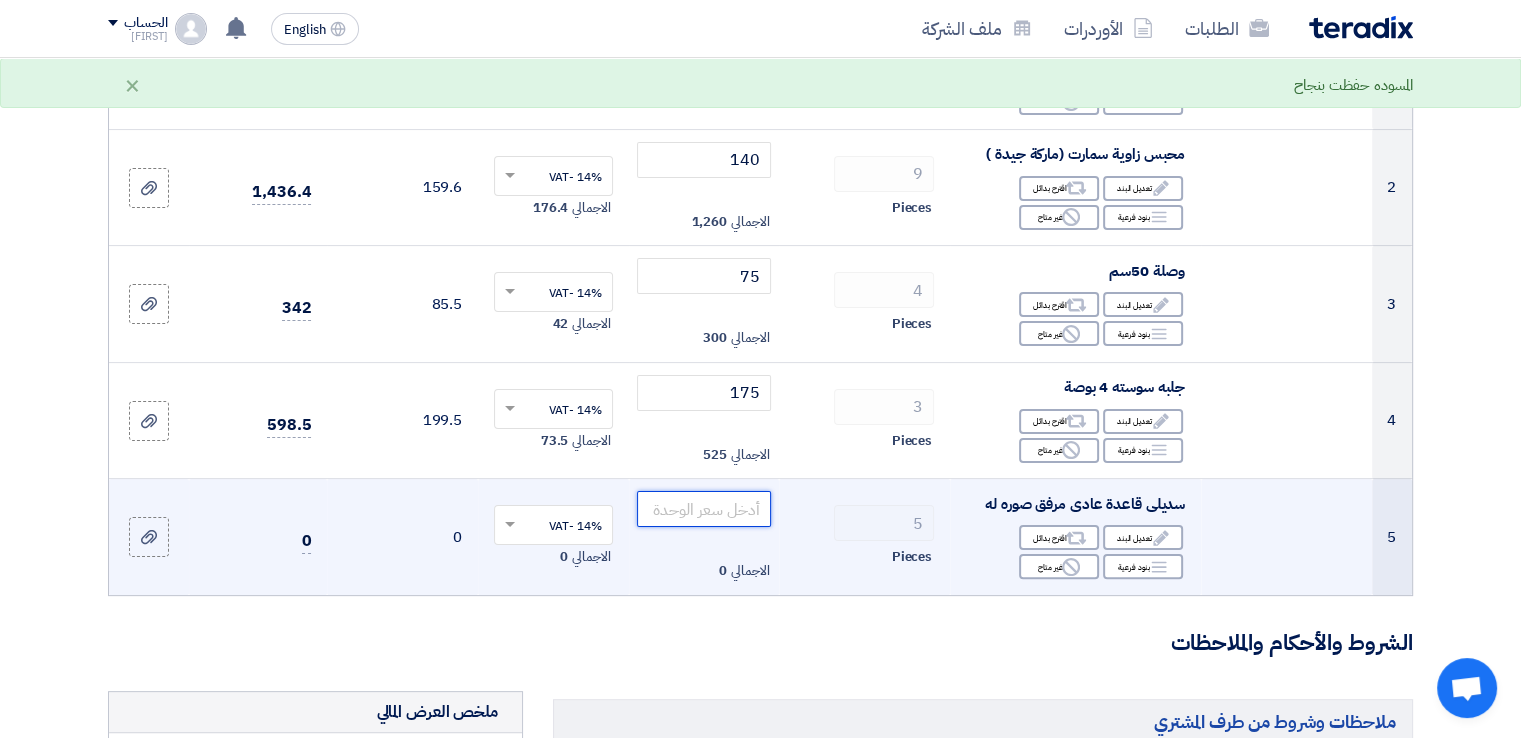 click 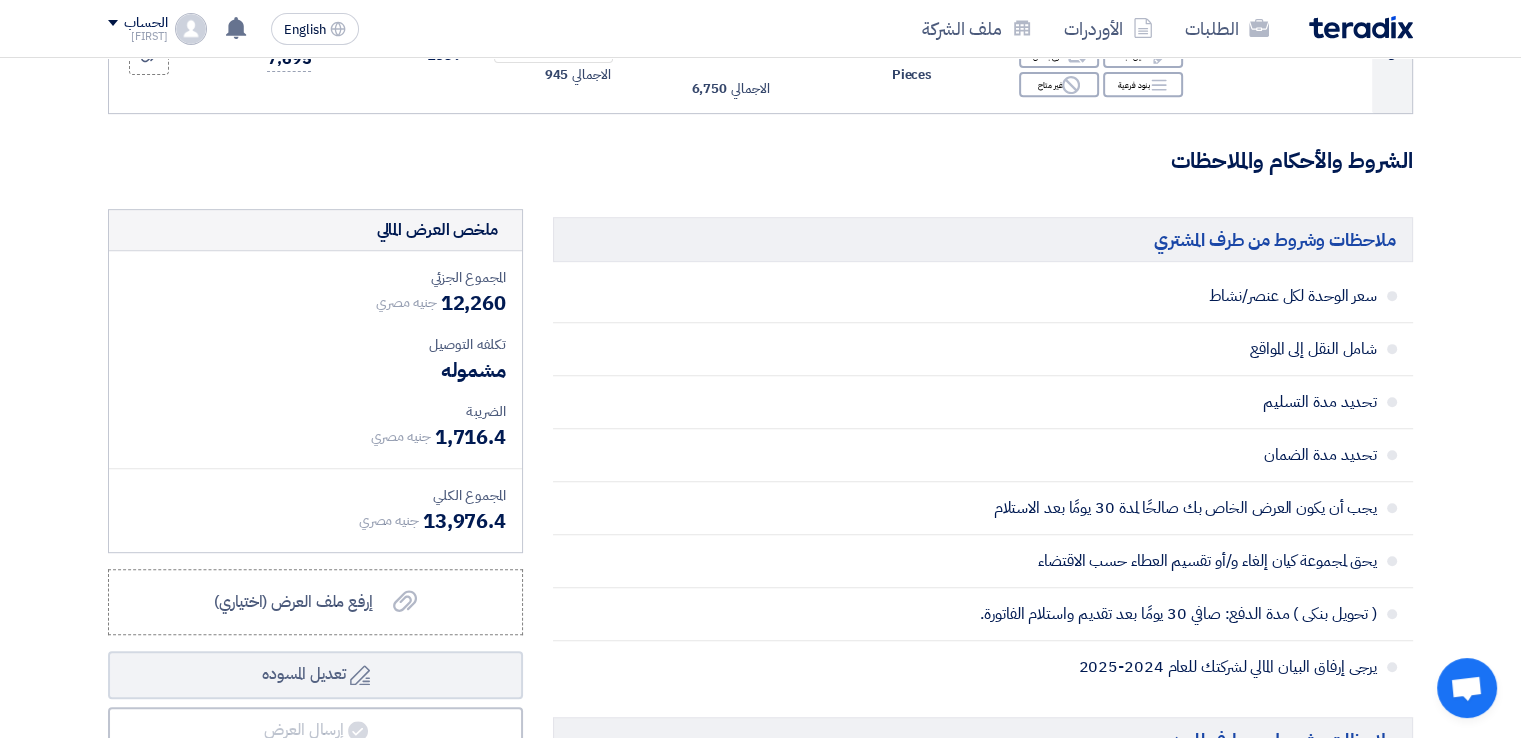 scroll, scrollTop: 908, scrollLeft: 0, axis: vertical 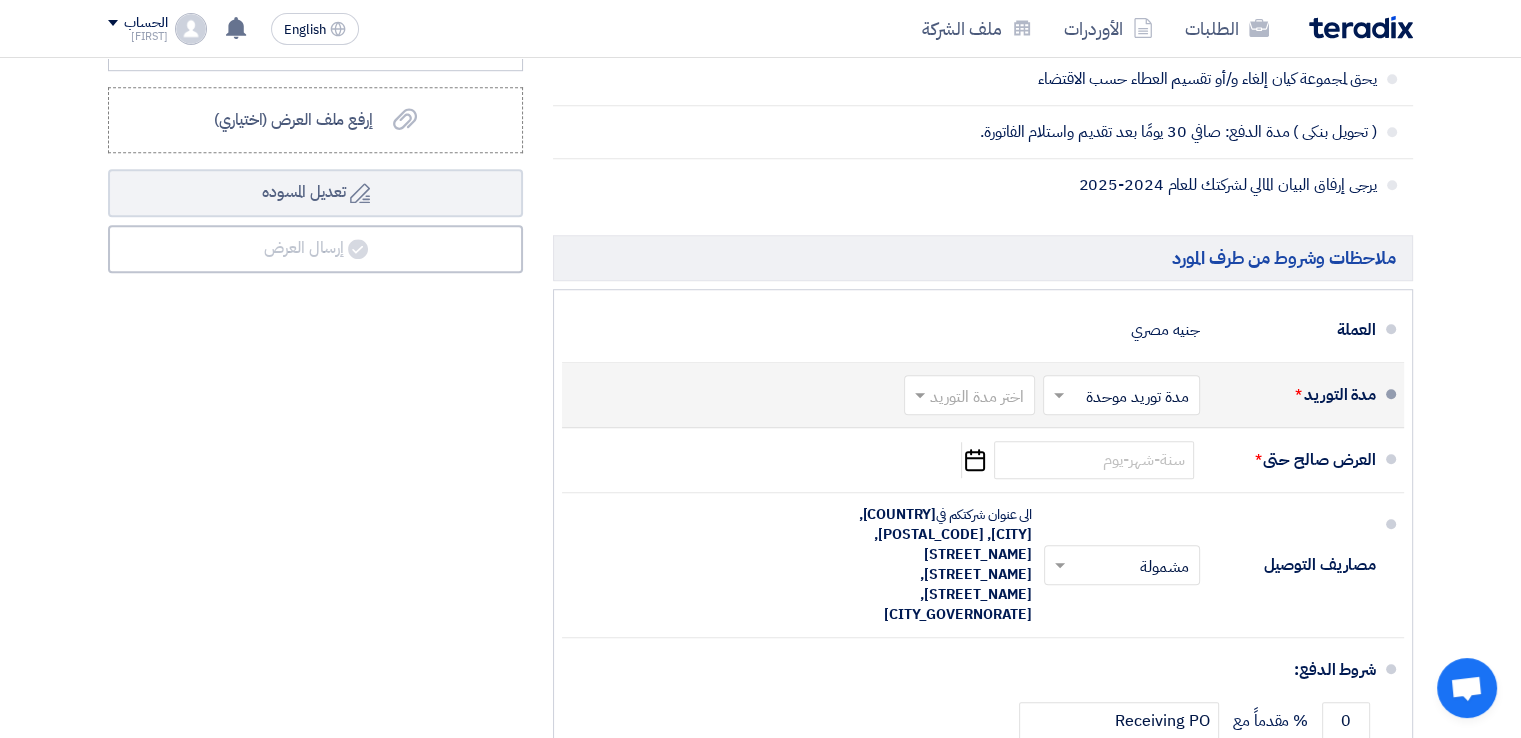 type on "1350" 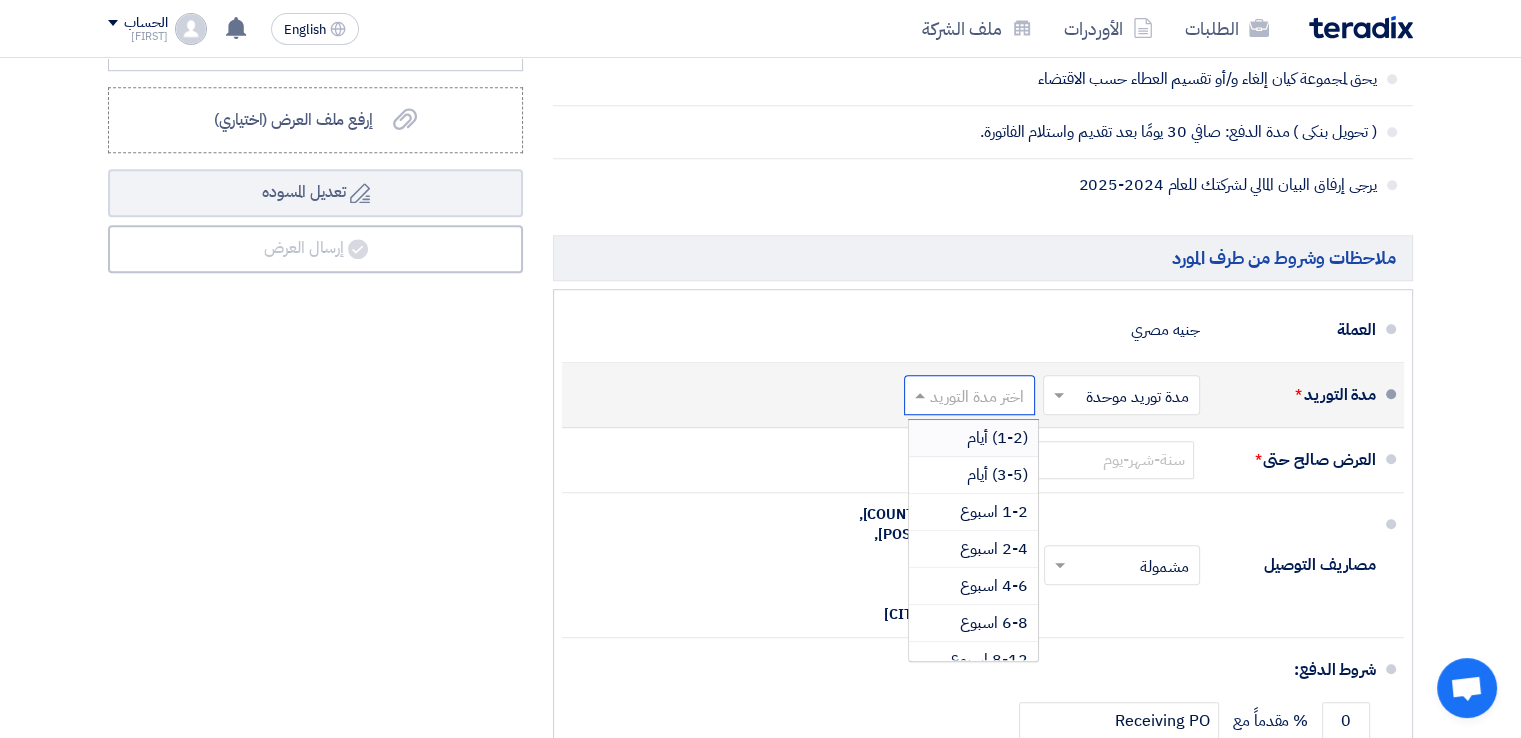 click on "(1-2) أيام" at bounding box center [997, 438] 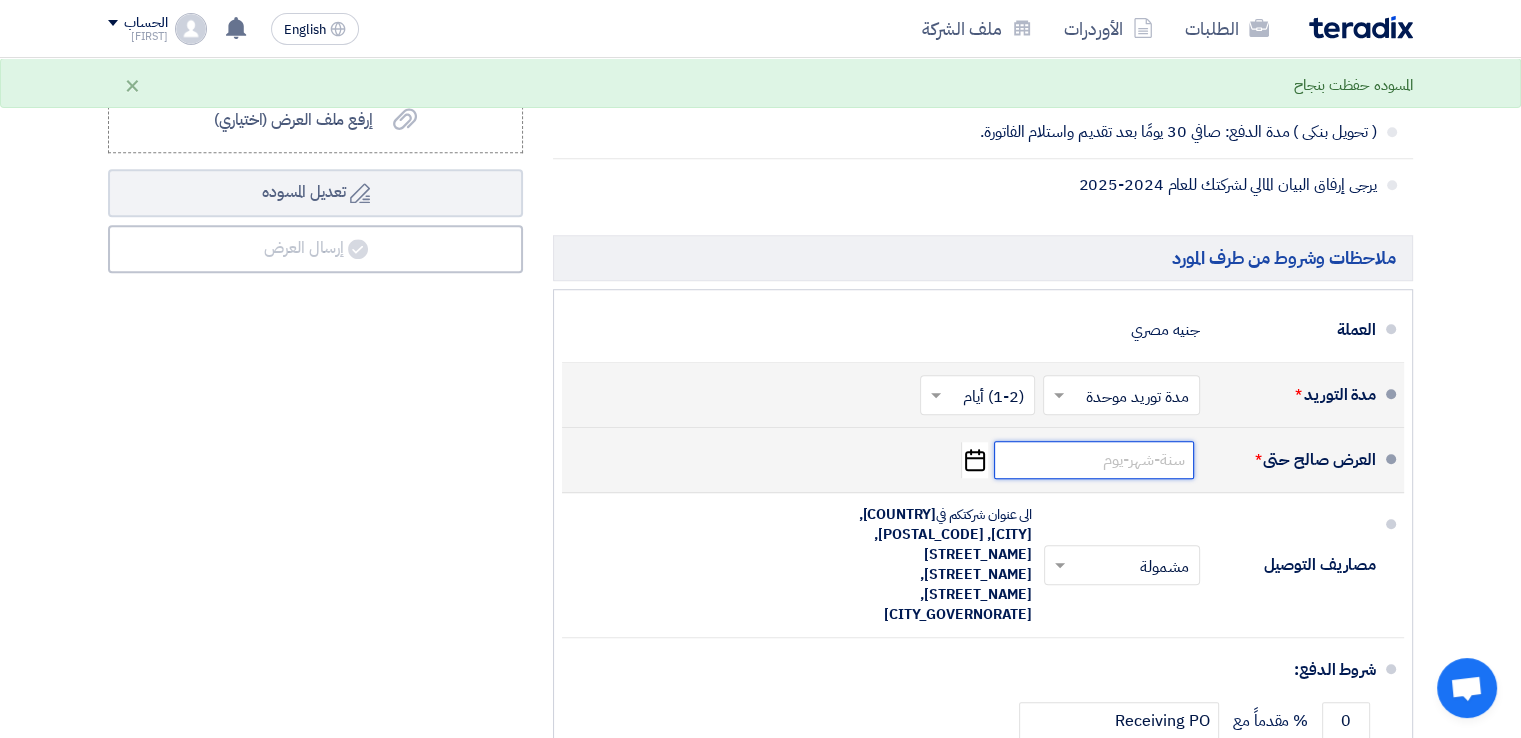 click 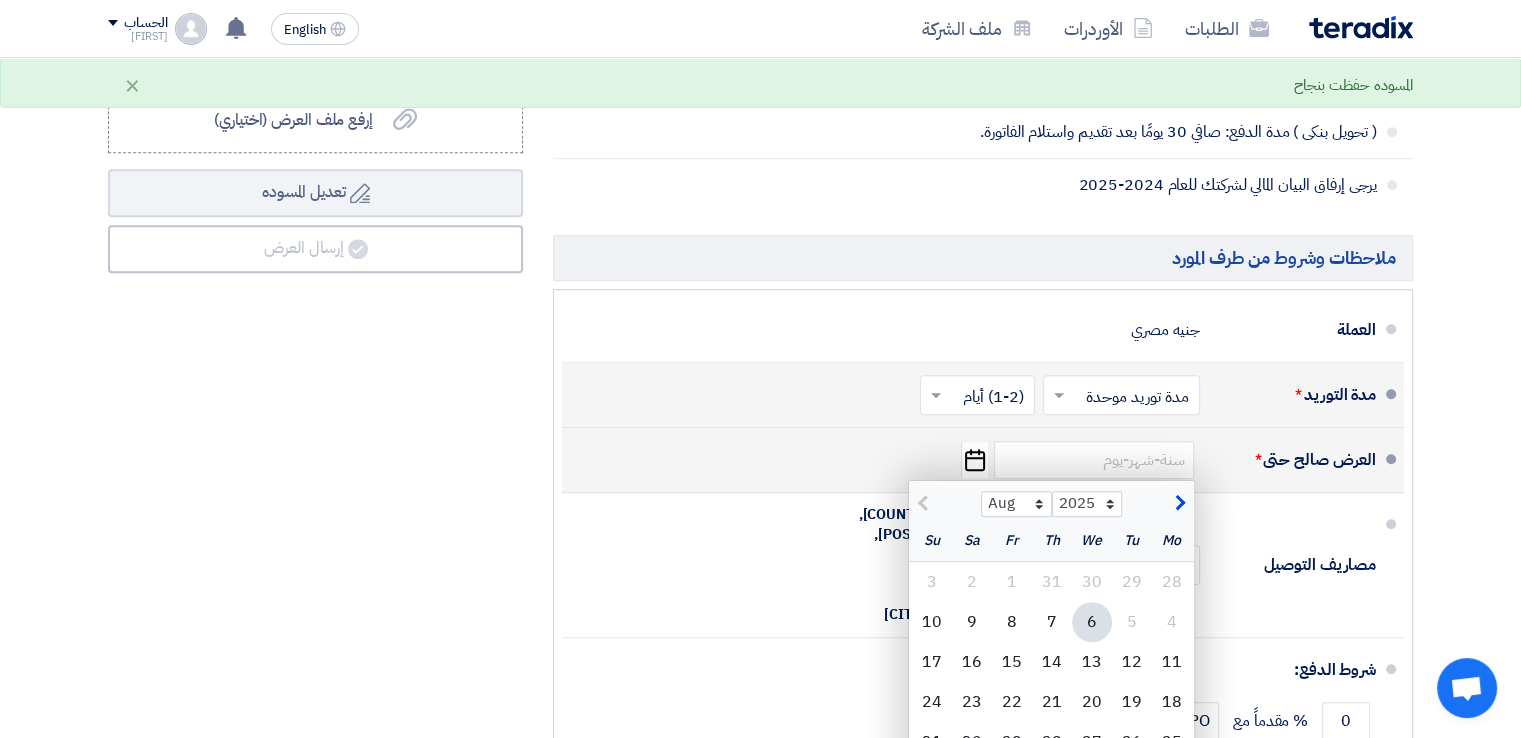 click on "6" 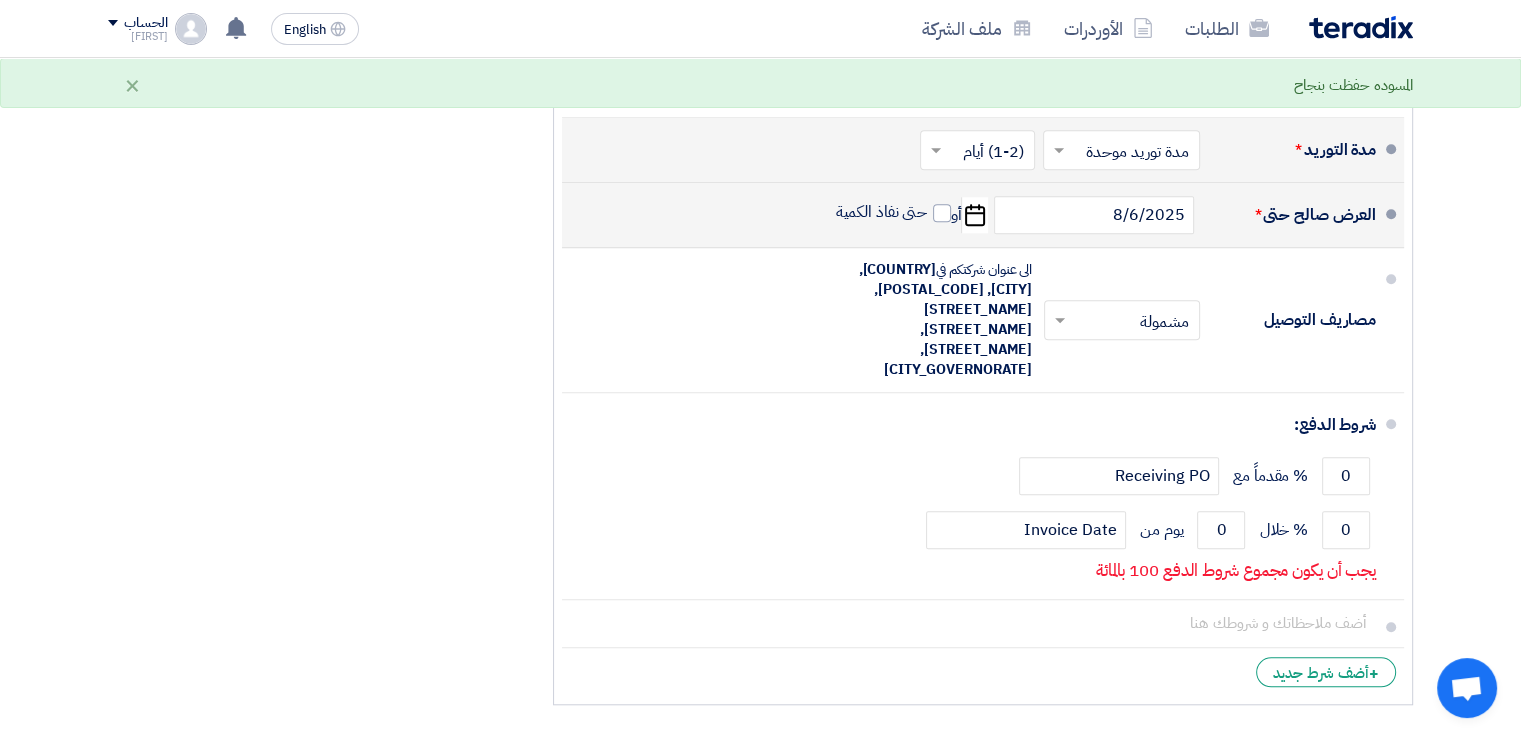 scroll, scrollTop: 1608, scrollLeft: 0, axis: vertical 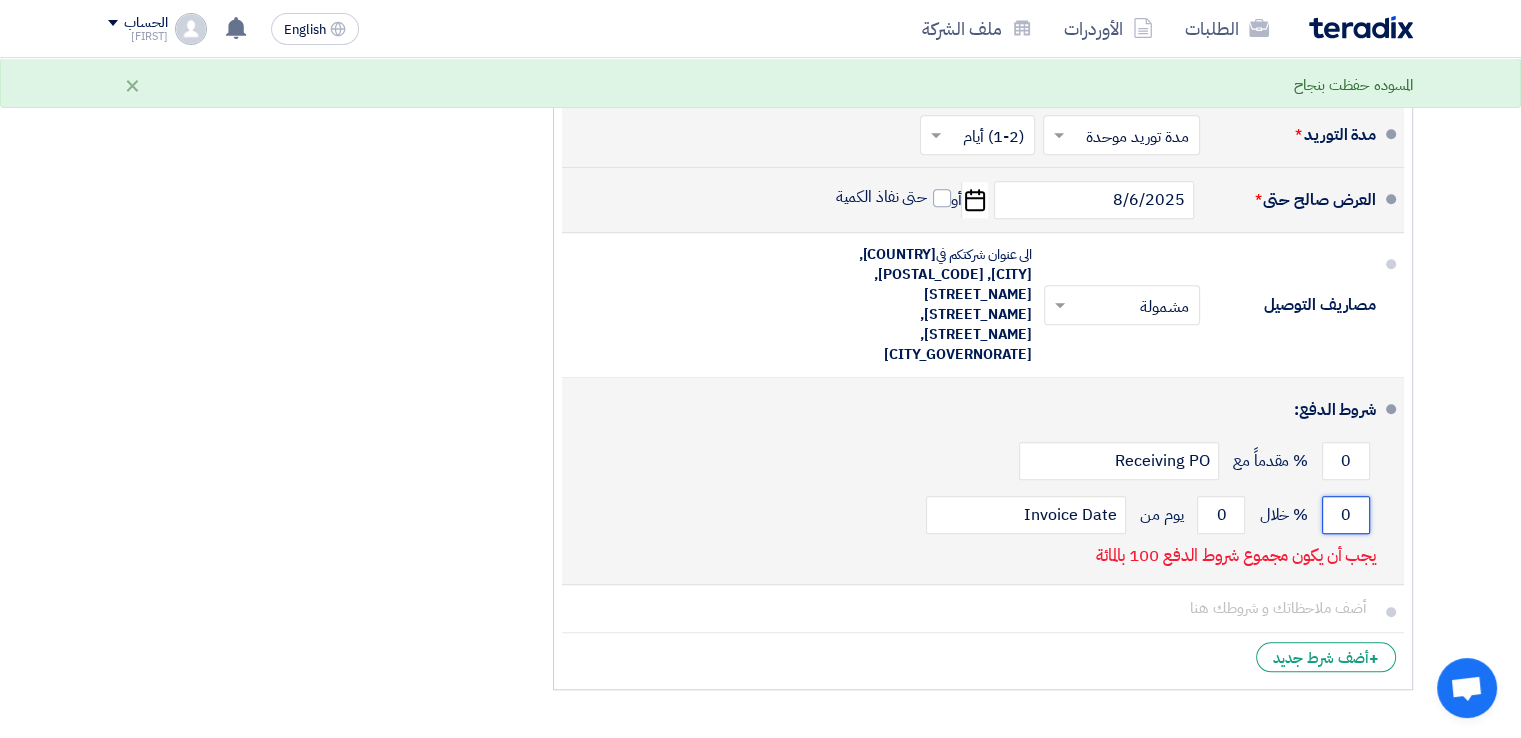 click on "0" 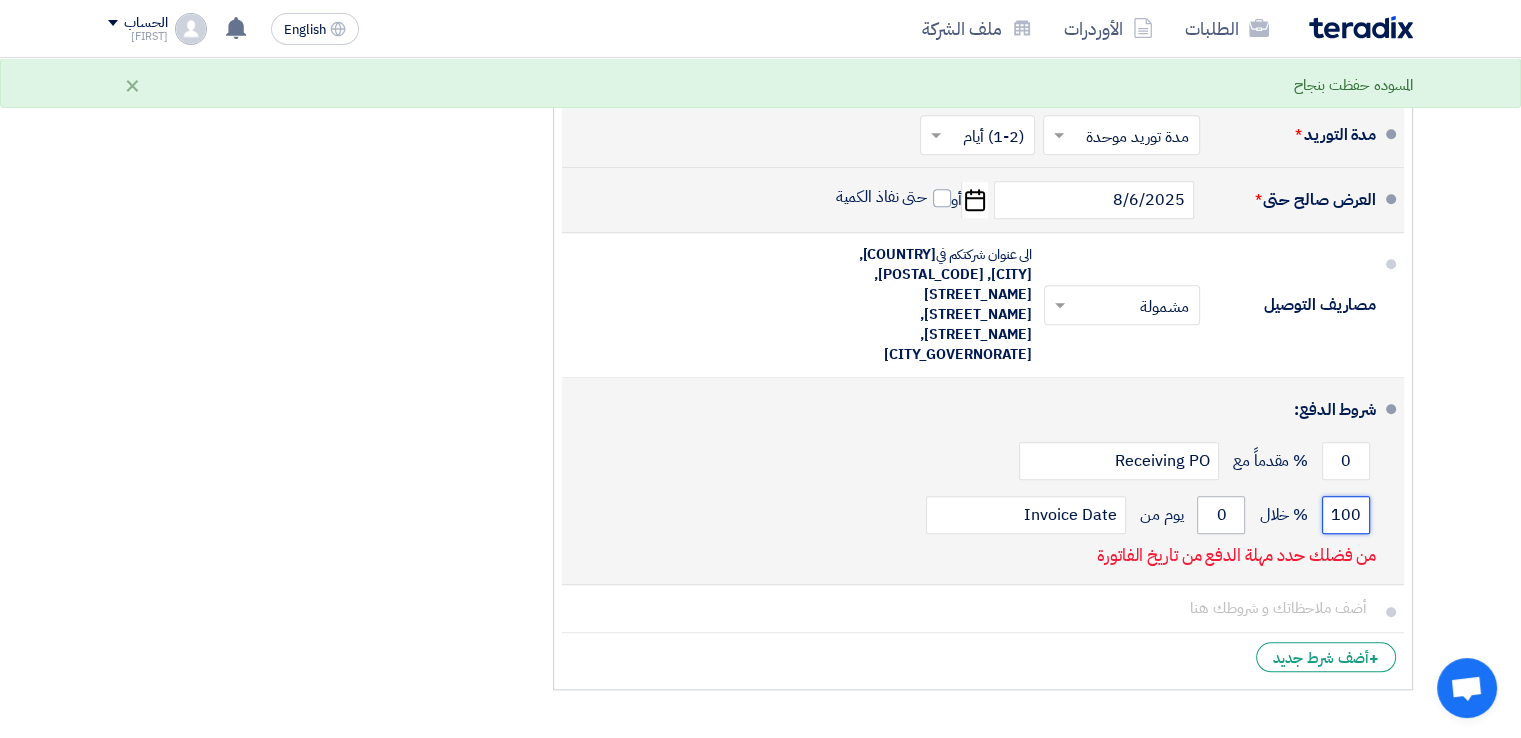 type on "100" 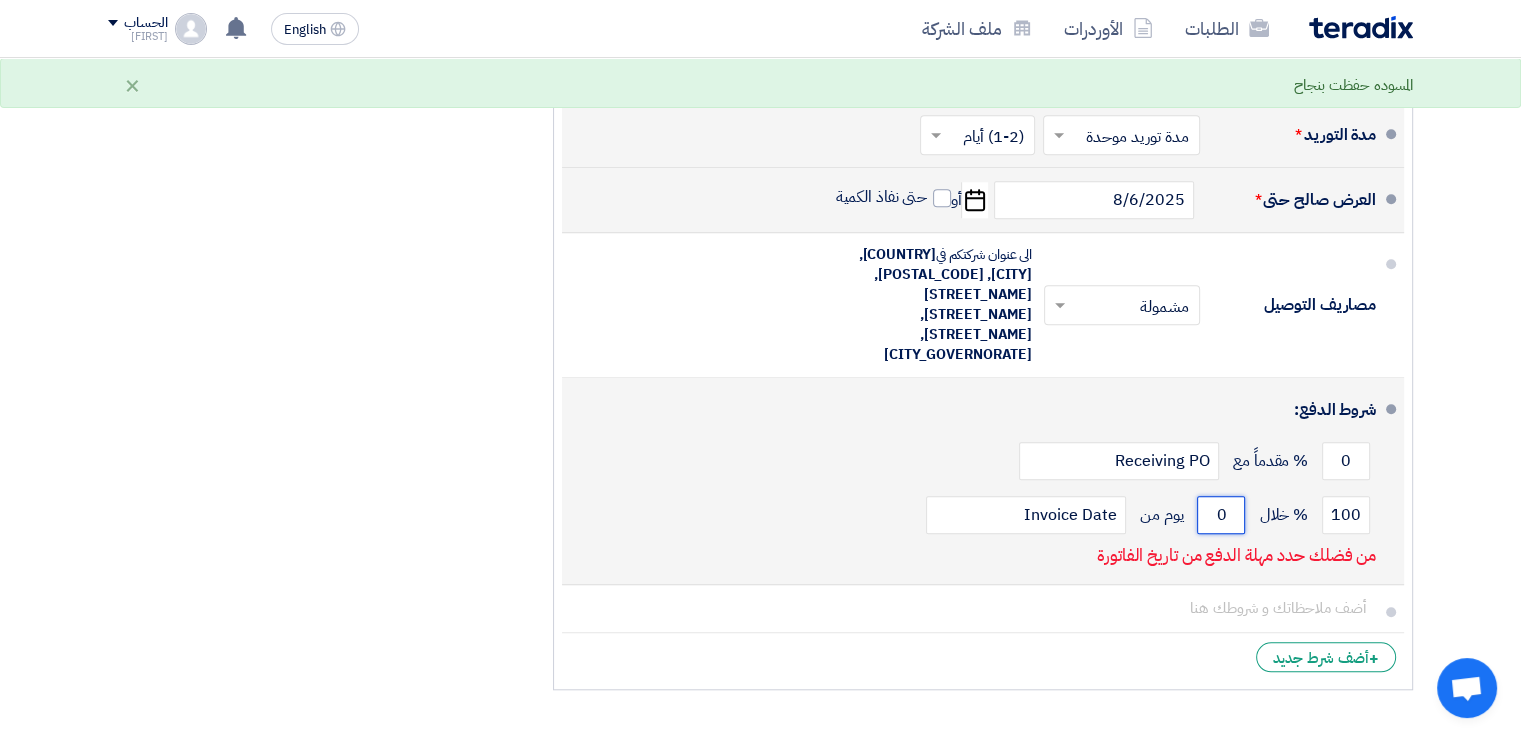 click on "0" 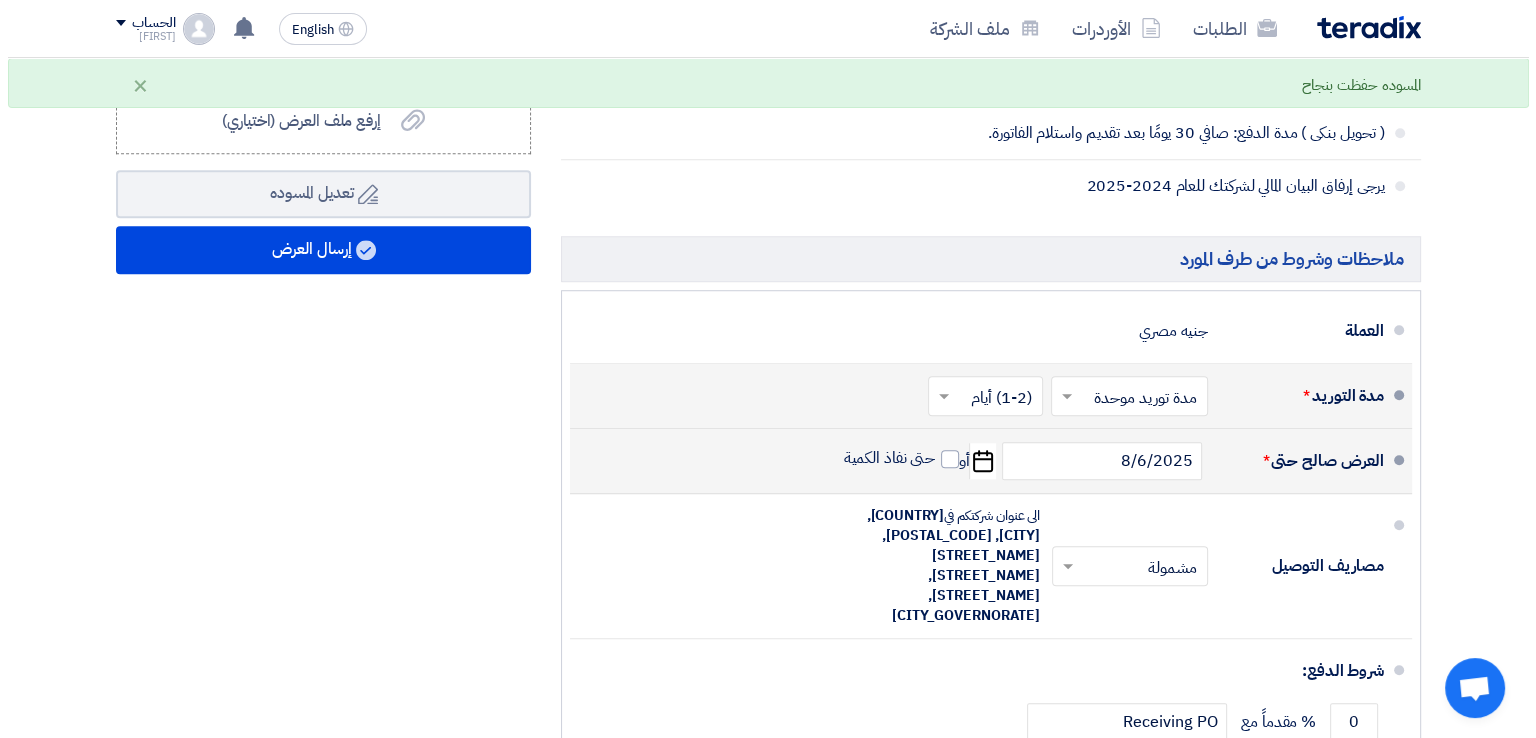 scroll, scrollTop: 1328, scrollLeft: 0, axis: vertical 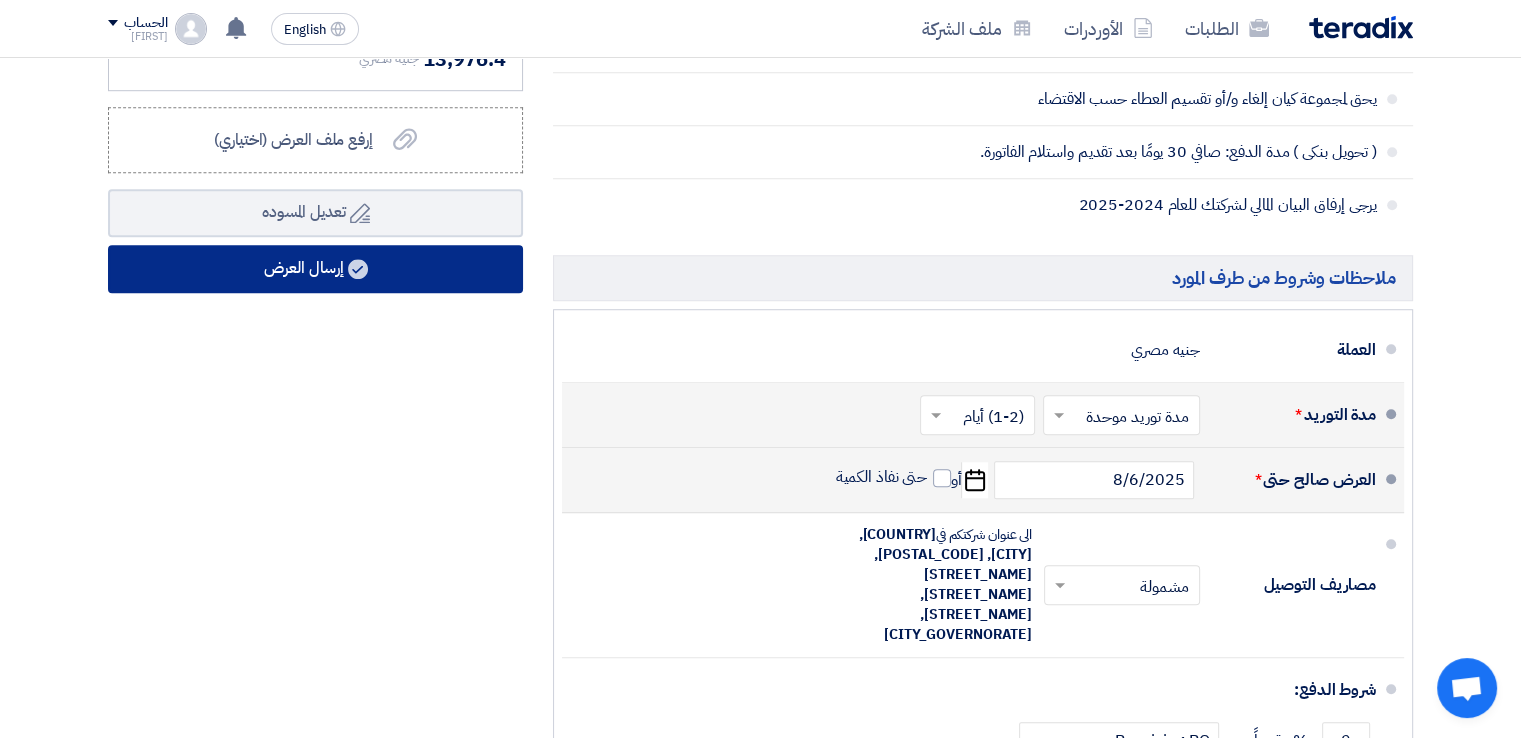 type on "30" 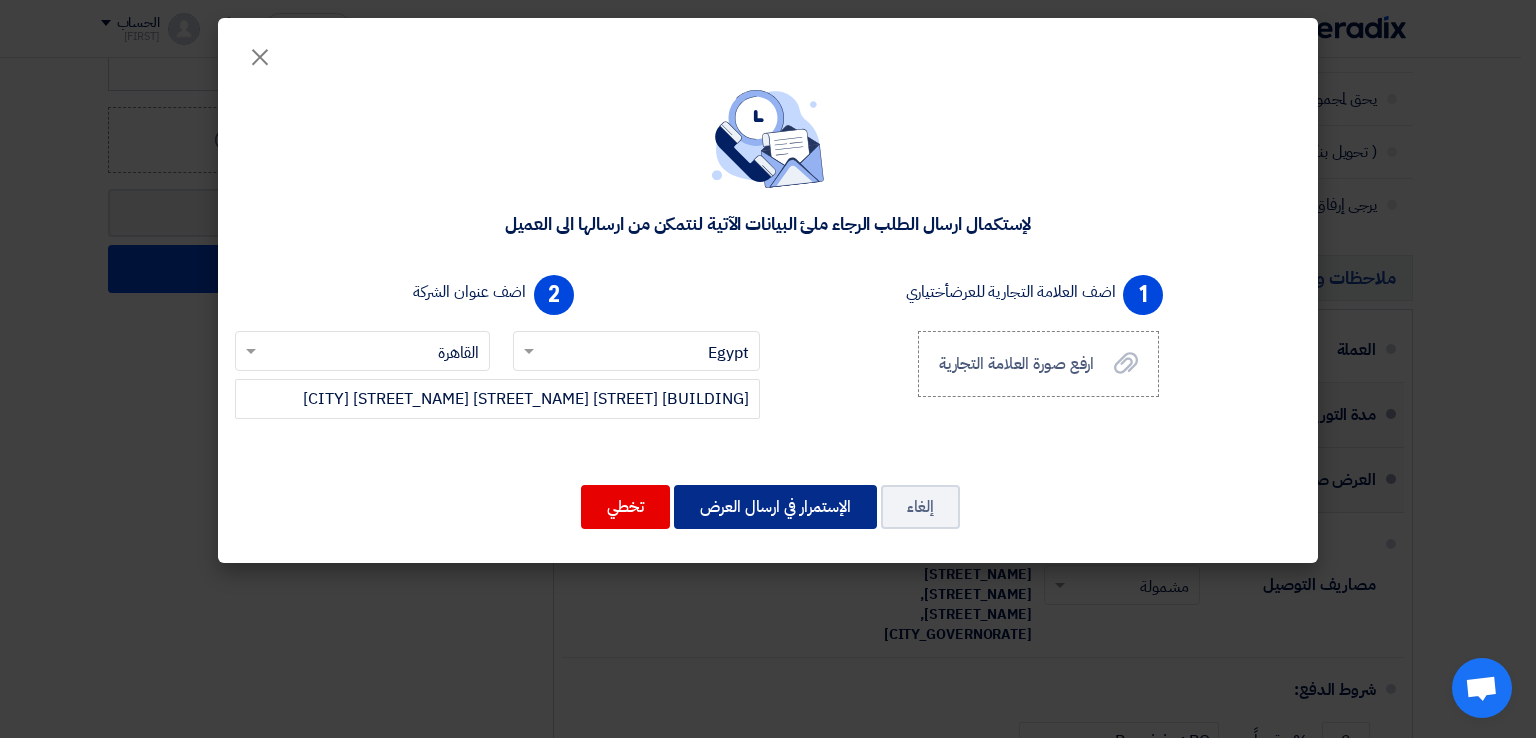 click on "الإستمرار في ارسال العرض" 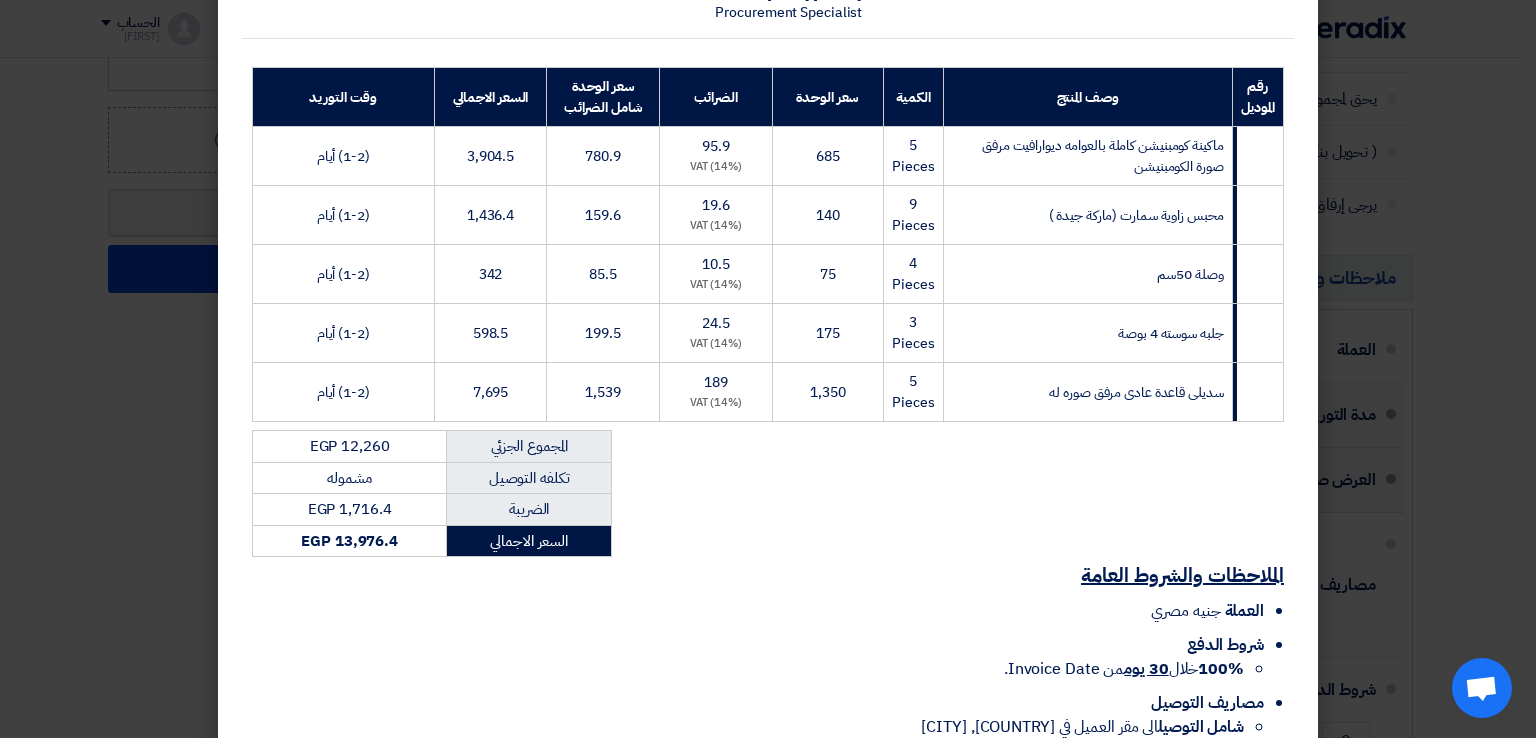 scroll, scrollTop: 378, scrollLeft: 0, axis: vertical 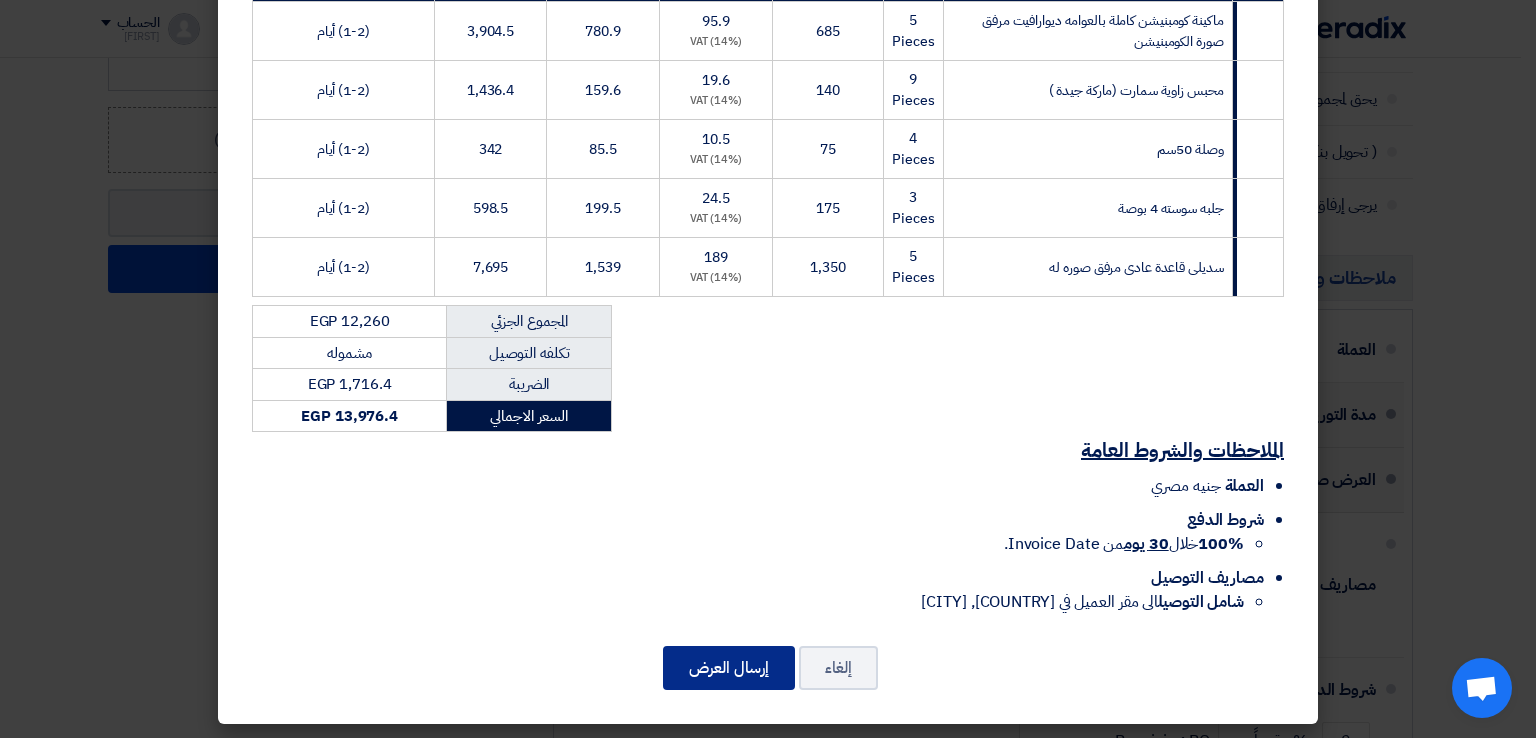 click on "إرسال العرض" 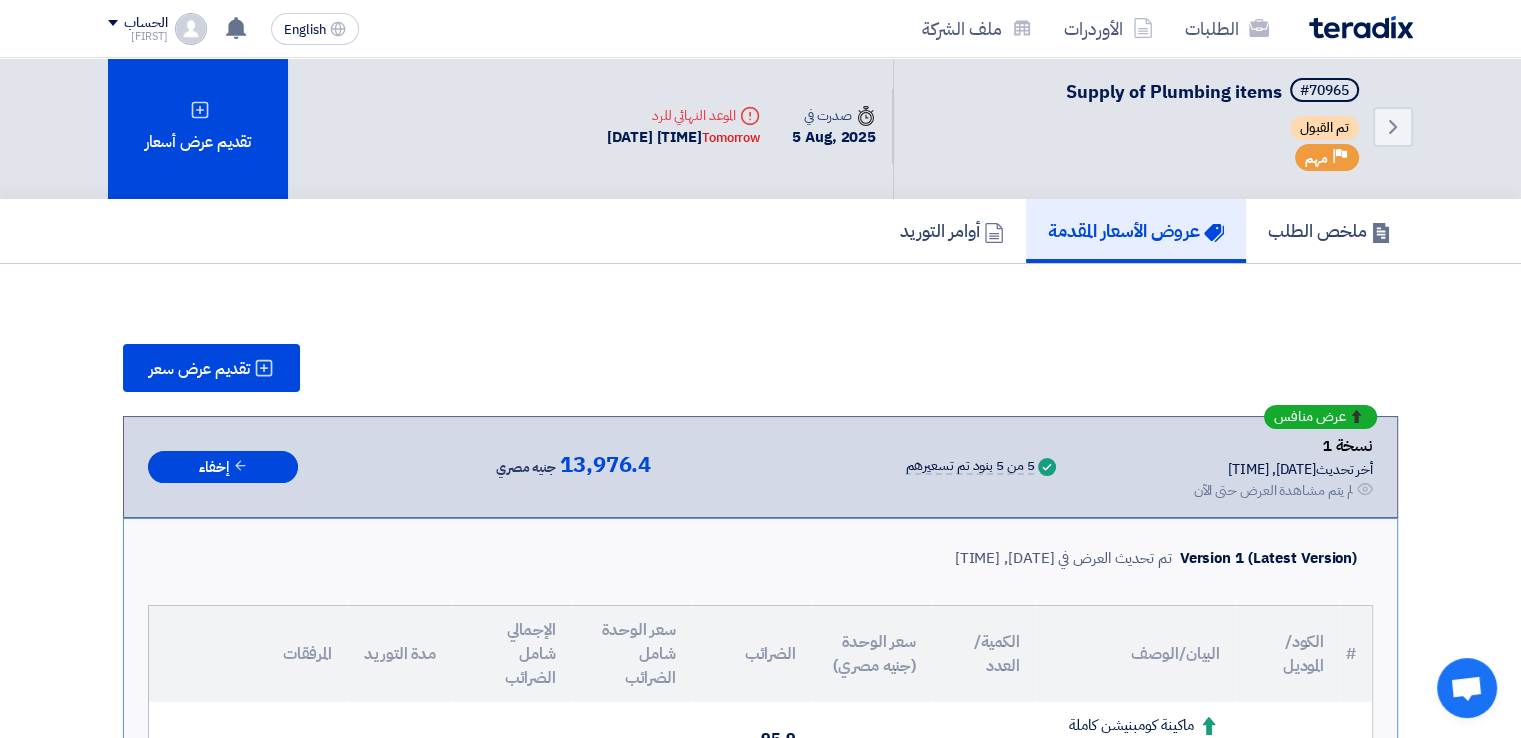 scroll, scrollTop: 0, scrollLeft: 0, axis: both 